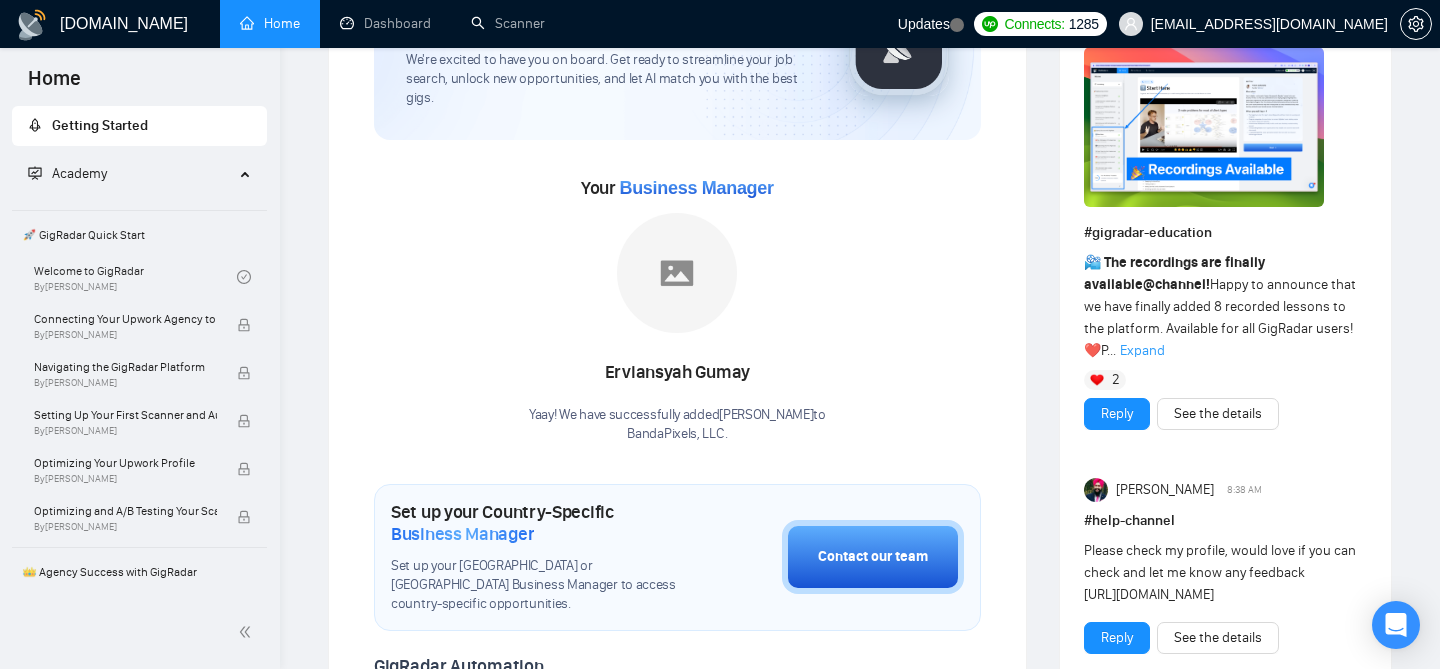 scroll, scrollTop: 161, scrollLeft: 0, axis: vertical 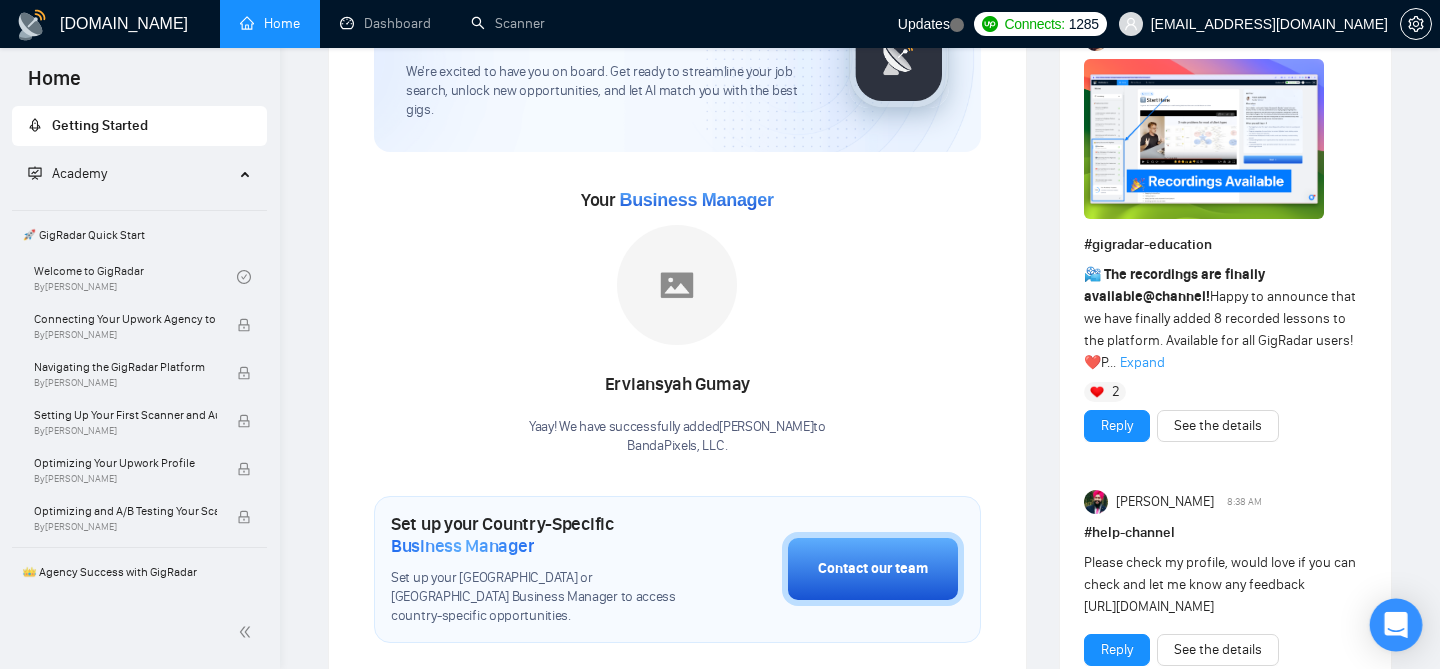 click at bounding box center [1396, 625] 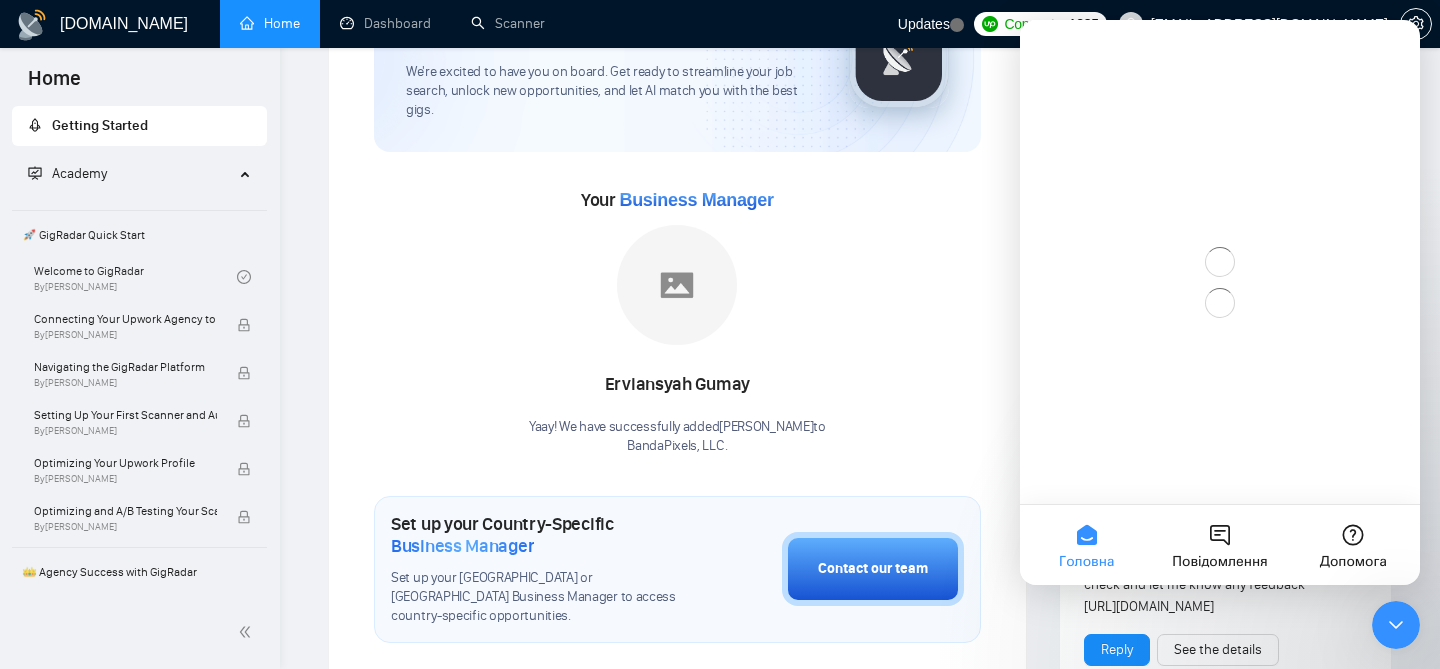 scroll, scrollTop: 0, scrollLeft: 0, axis: both 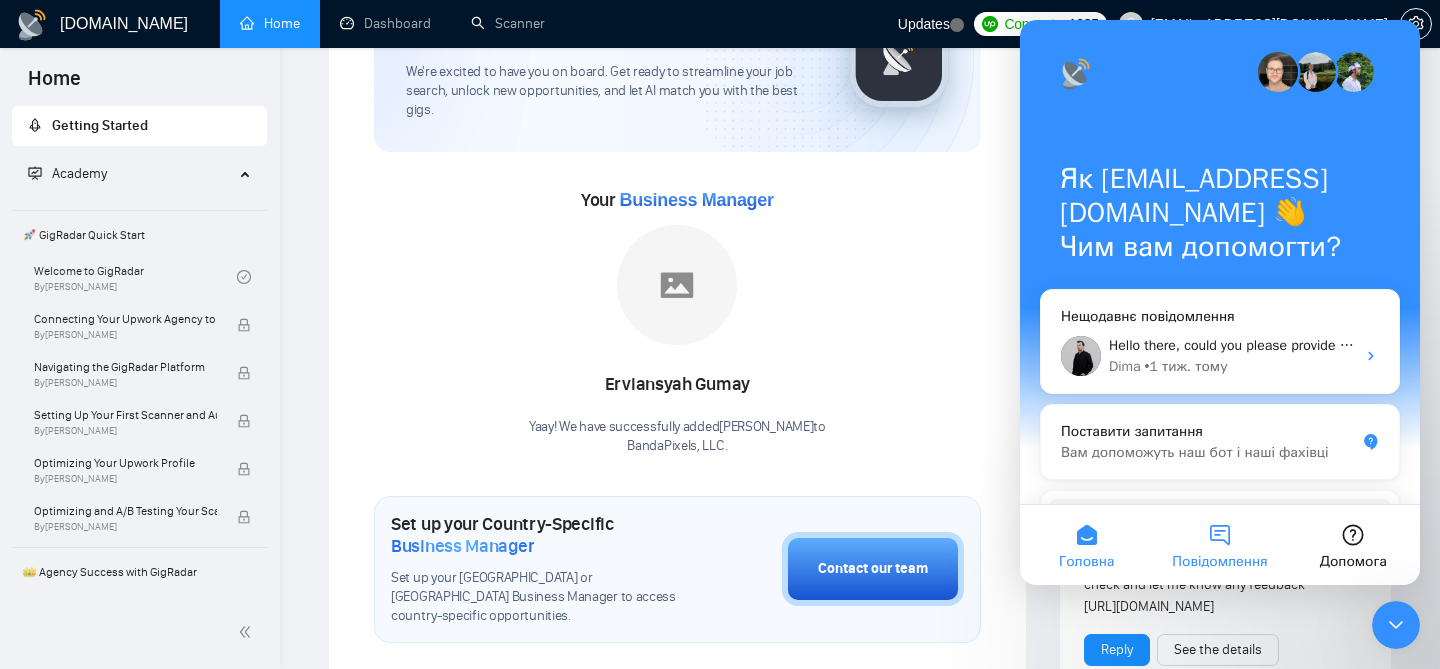 click on "Повідомлення" at bounding box center (1219, 545) 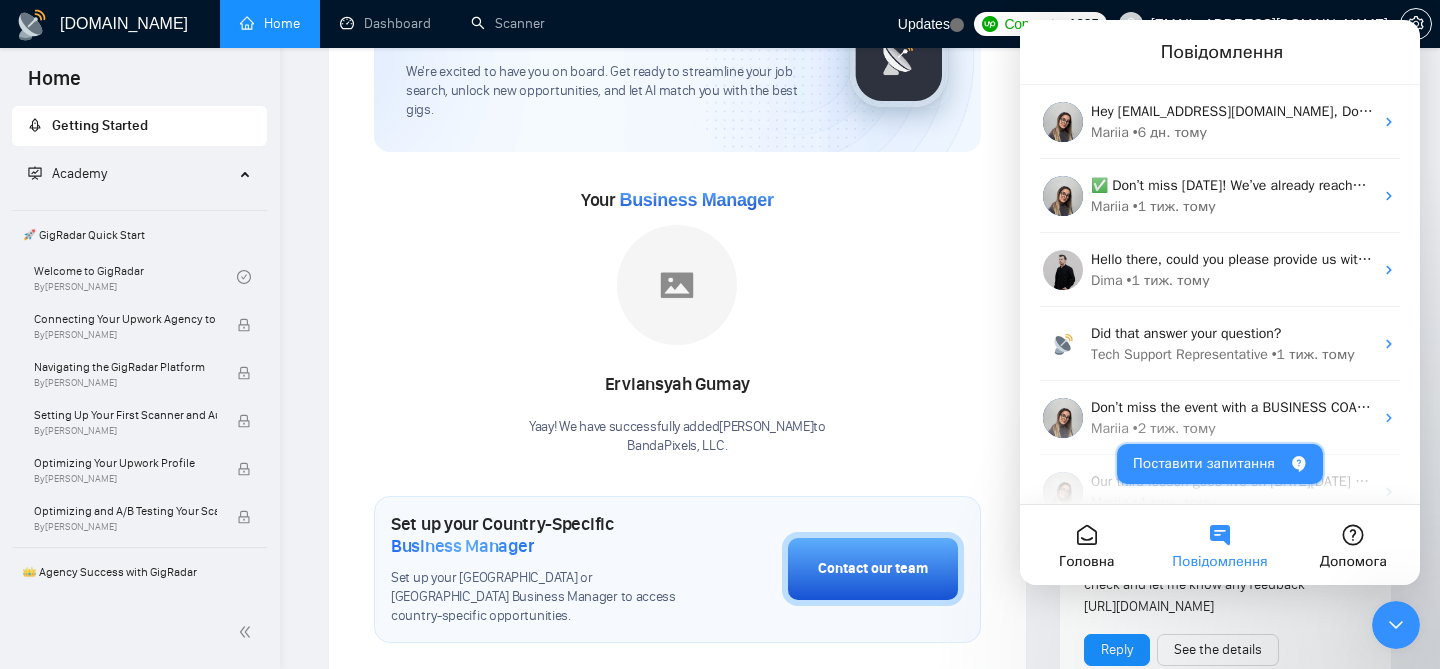 click on "Поставити запитання" at bounding box center [1220, 464] 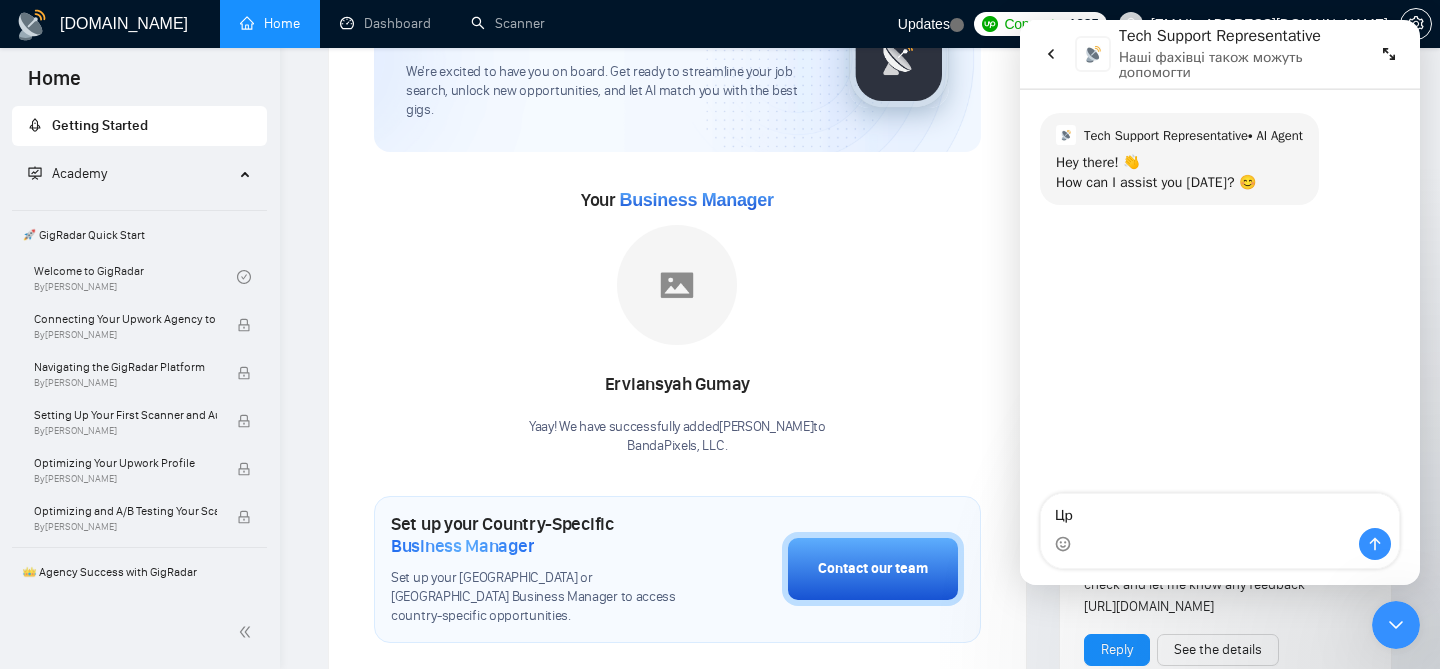 type on "Ц" 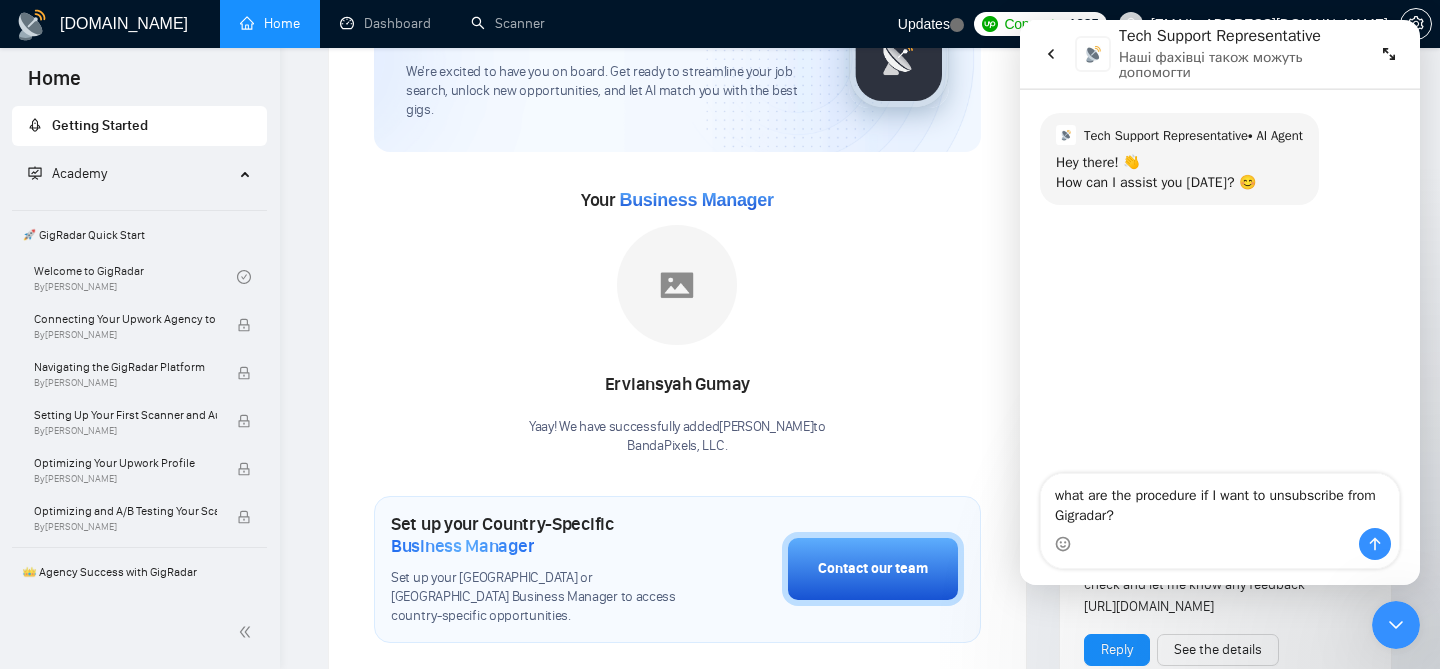click on "what are the procedure if I want to unsubscribe from Gigradar?" at bounding box center (1220, 501) 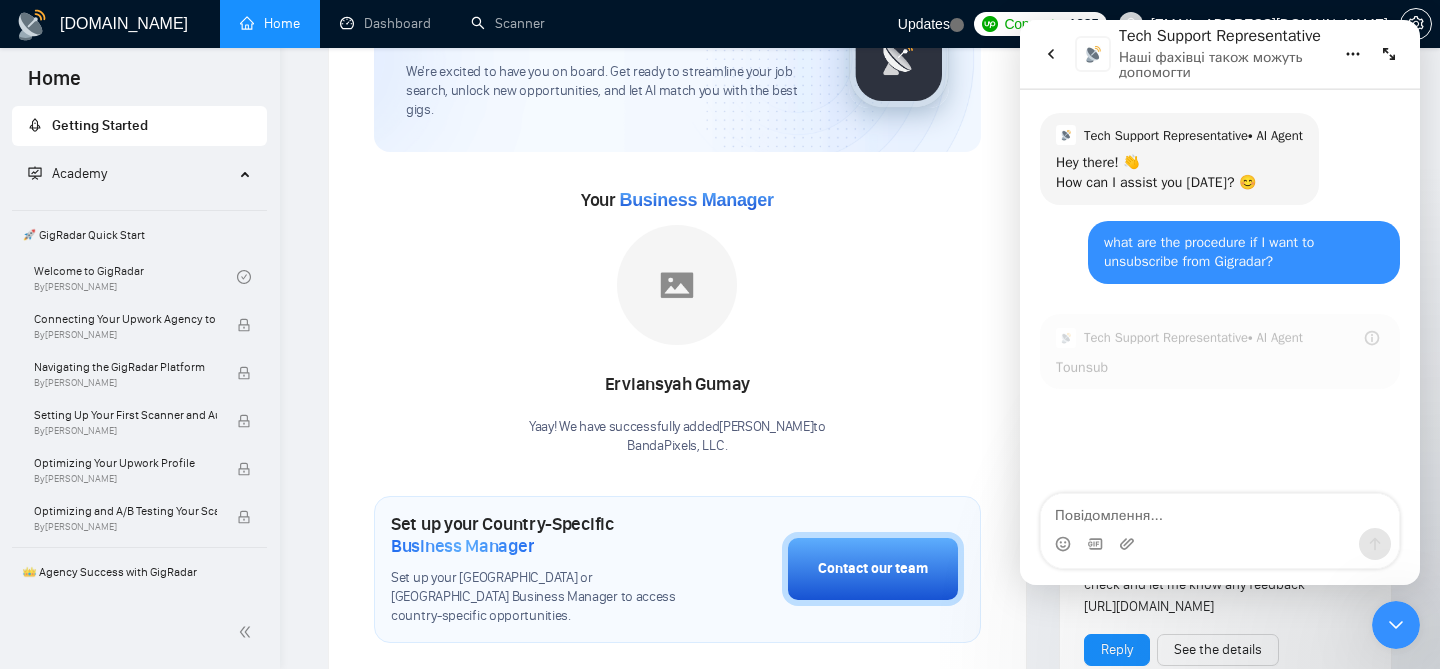 scroll, scrollTop: 3, scrollLeft: 0, axis: vertical 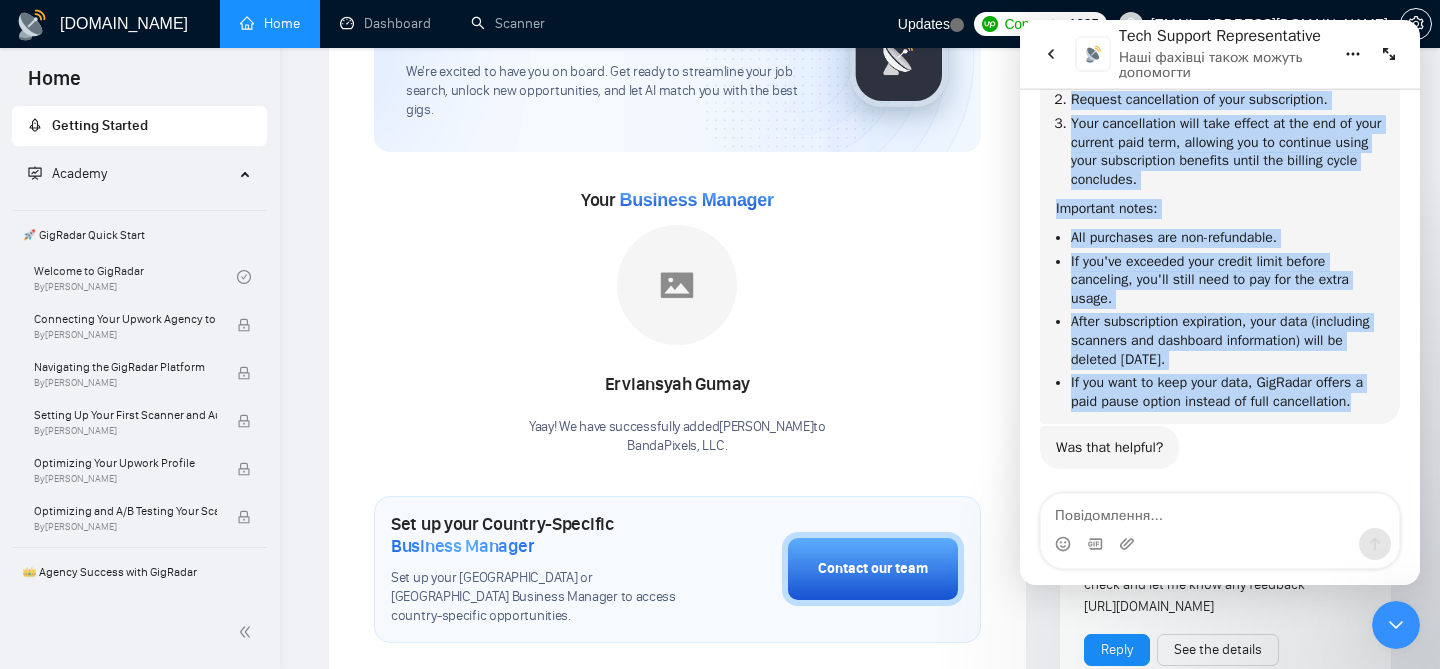 drag, startPoint x: 1050, startPoint y: 196, endPoint x: 1380, endPoint y: 412, distance: 394.40588 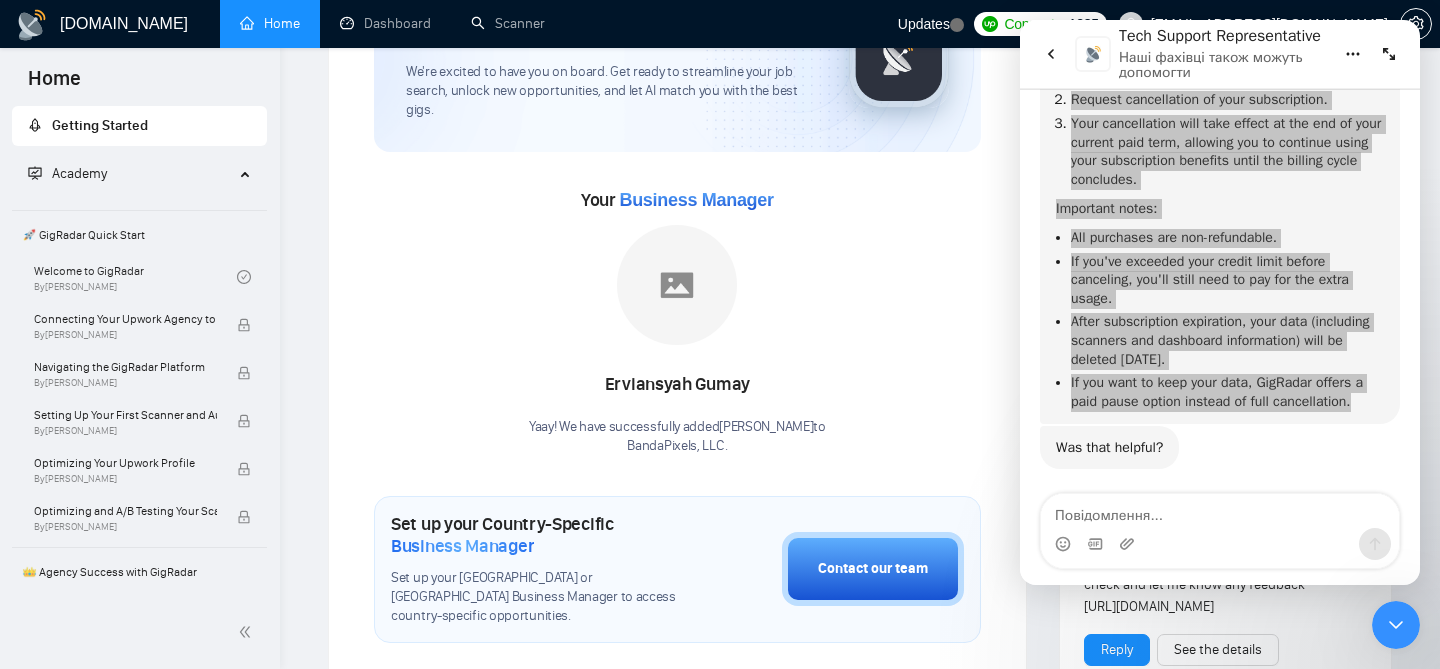 click 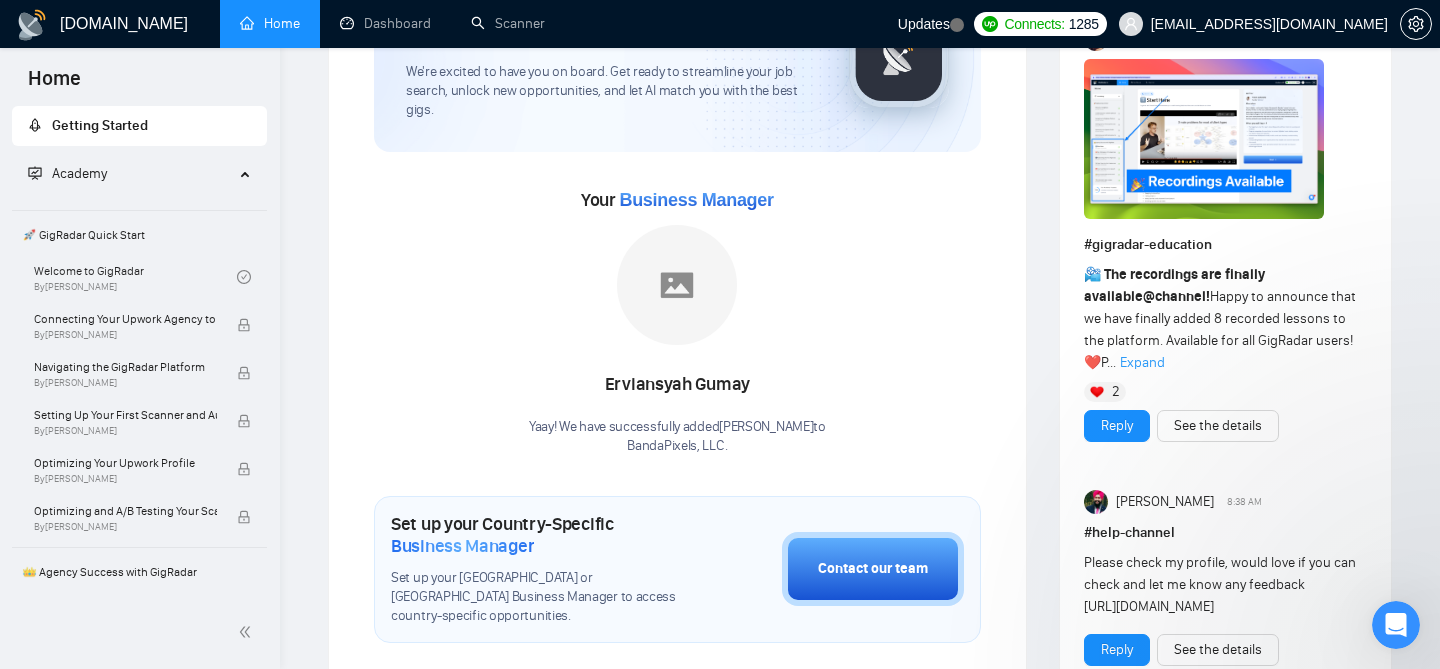 scroll, scrollTop: 0, scrollLeft: 0, axis: both 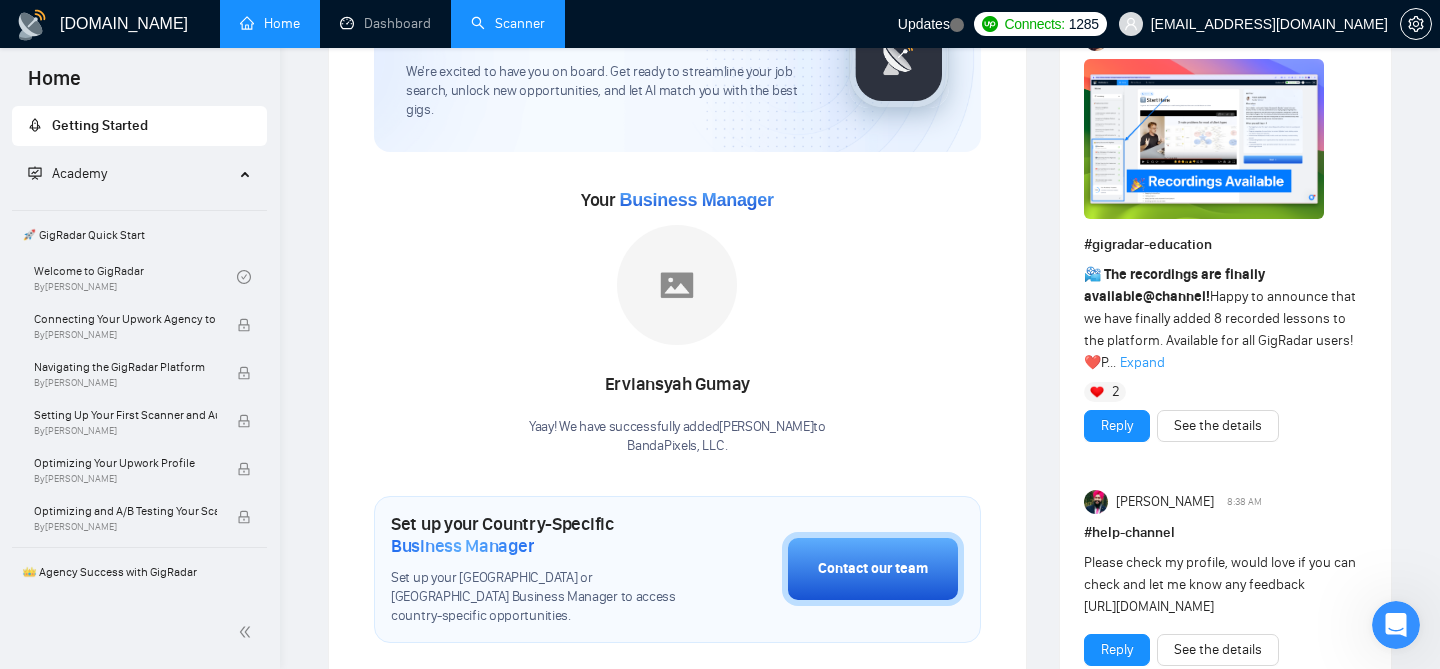 click on "Scanner" at bounding box center [508, 23] 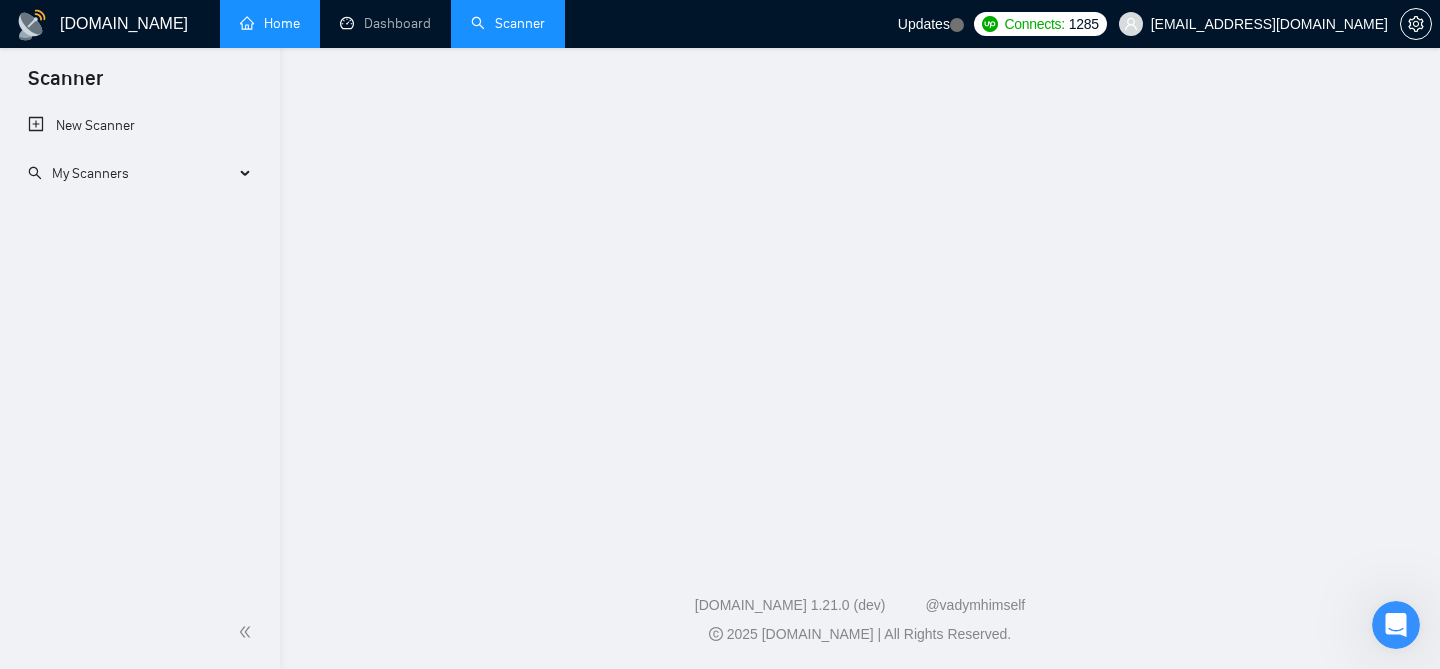 scroll, scrollTop: 0, scrollLeft: 0, axis: both 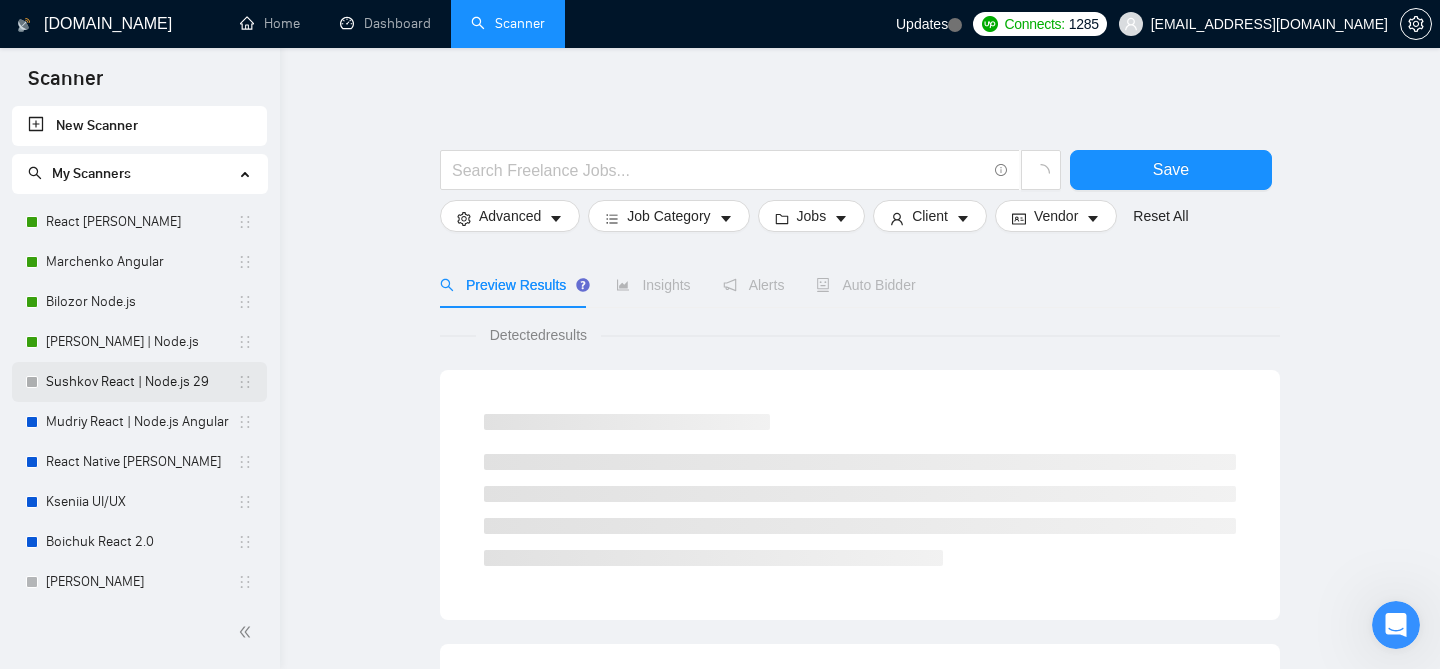 click on "Sushkov React | Node.js 29" at bounding box center (141, 382) 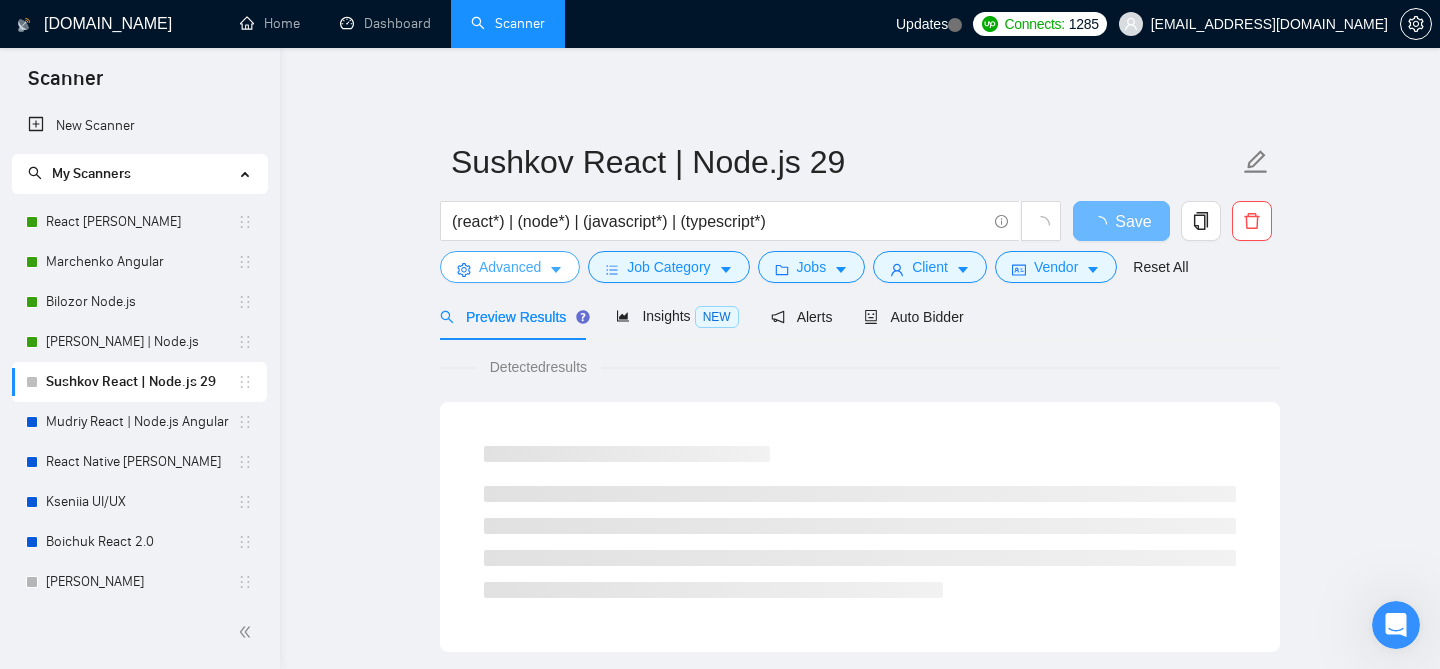 click on "Advanced" at bounding box center [510, 267] 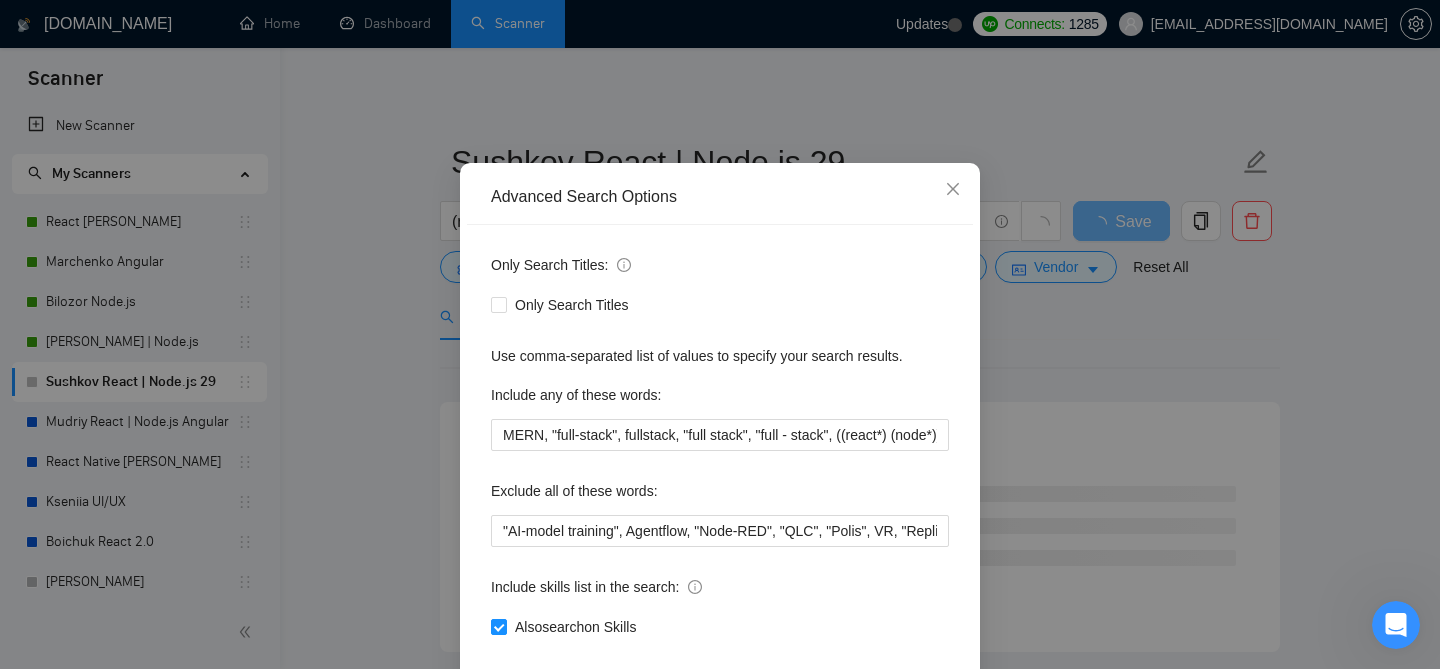 scroll, scrollTop: 58, scrollLeft: 0, axis: vertical 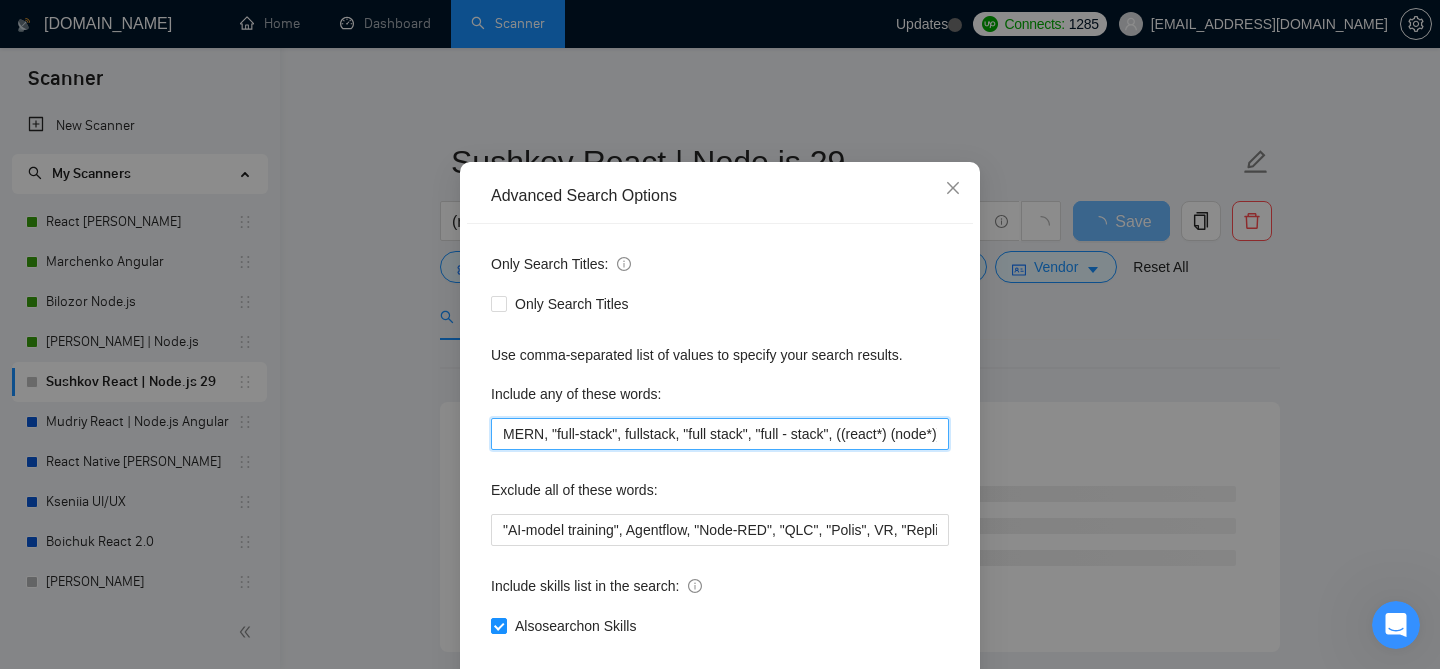 click on "MERN, "full-stack", fullstack, "full stack", "full - stack", ((react*) (node*)), fullstack*" at bounding box center (720, 434) 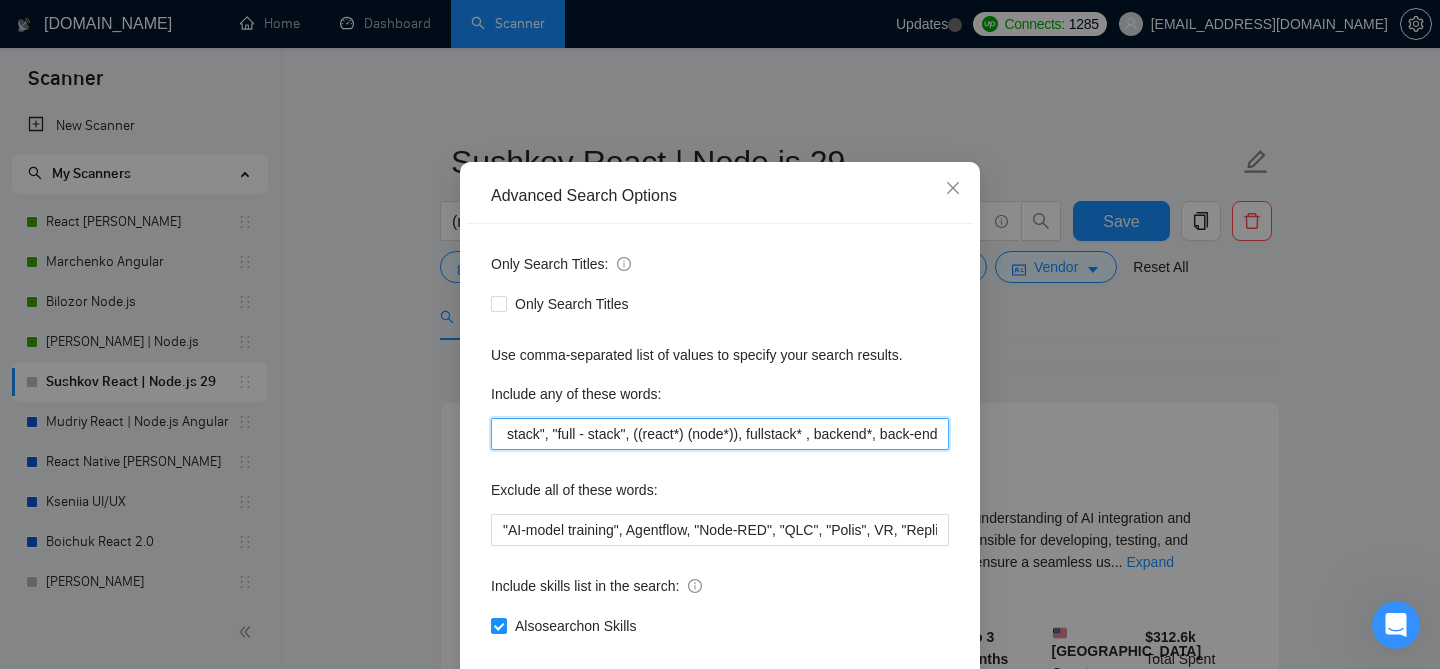 scroll, scrollTop: 0, scrollLeft: 248, axis: horizontal 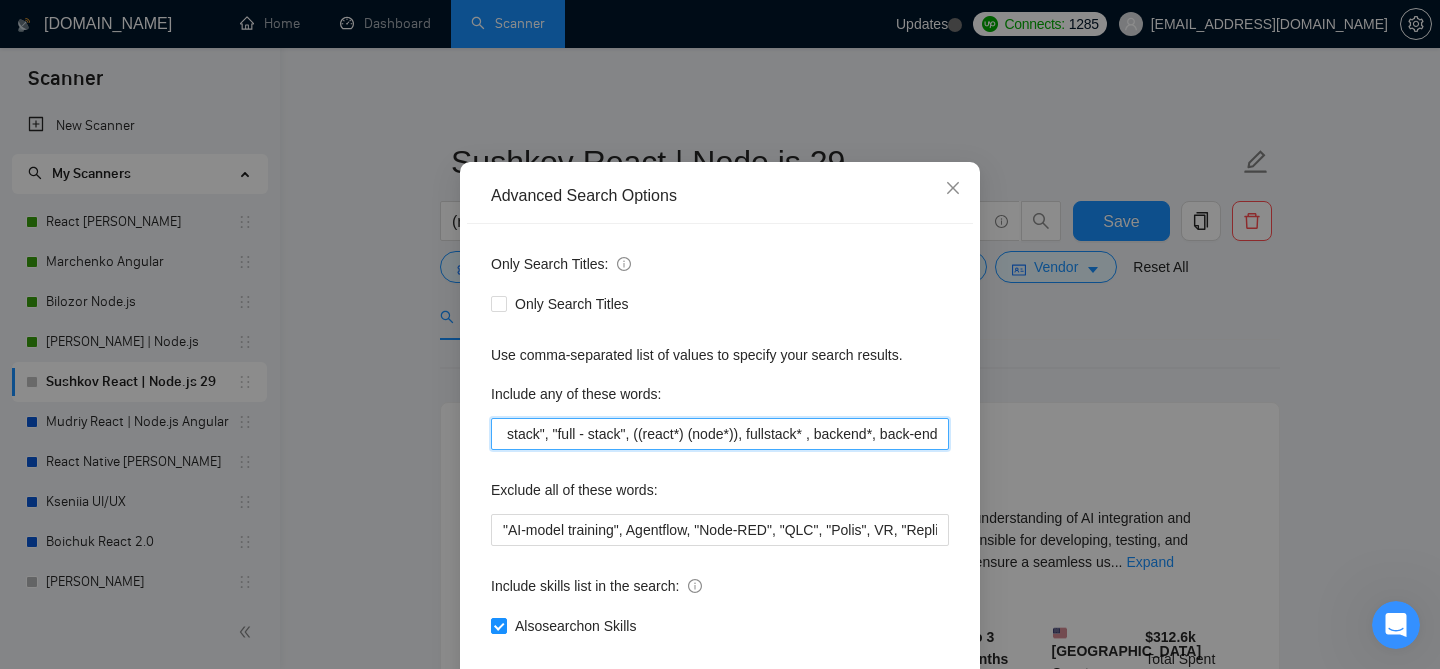 click on "MERN, "full-stack", fullstack, "full stack", "full - stack", ((react*) (node*)), fullstack* , backend*, back-end" at bounding box center (720, 434) 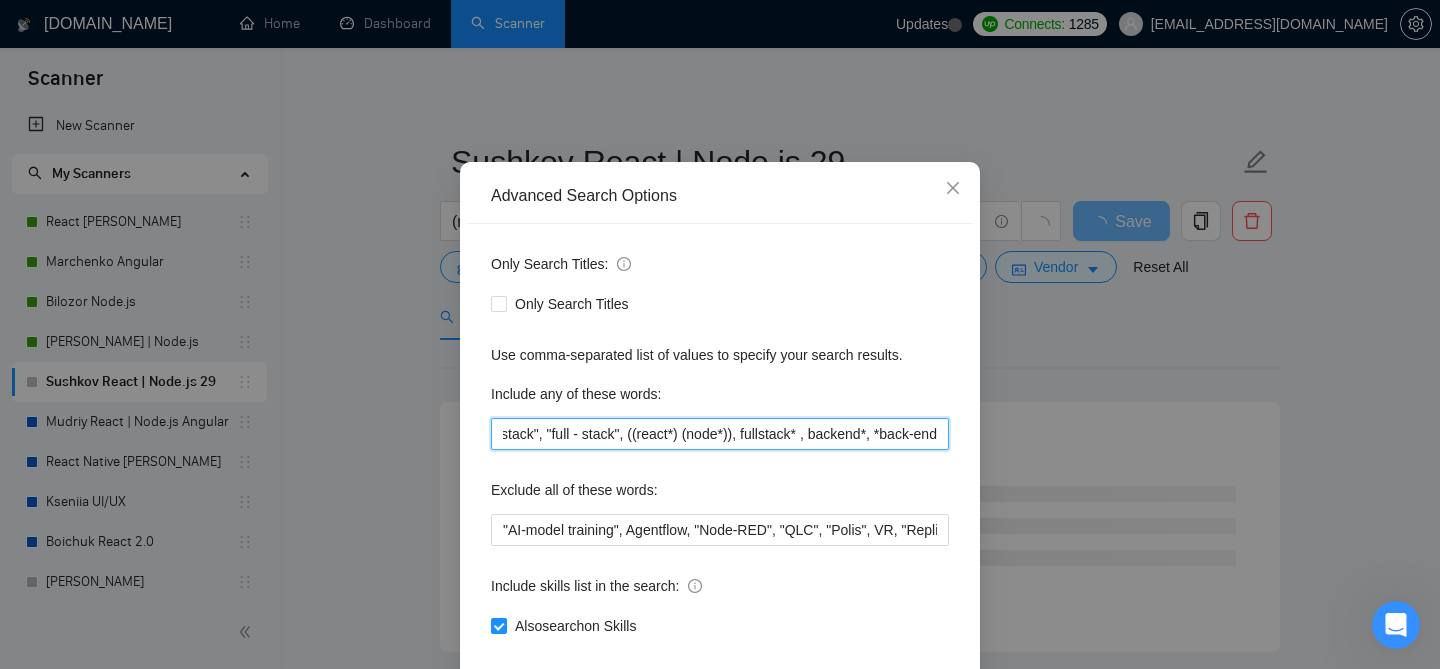 click on "MERN, "full-stack", fullstack, "full stack", "full - stack", ((react*) (node*)), fullstack* , backend*, *back-end" at bounding box center (720, 434) 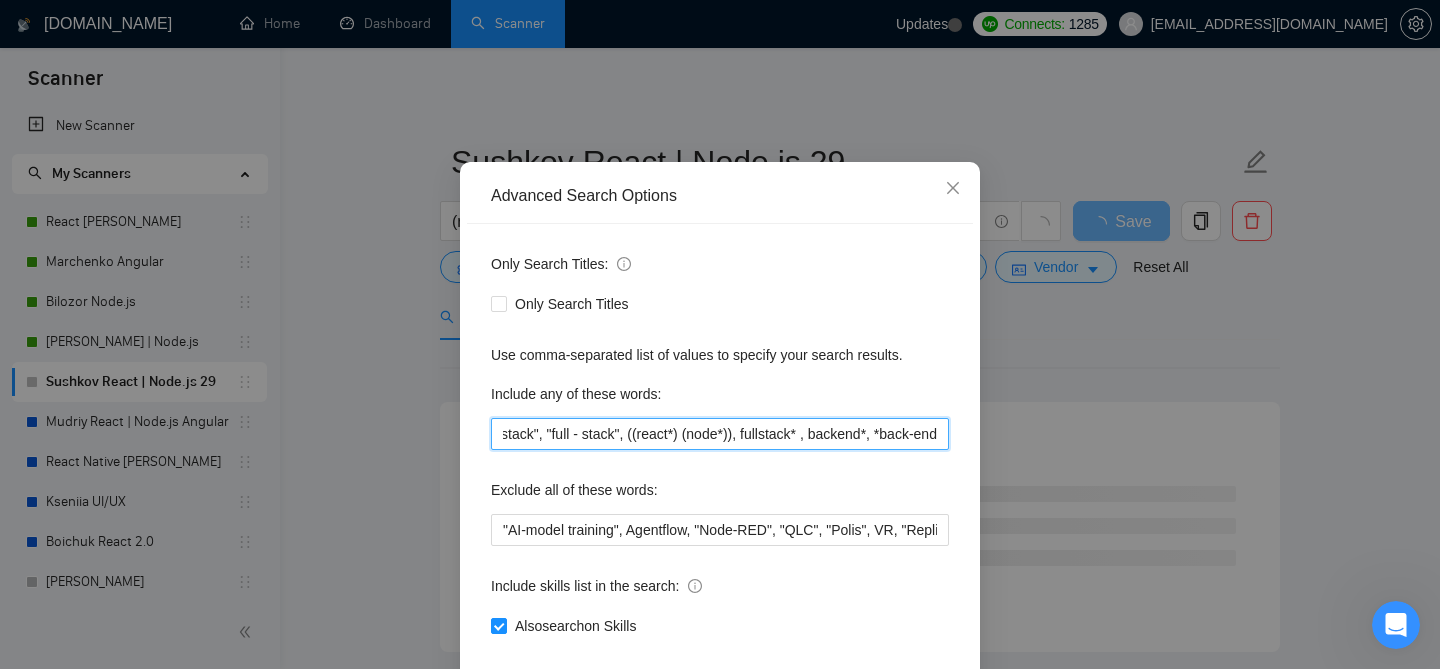 scroll, scrollTop: 0, scrollLeft: 254, axis: horizontal 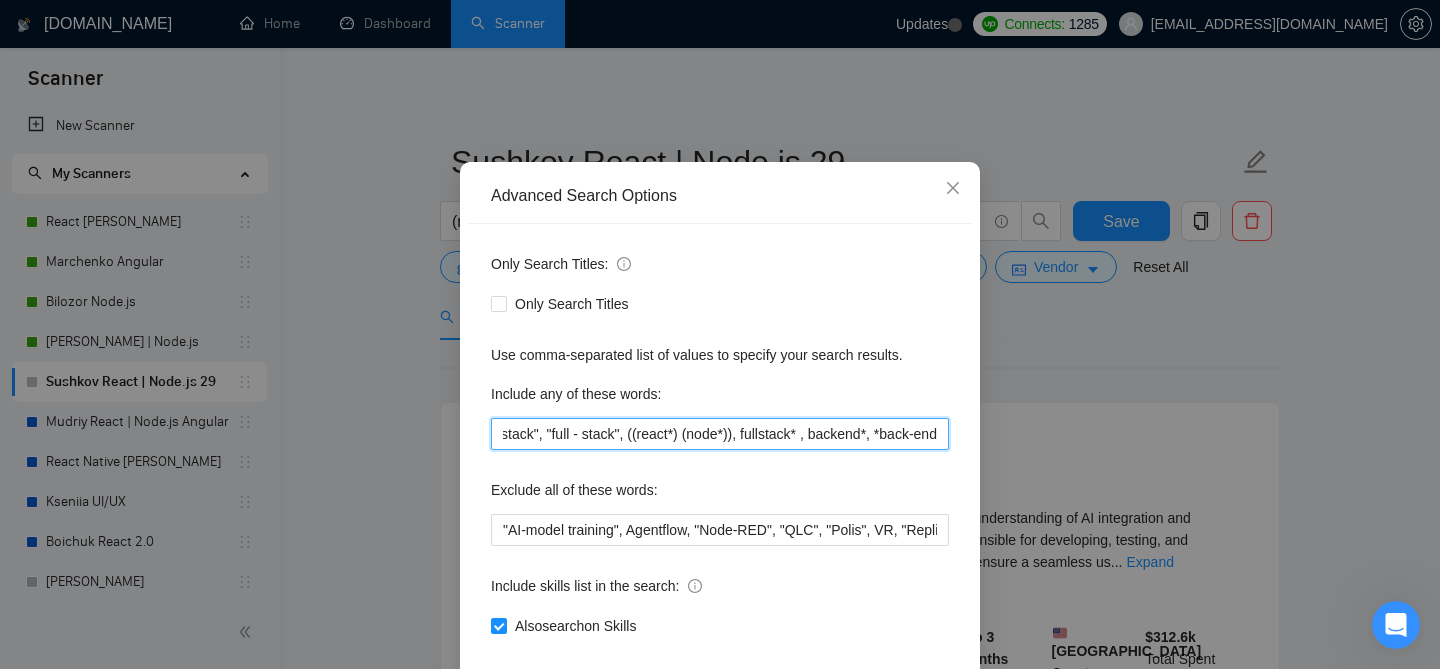 click on "MERN, "full-stack", fullstack, "full stack", "full - stack", ((react*) (node*)), fullstack* , backend*, *back-end" at bounding box center [720, 434] 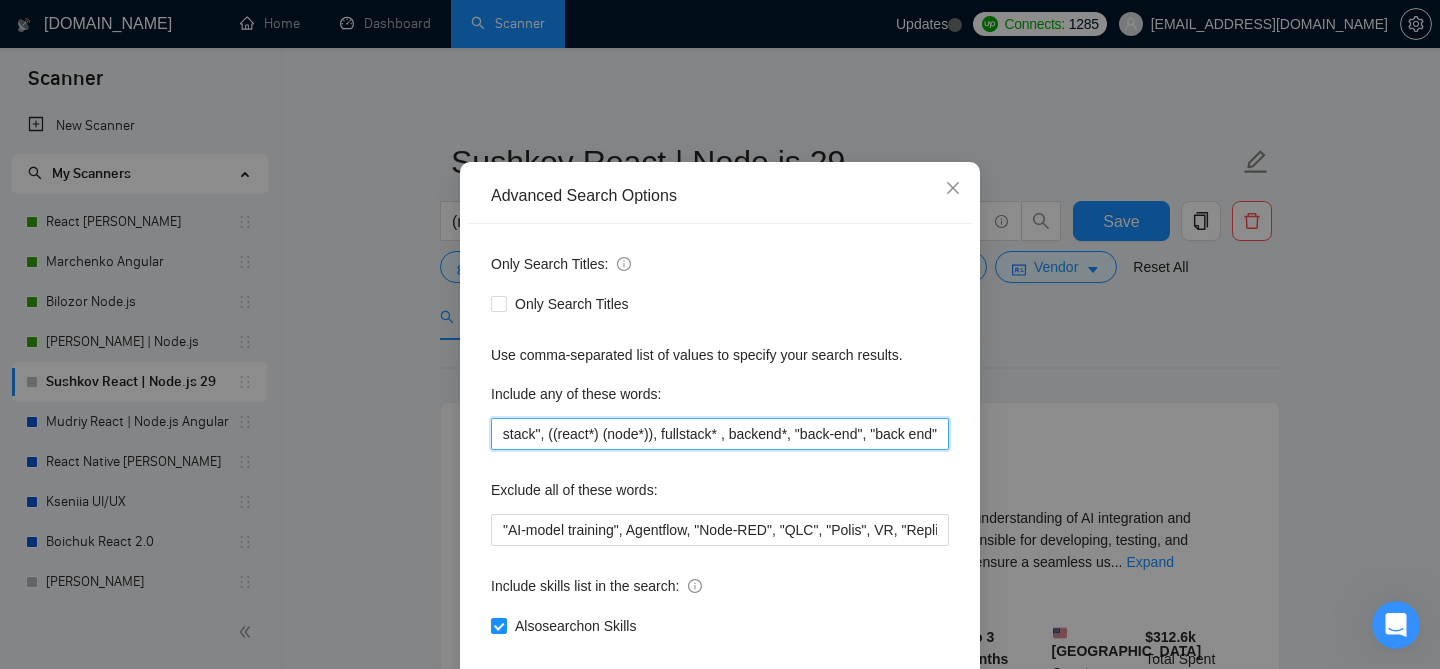 scroll, scrollTop: 0, scrollLeft: 340, axis: horizontal 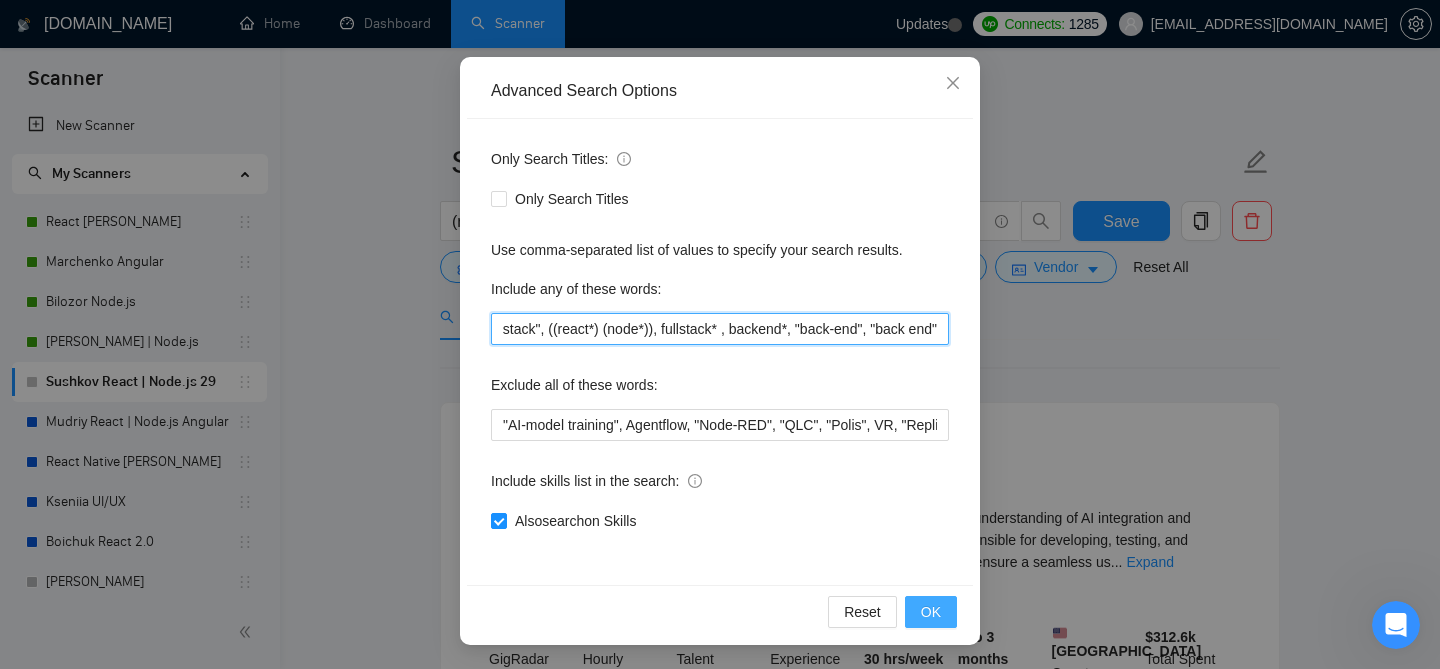 type on "MERN, "full-stack", fullstack, "full stack", "full - stack", ((react*) (node*)), fullstack* , backend*, "back-end", "back end"" 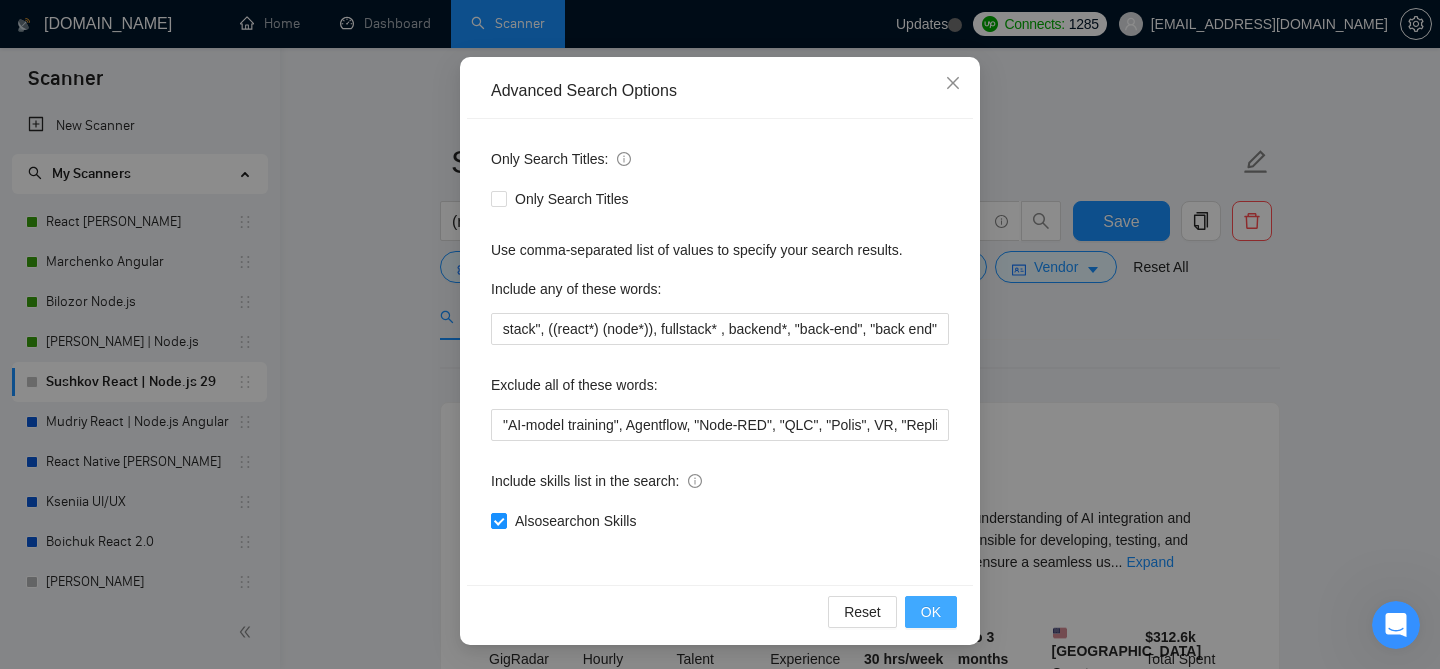 scroll, scrollTop: 0, scrollLeft: 0, axis: both 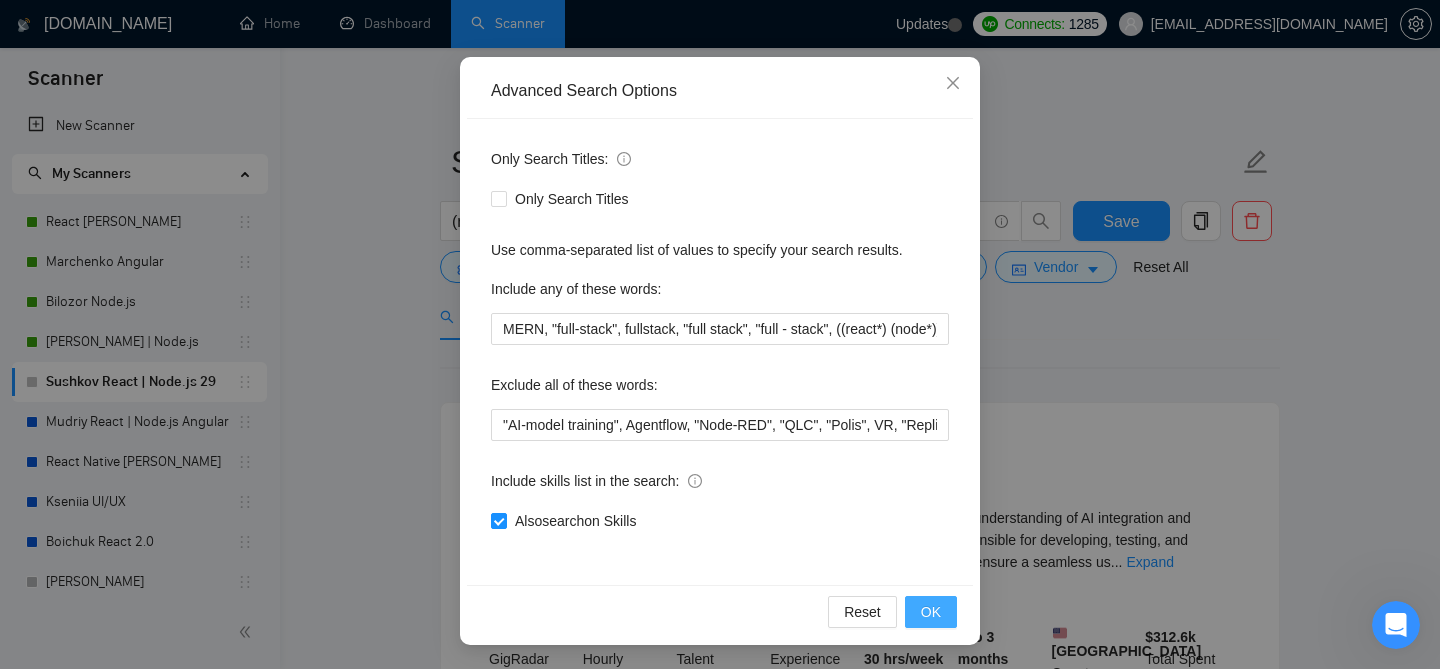 click on "OK" at bounding box center (931, 612) 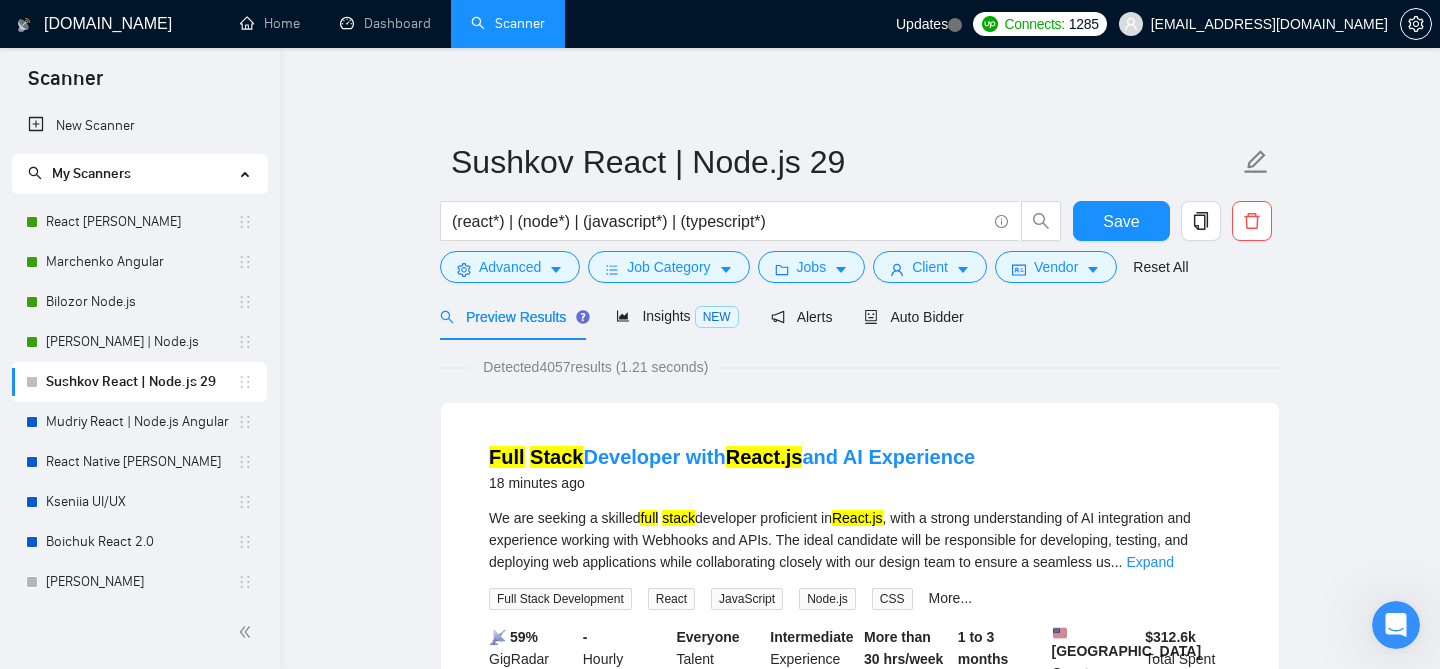 scroll, scrollTop: 63, scrollLeft: 0, axis: vertical 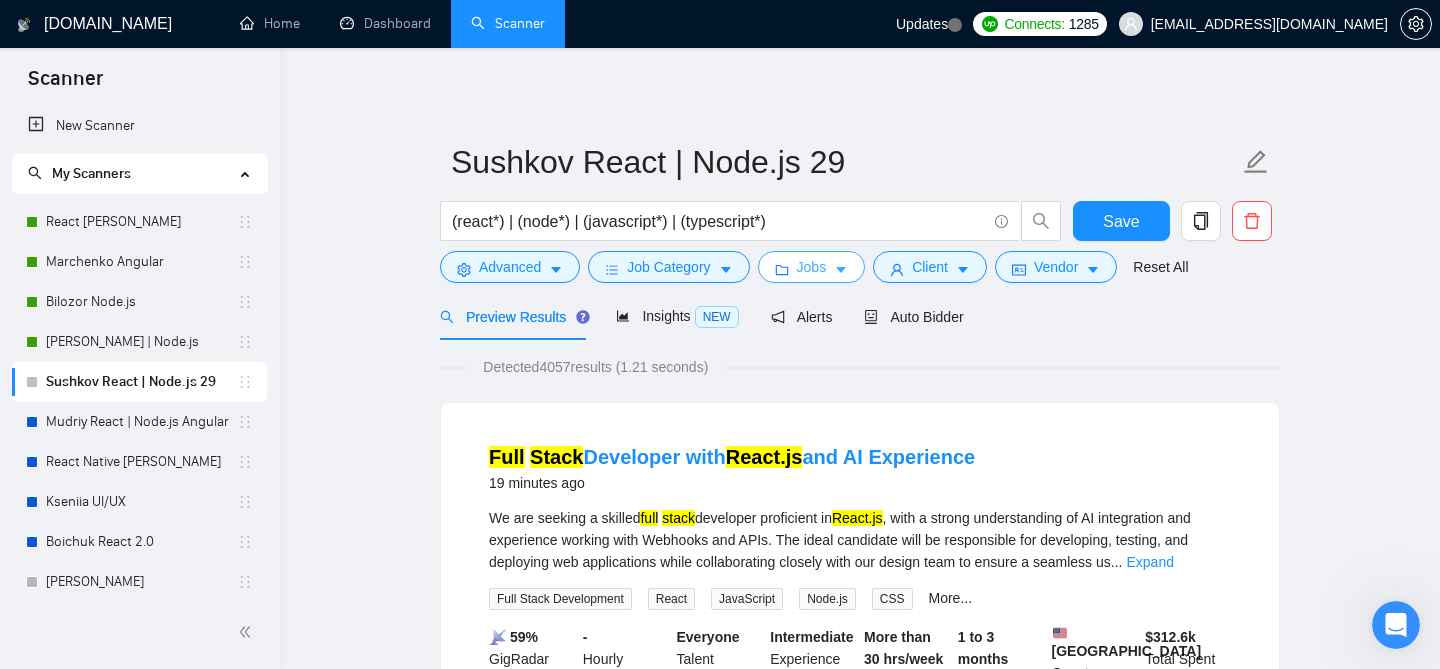 click on "Jobs" at bounding box center (812, 267) 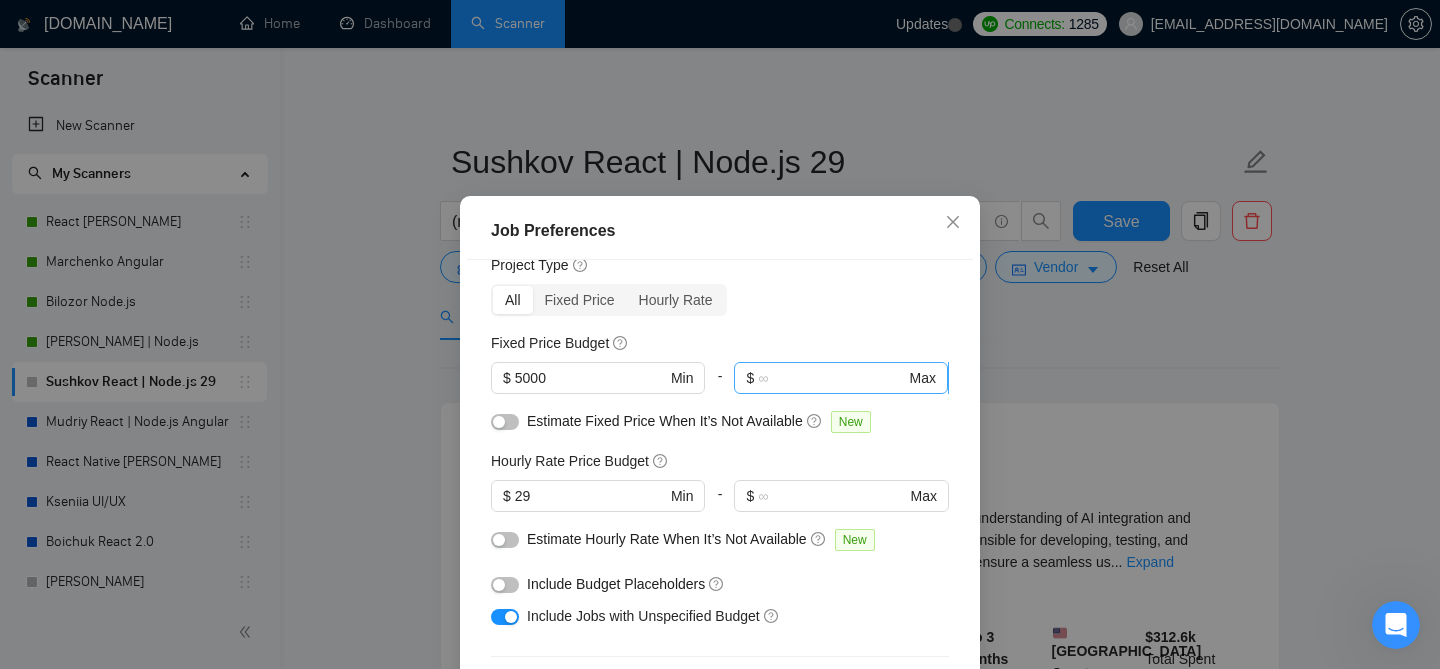 scroll, scrollTop: 61, scrollLeft: 0, axis: vertical 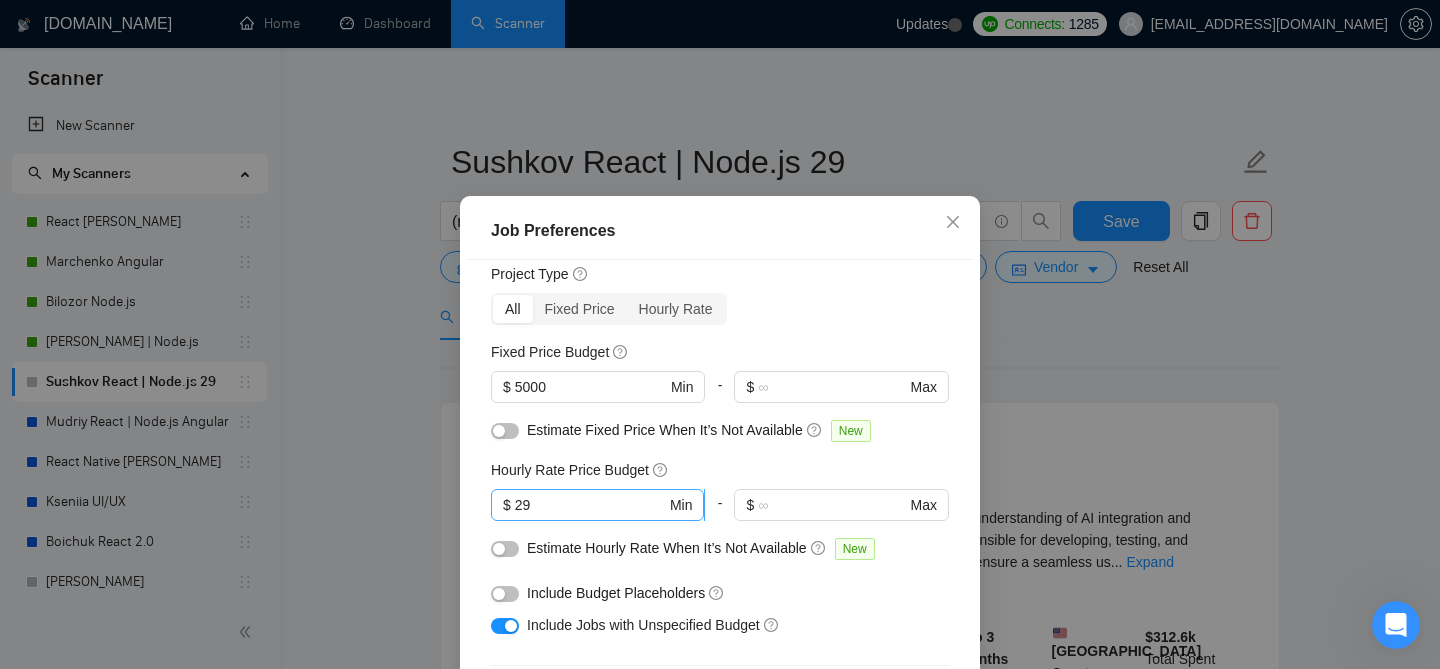 click on "29" at bounding box center (590, 505) 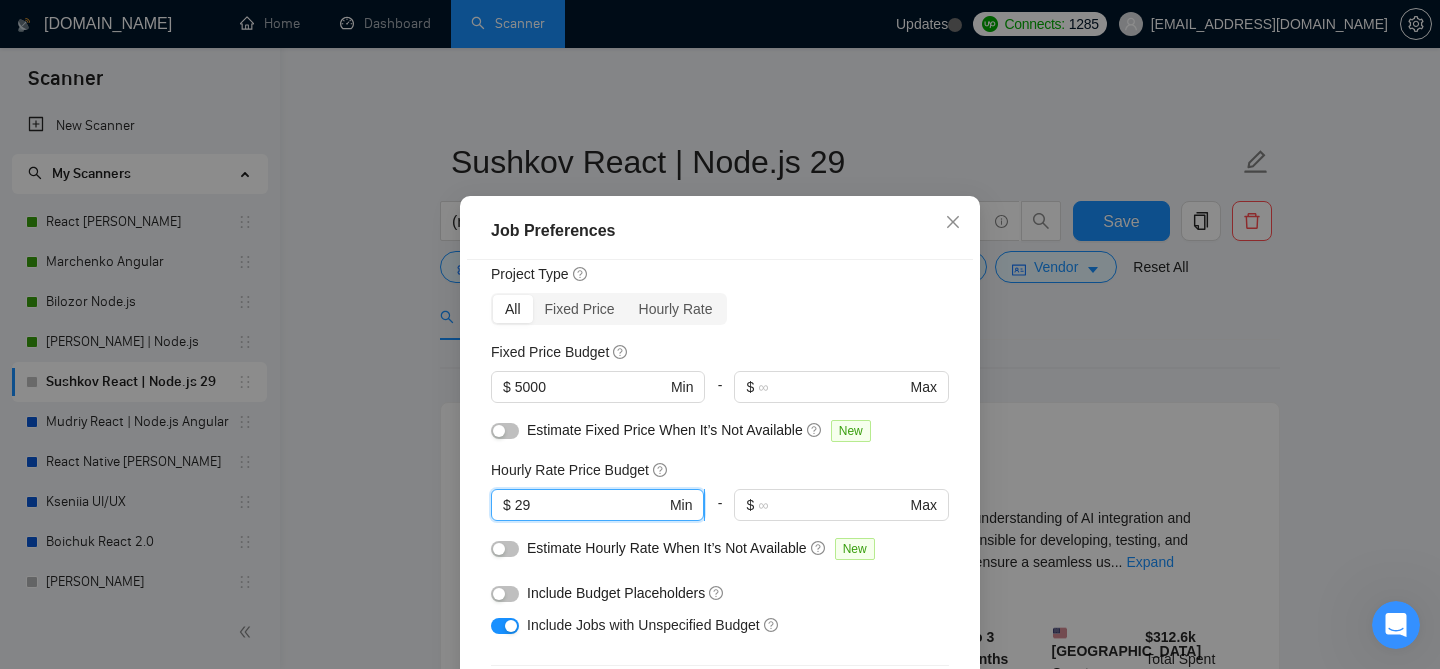 type on "2" 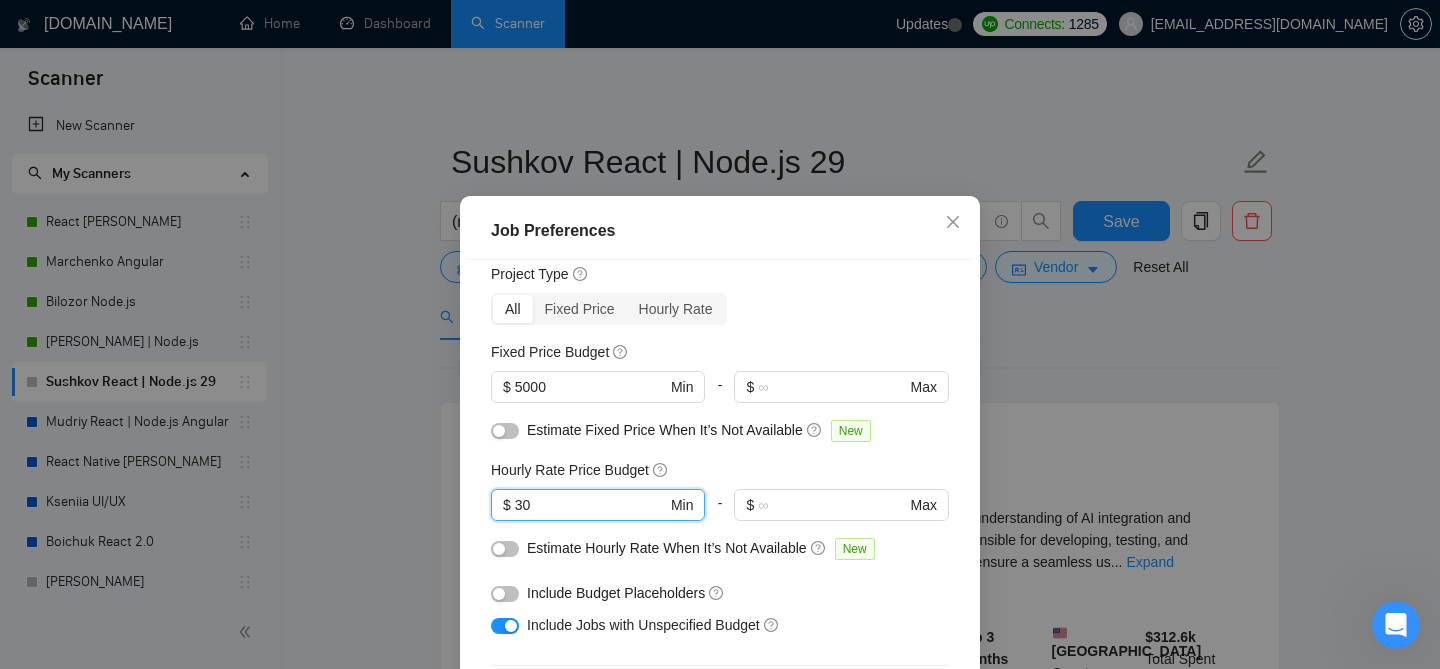 type on "30" 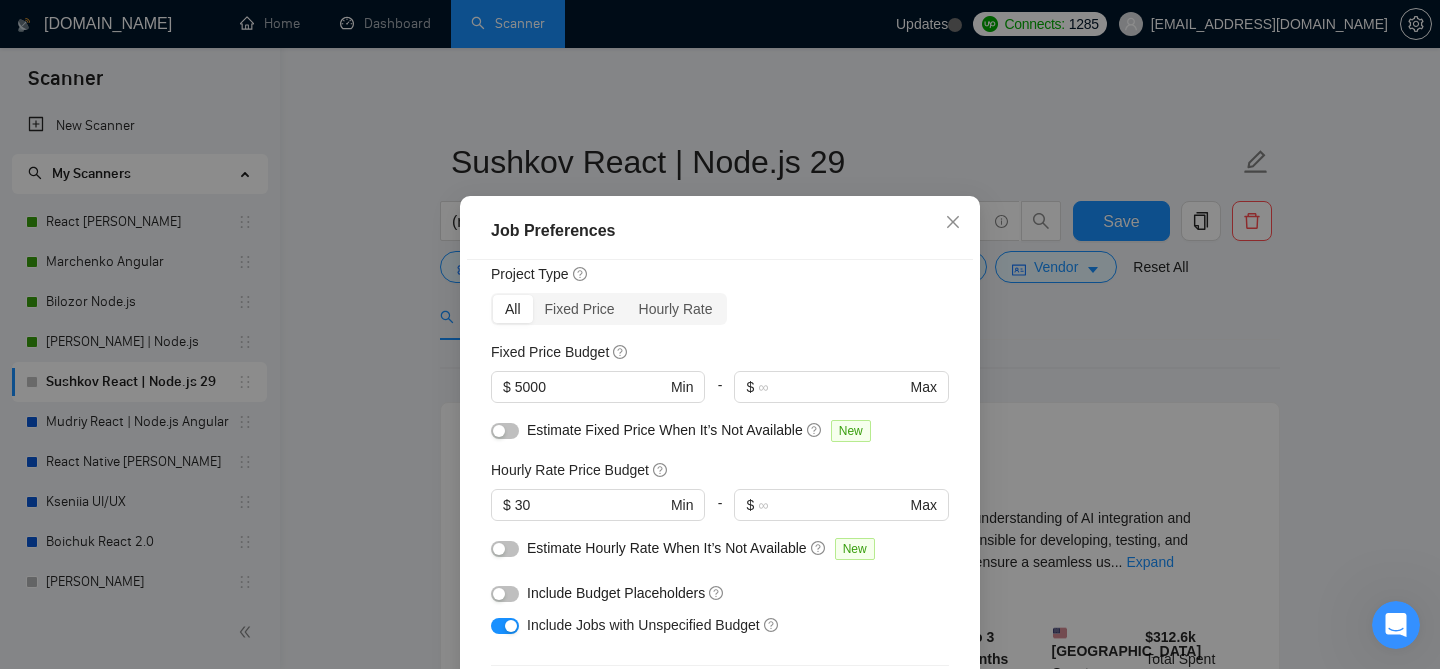 click on "All Fixed Price Hourly Rate" at bounding box center (720, 309) 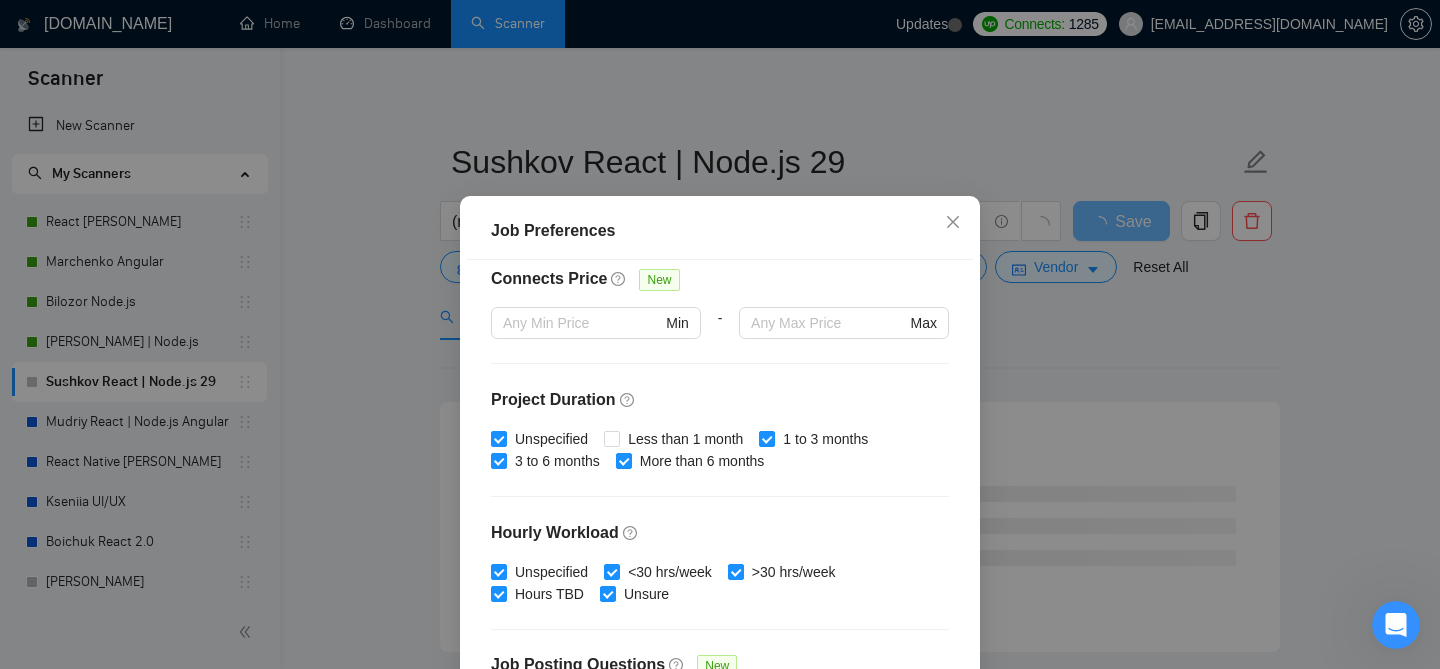 scroll, scrollTop: 489, scrollLeft: 0, axis: vertical 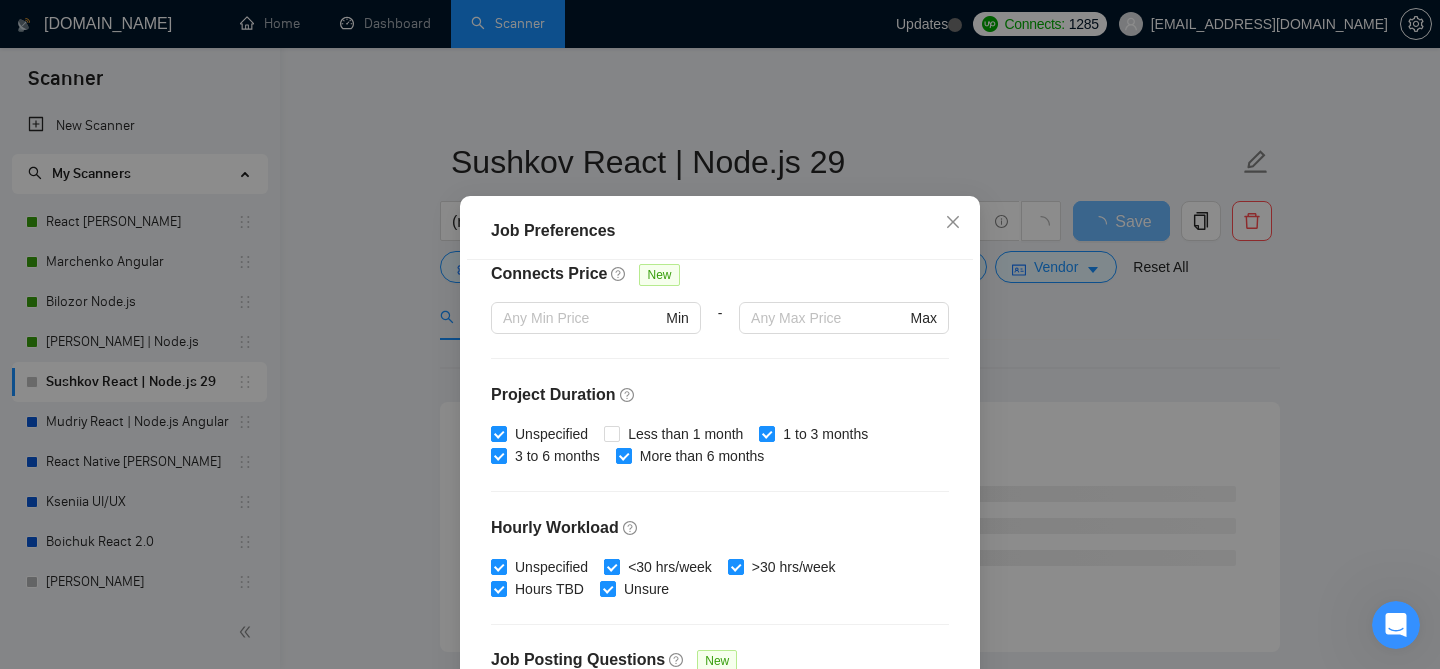 click on "<30 hrs/week" at bounding box center (670, 567) 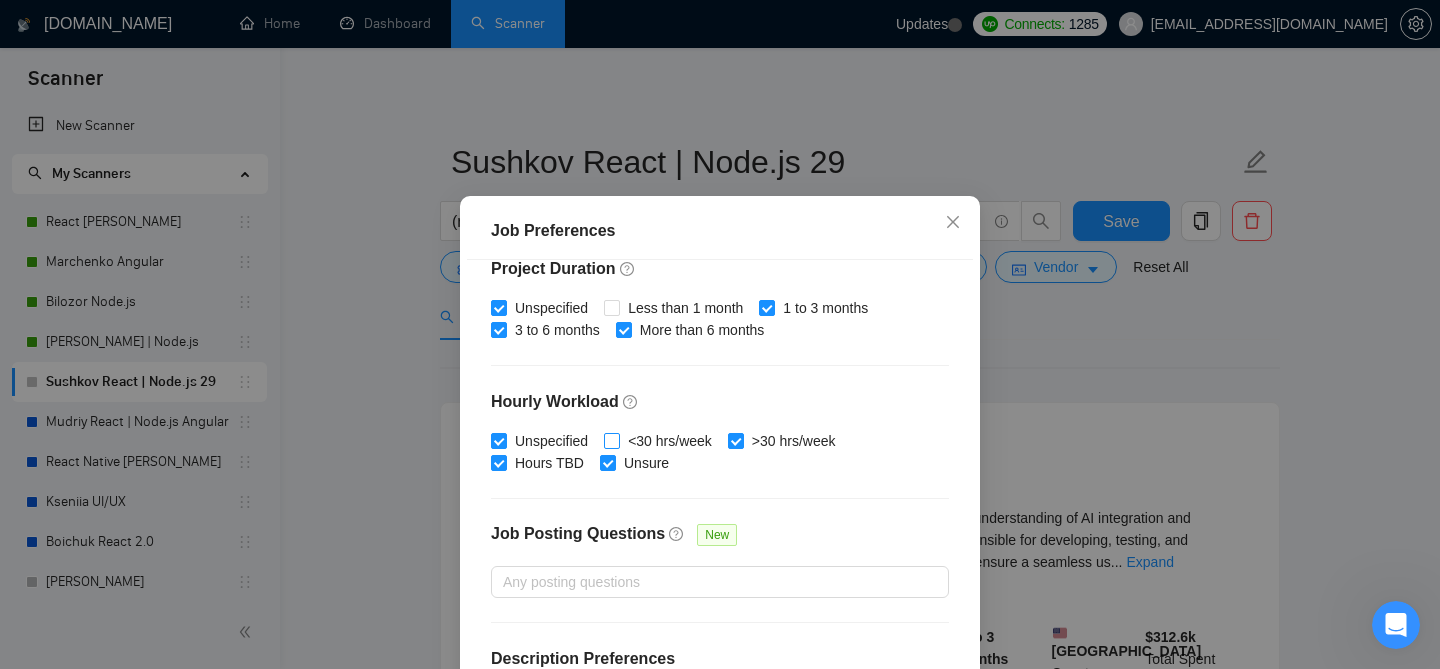 scroll, scrollTop: 659, scrollLeft: 0, axis: vertical 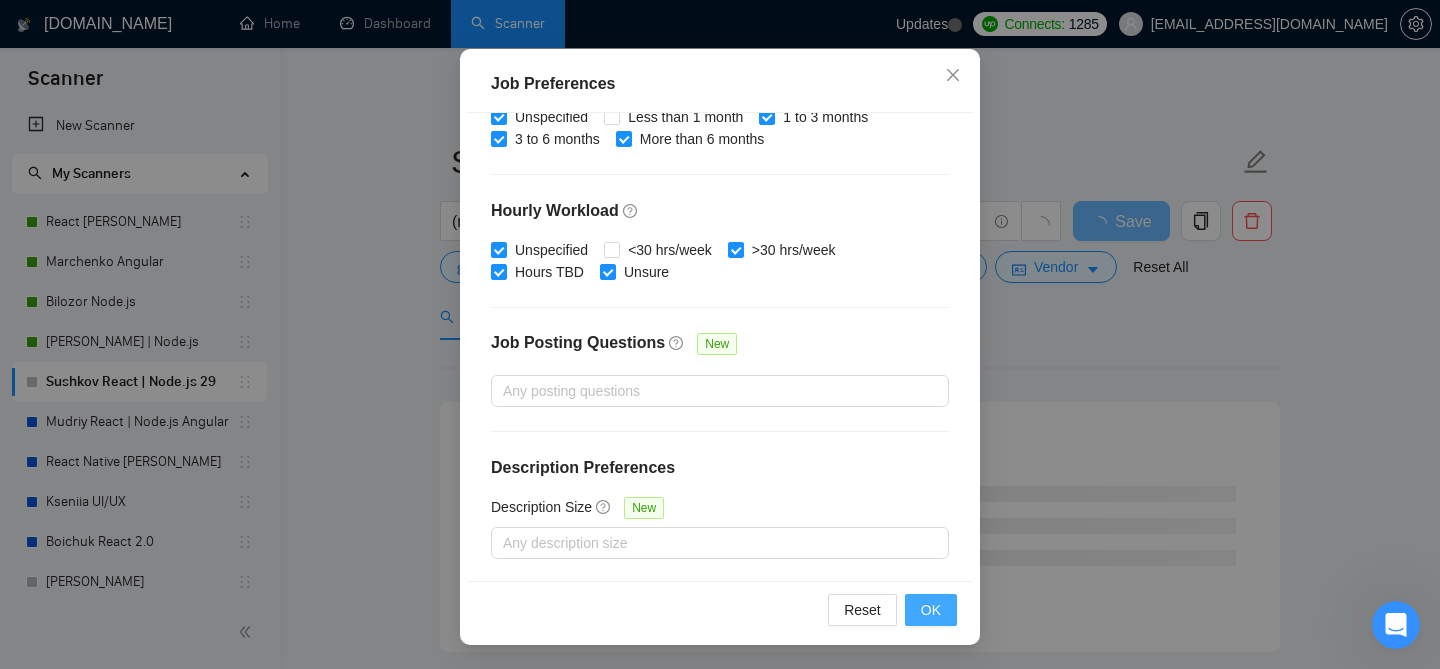 click on "OK" at bounding box center (931, 610) 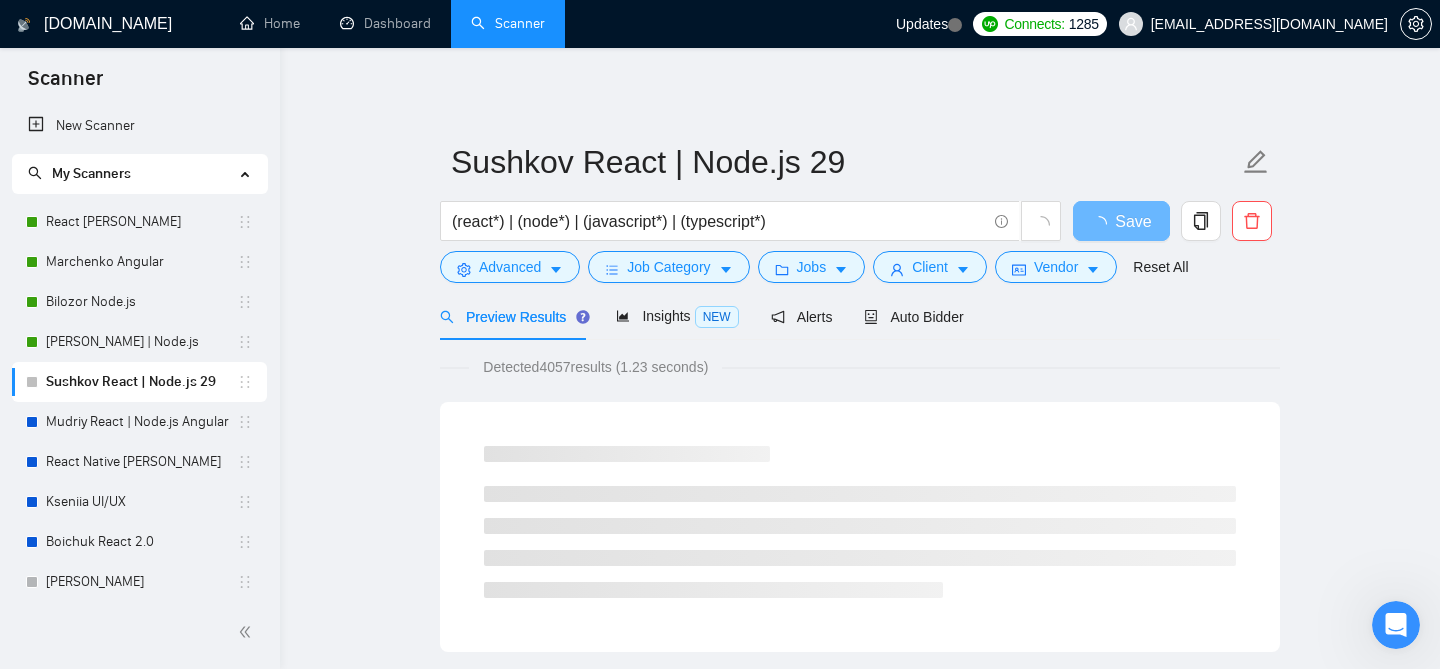 scroll, scrollTop: 71, scrollLeft: 0, axis: vertical 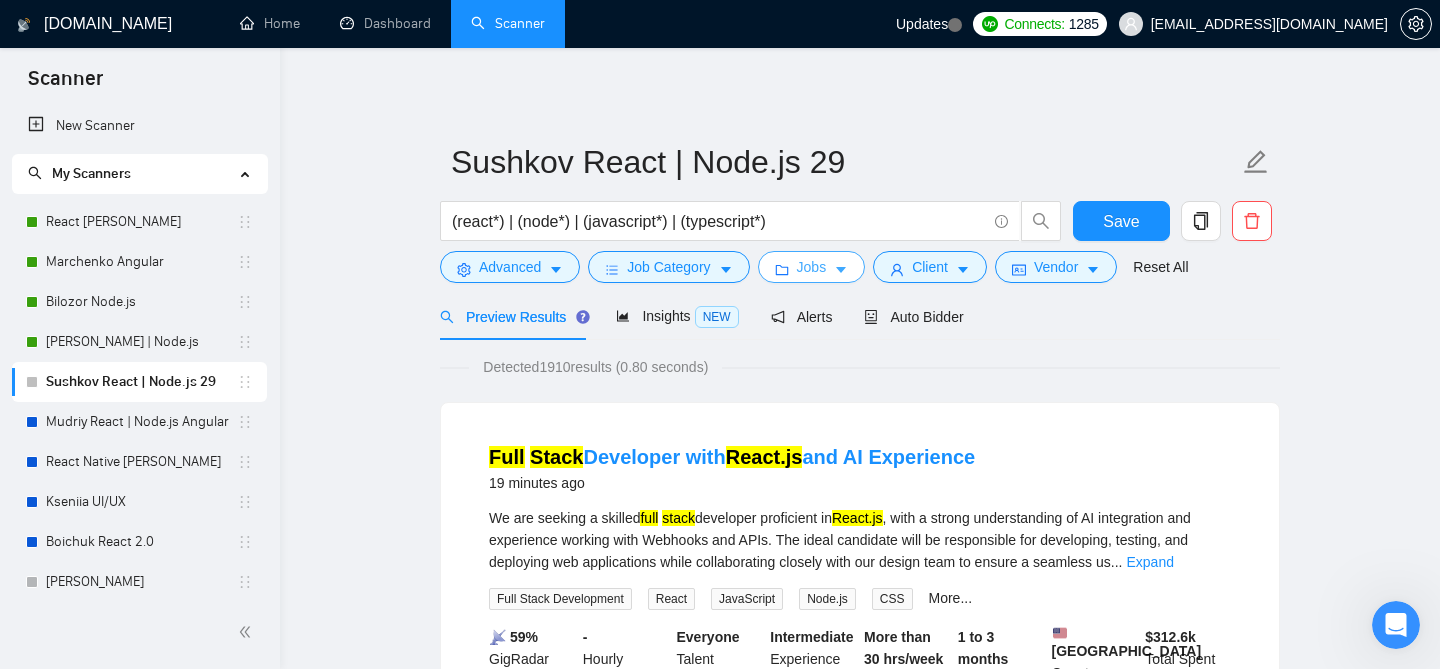 click on "Jobs" at bounding box center [812, 267] 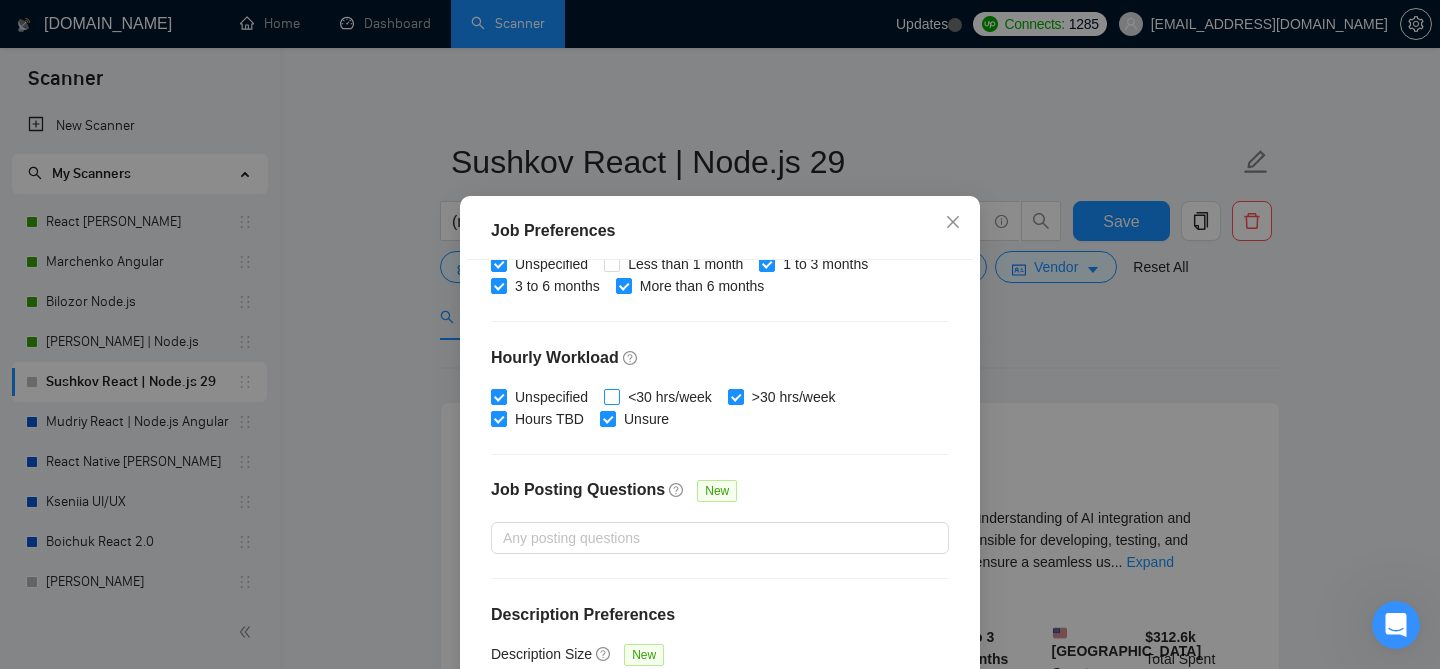 click on "<30 hrs/week" at bounding box center (670, 397) 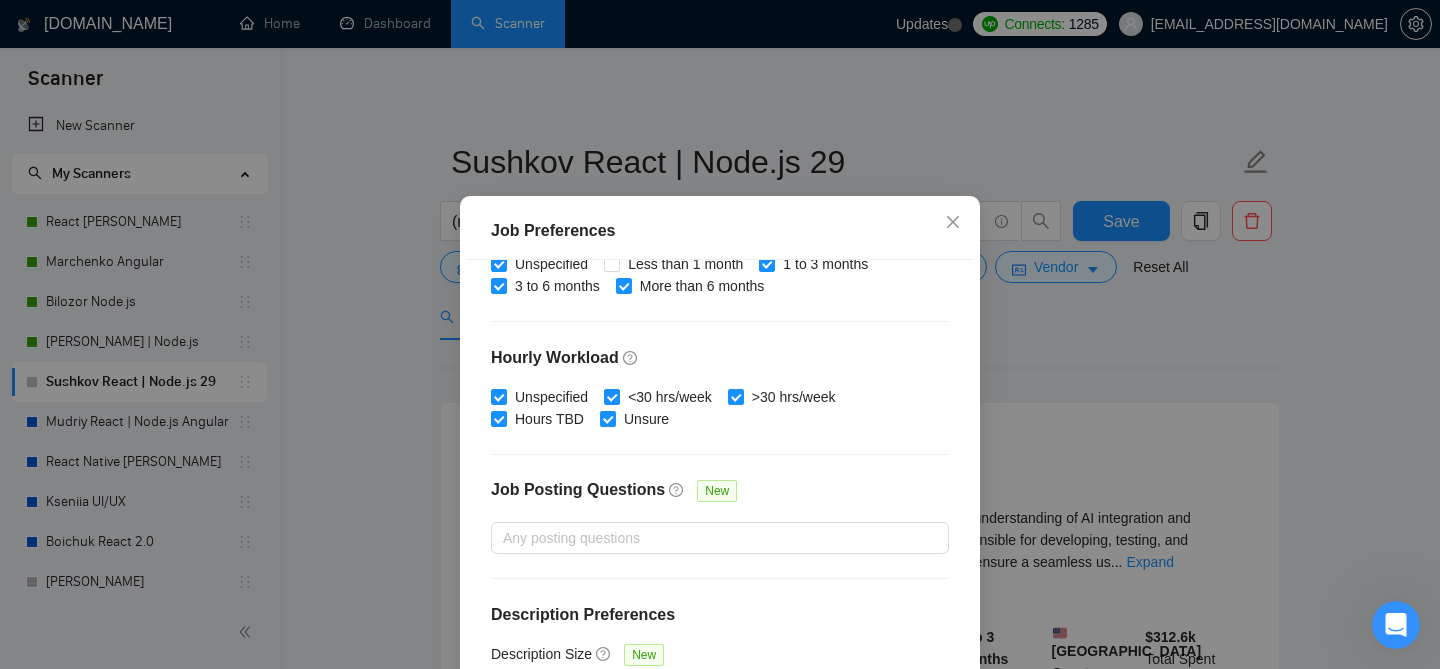 scroll, scrollTop: 147, scrollLeft: 0, axis: vertical 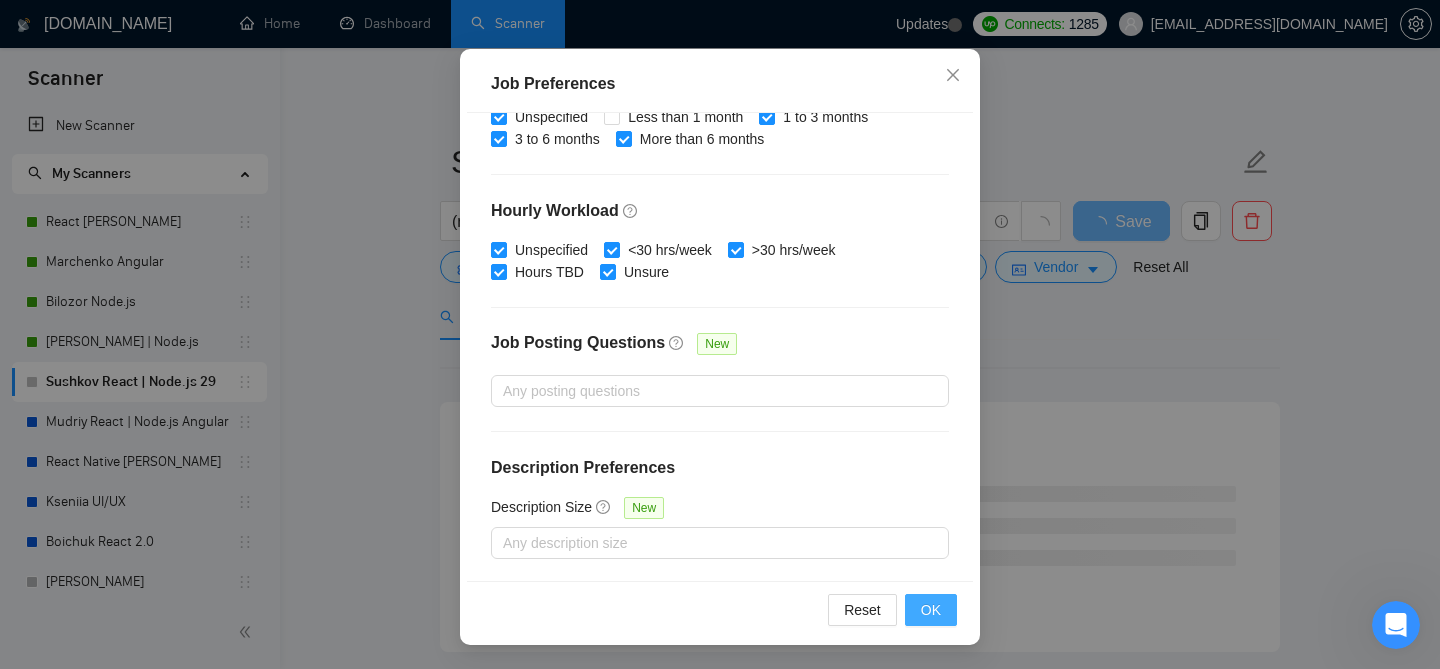 click on "OK" at bounding box center (931, 610) 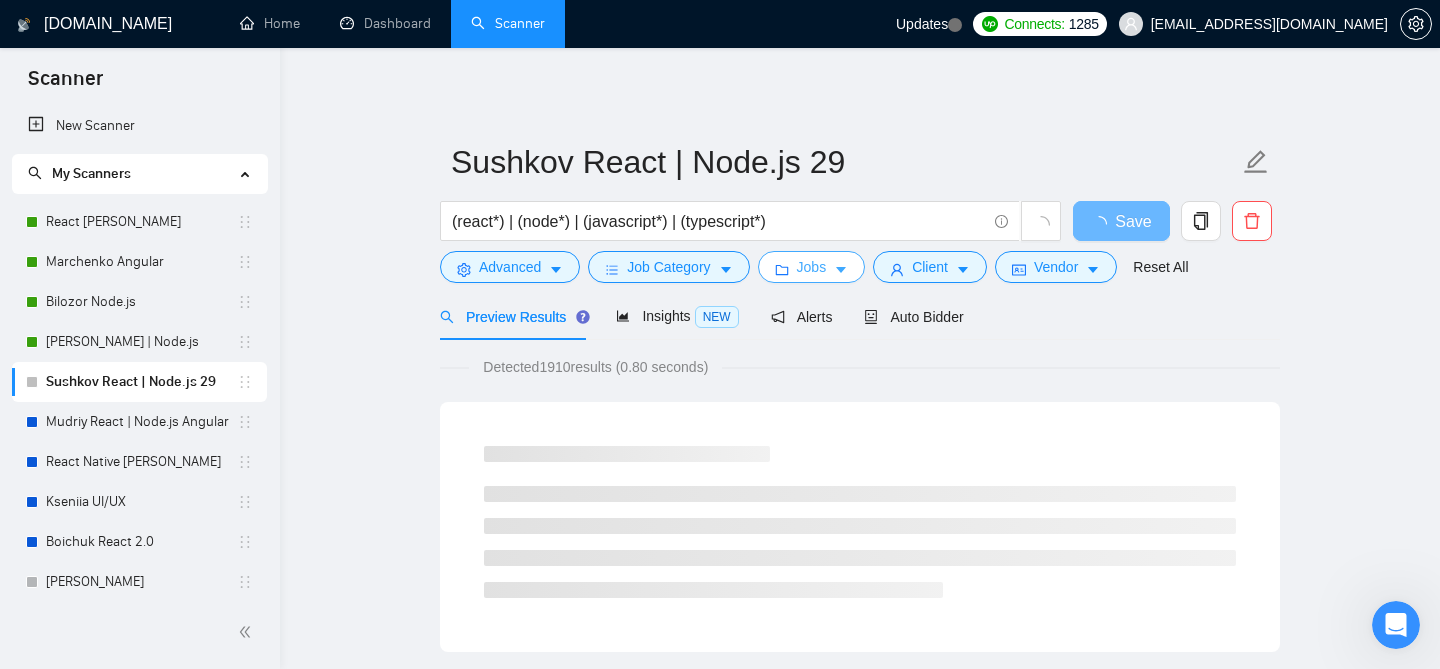 scroll, scrollTop: 0, scrollLeft: 0, axis: both 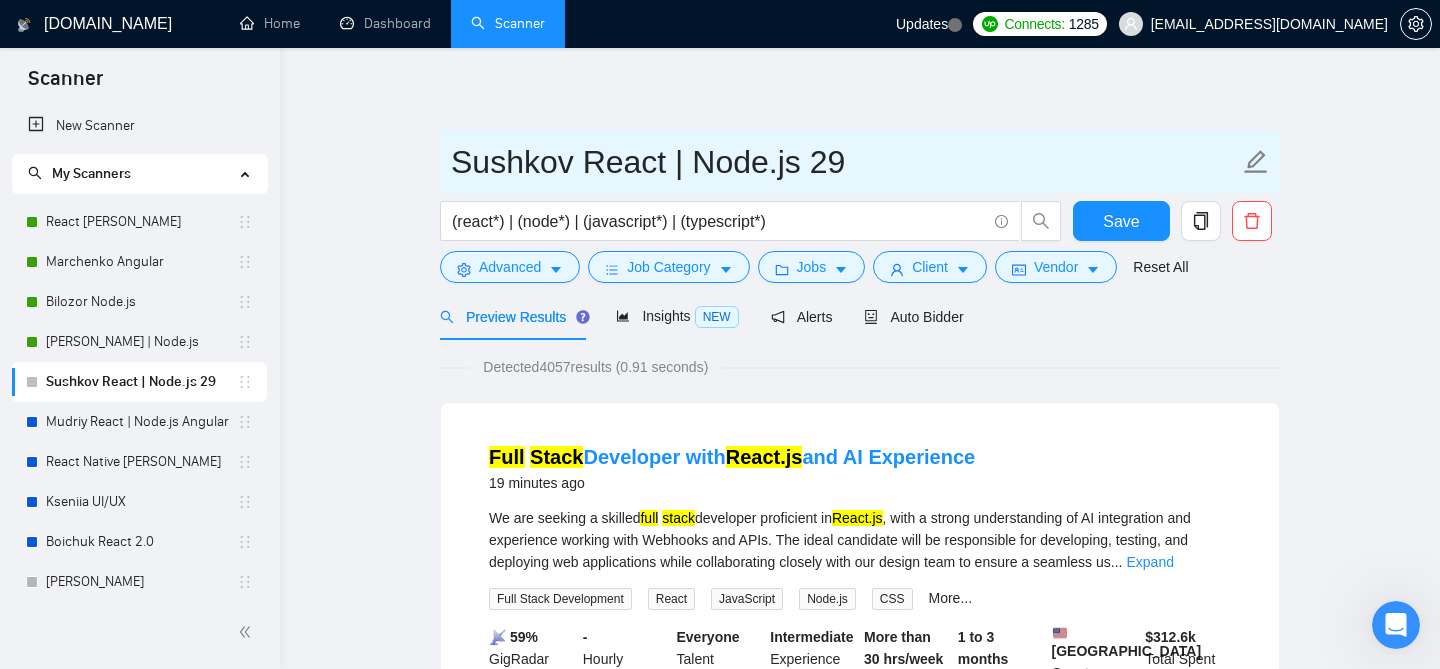 drag, startPoint x: 853, startPoint y: 166, endPoint x: 449, endPoint y: 172, distance: 404.04456 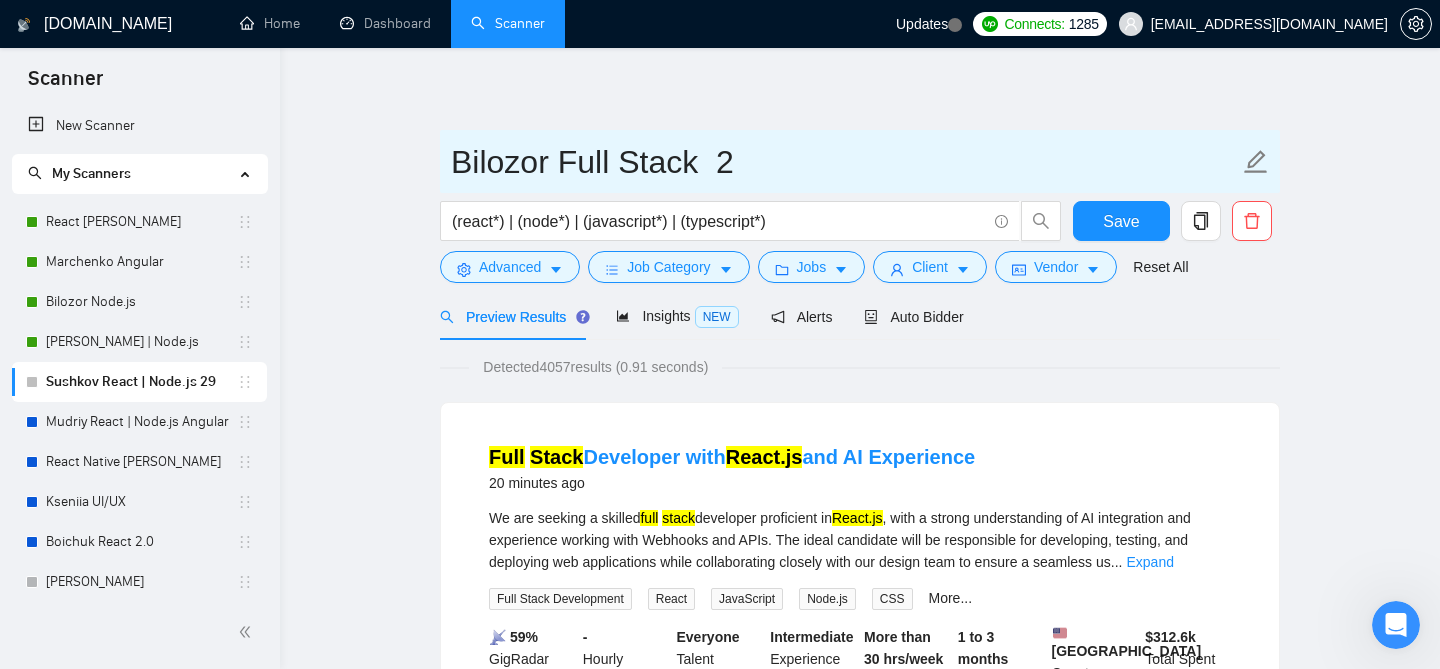type on "Bilozor Full Stack  2" 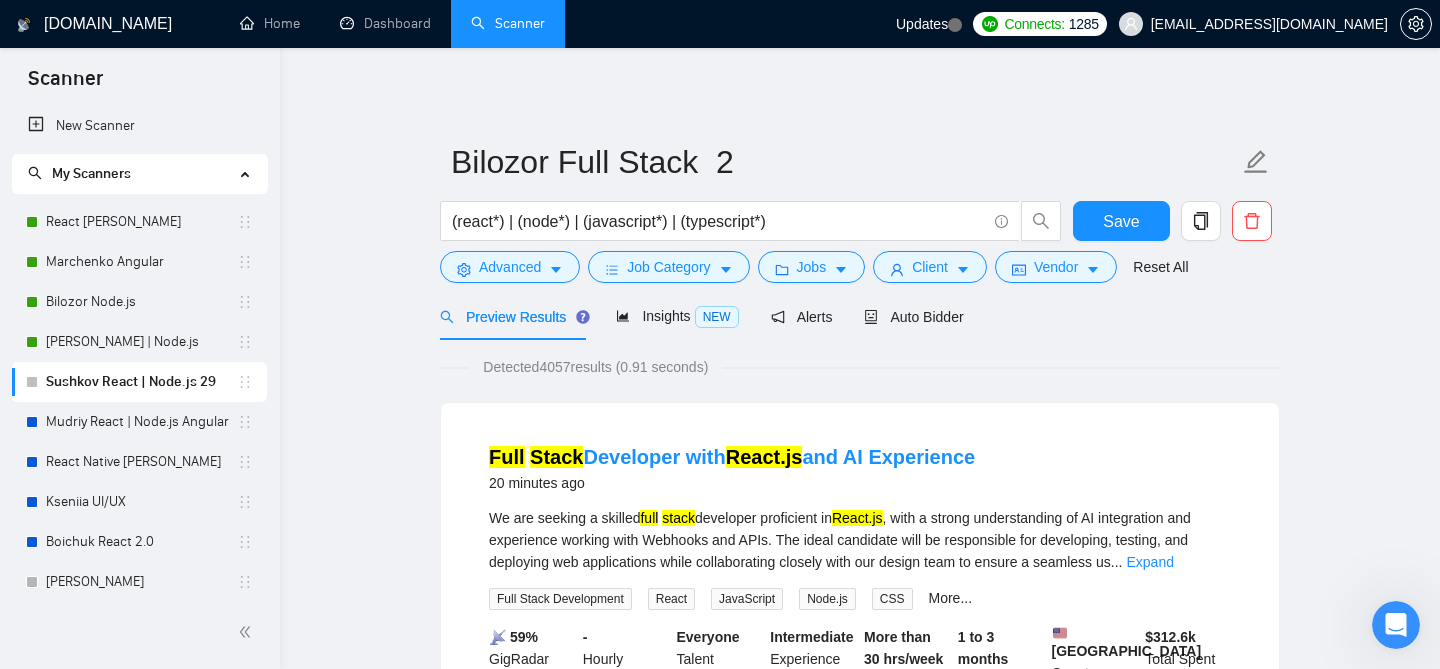 click on "Bilozor Full Stack  2 (react*) | (node*) | (javascript*) | (typescript*) Save Advanced   Job Category   Jobs   Client   Vendor   Reset All Preview Results Insights NEW Alerts Auto Bidder Detected   4057  results   (0.91 seconds) Full   Stack  Developer with  React.js  and AI Experience 20 minutes ago We are seeking a skilled  full   stack  developer proficient in  React.js , with a strong understanding of AI integration and experience working with Webhooks and APIs. The ideal candidate will be responsible for developing, testing, and deploying web applications while collaborating closely with our design team to ensure a seamless us ... Expand Full Stack Development React JavaScript Node.js CSS More... 📡   59% GigRadar Score   - Hourly Everyone Talent Preference Intermediate Experience Level More than 30 hrs/week Hourly Load 1 to 3 months Duration   [GEOGRAPHIC_DATA] Country $ 312.6k Total Spent $43.62 Avg Rate Paid 100-499 Company Size Verified Payment Verified [DATE] Member Since ⭐️  4.83 Full   stack" at bounding box center (860, 2404) 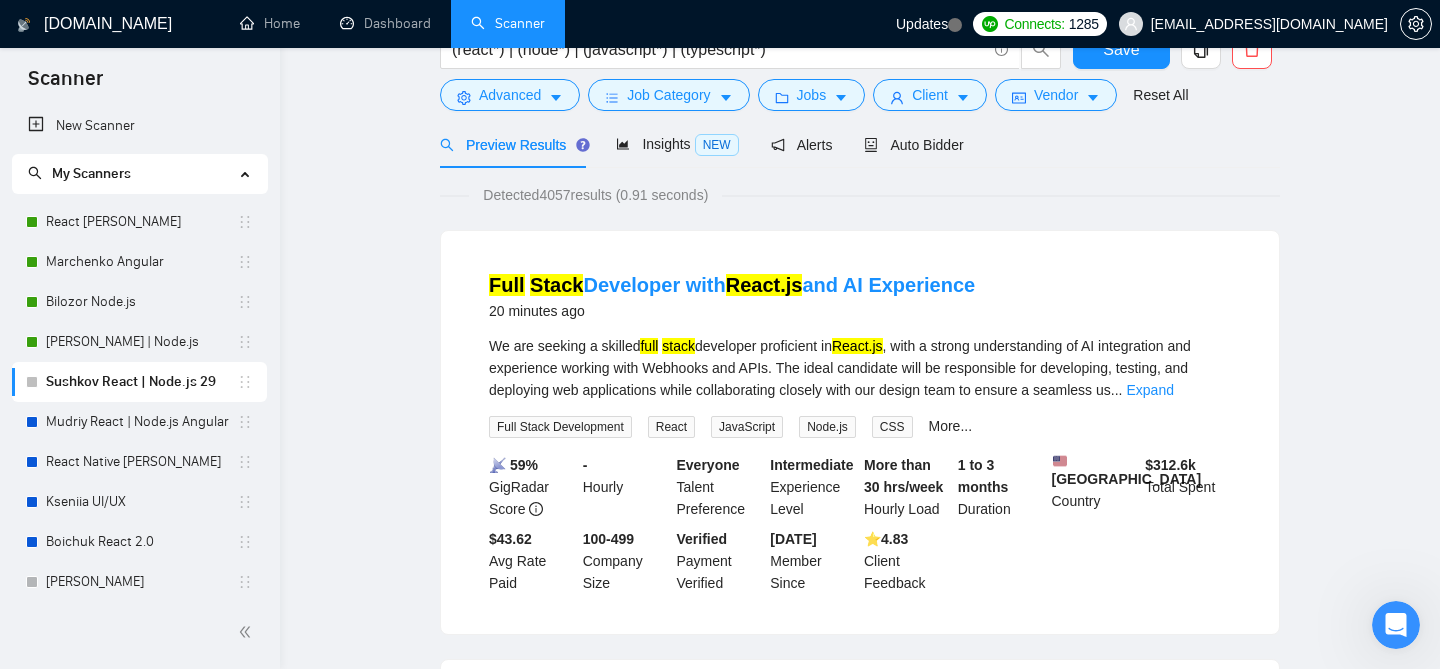 scroll, scrollTop: 0, scrollLeft: 0, axis: both 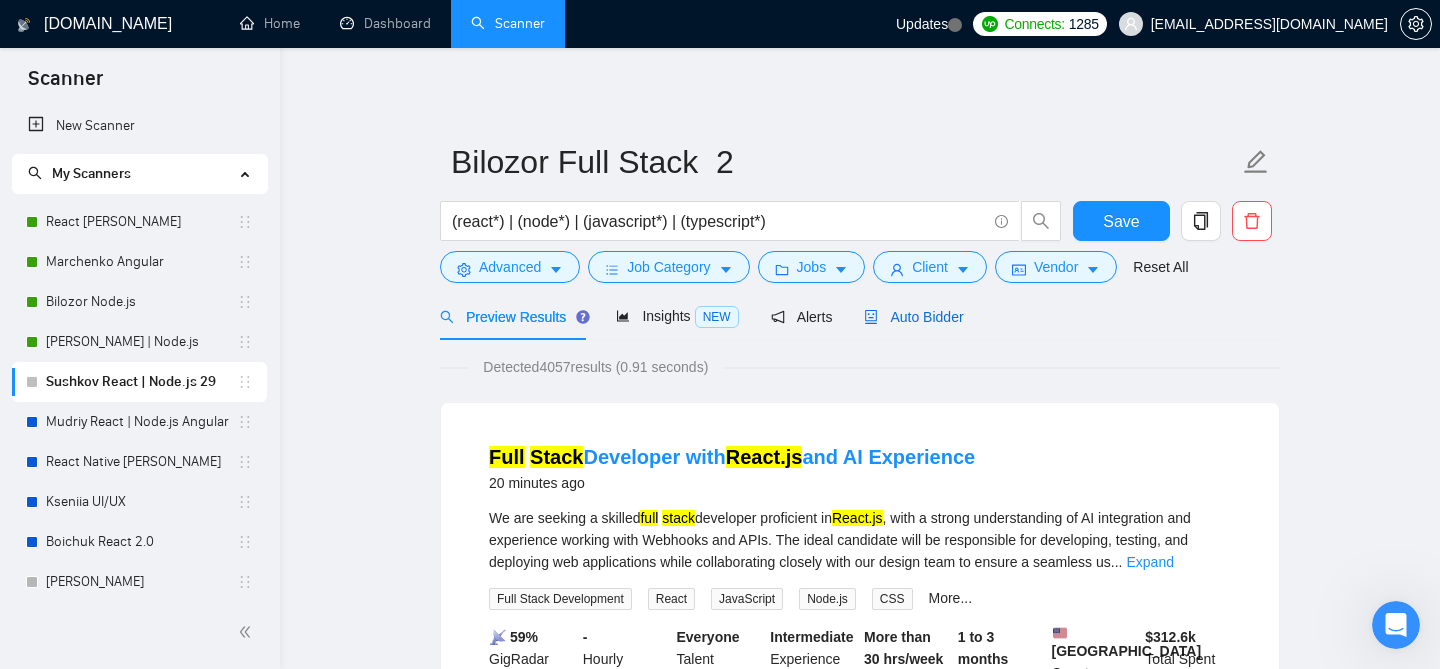 click on "Auto Bidder" at bounding box center [913, 317] 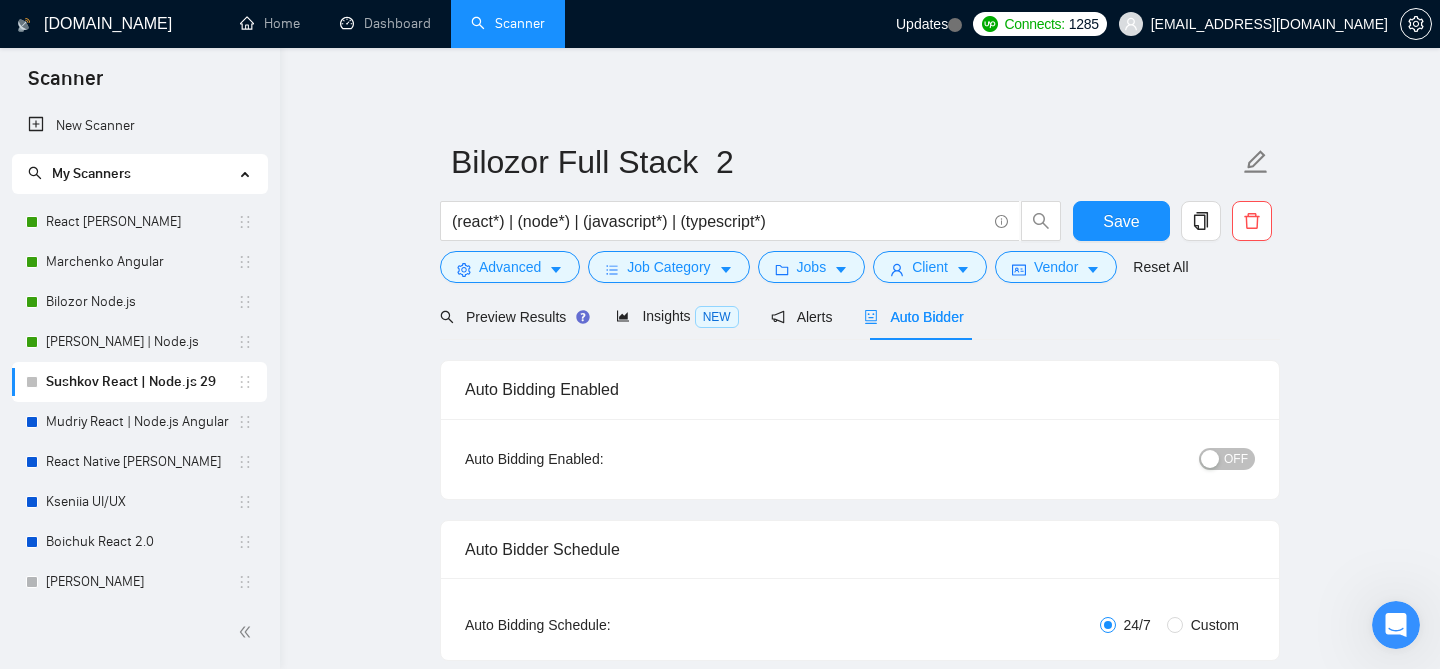 type 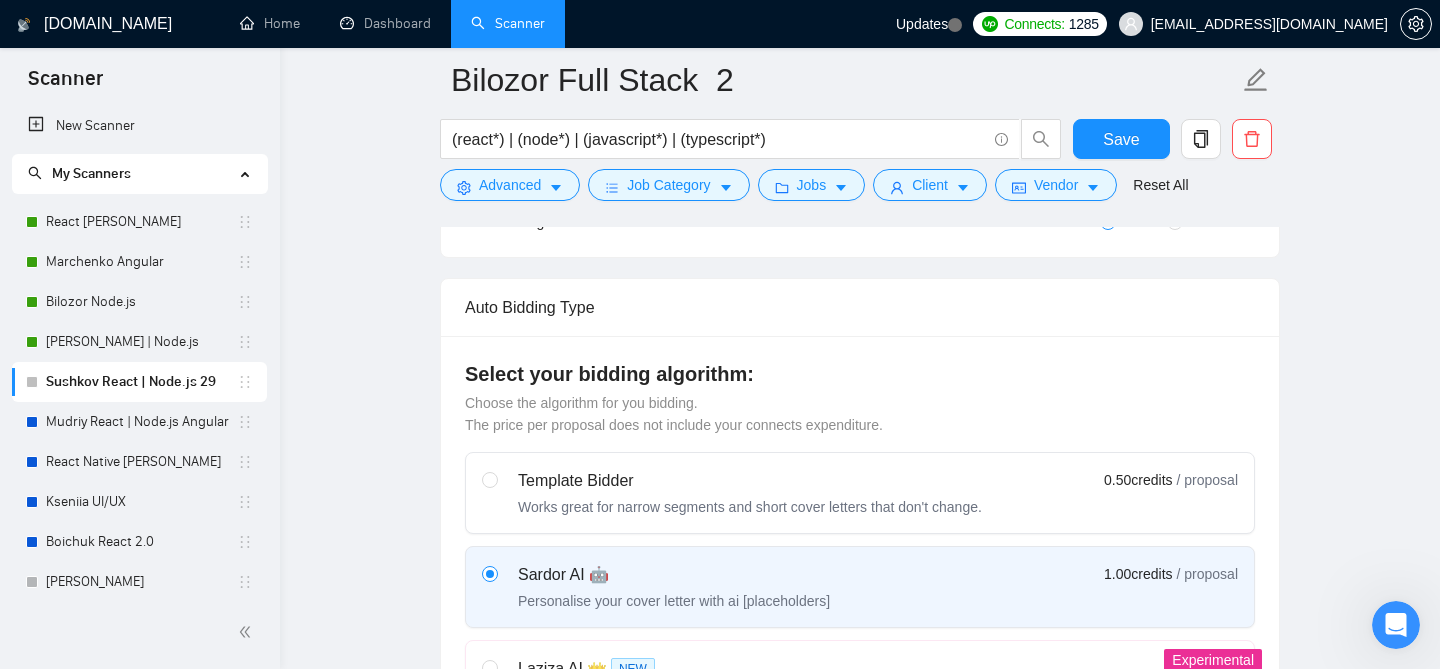 scroll, scrollTop: 550, scrollLeft: 0, axis: vertical 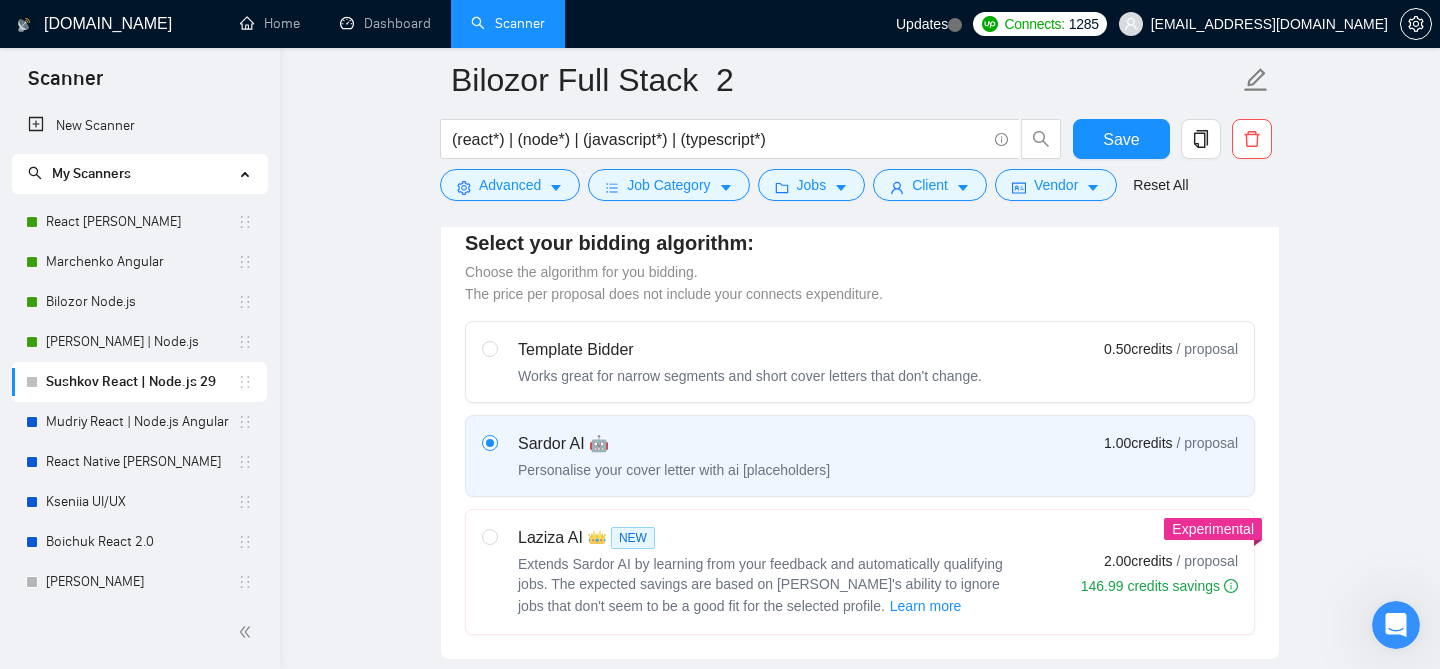 click on "Laziza AI  👑   NEW" at bounding box center [768, 538] 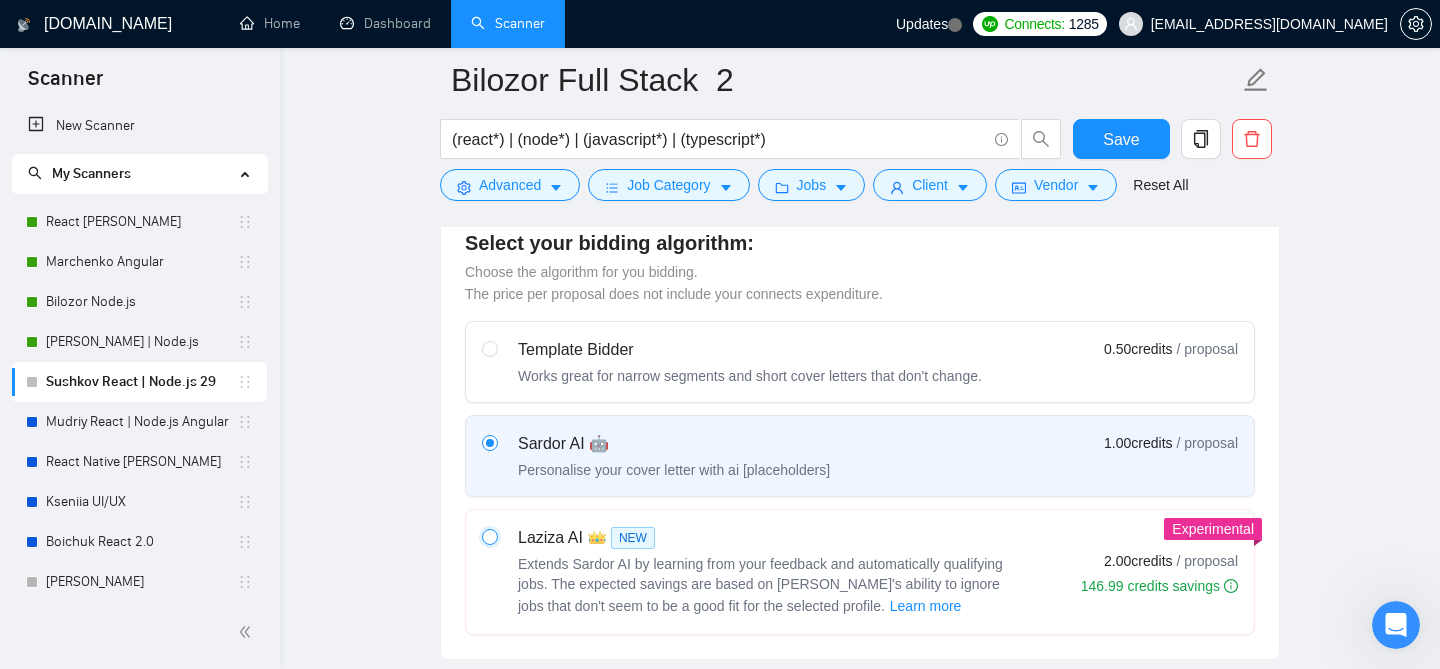 click at bounding box center (489, 536) 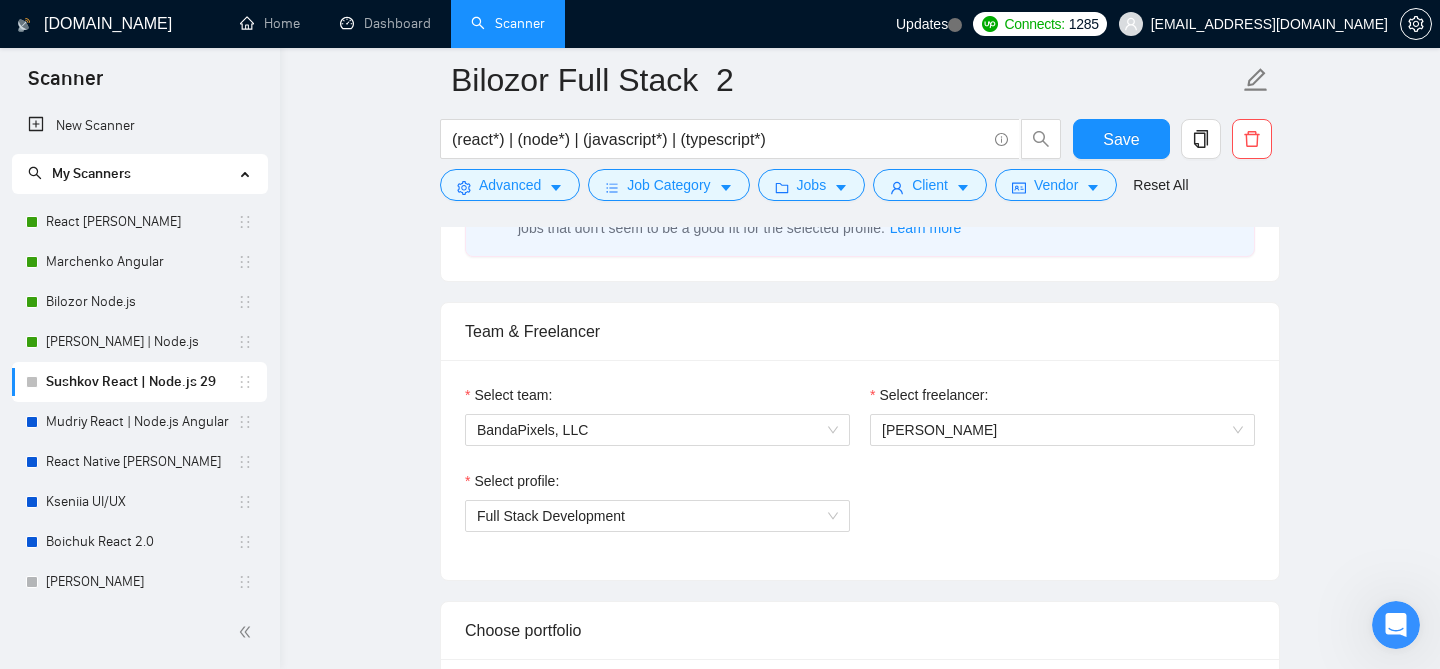 scroll, scrollTop: 932, scrollLeft: 0, axis: vertical 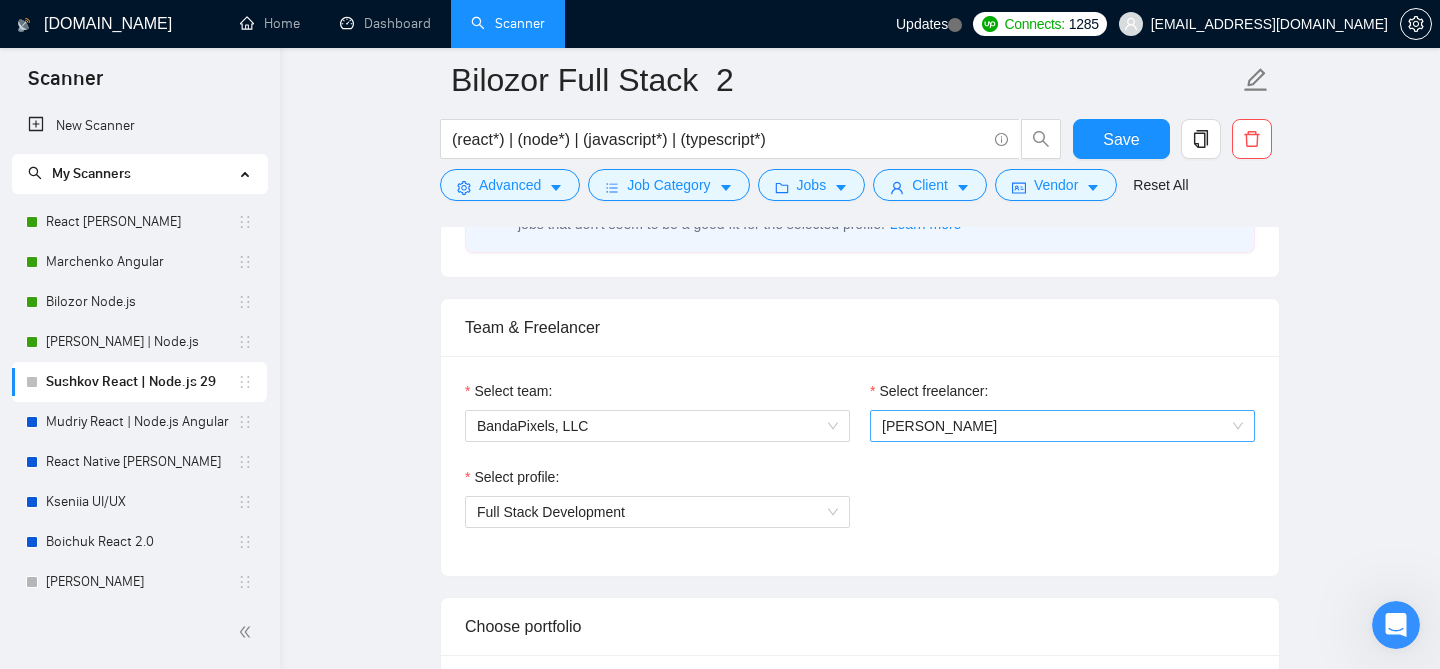 click on "[PERSON_NAME]" at bounding box center (1062, 426) 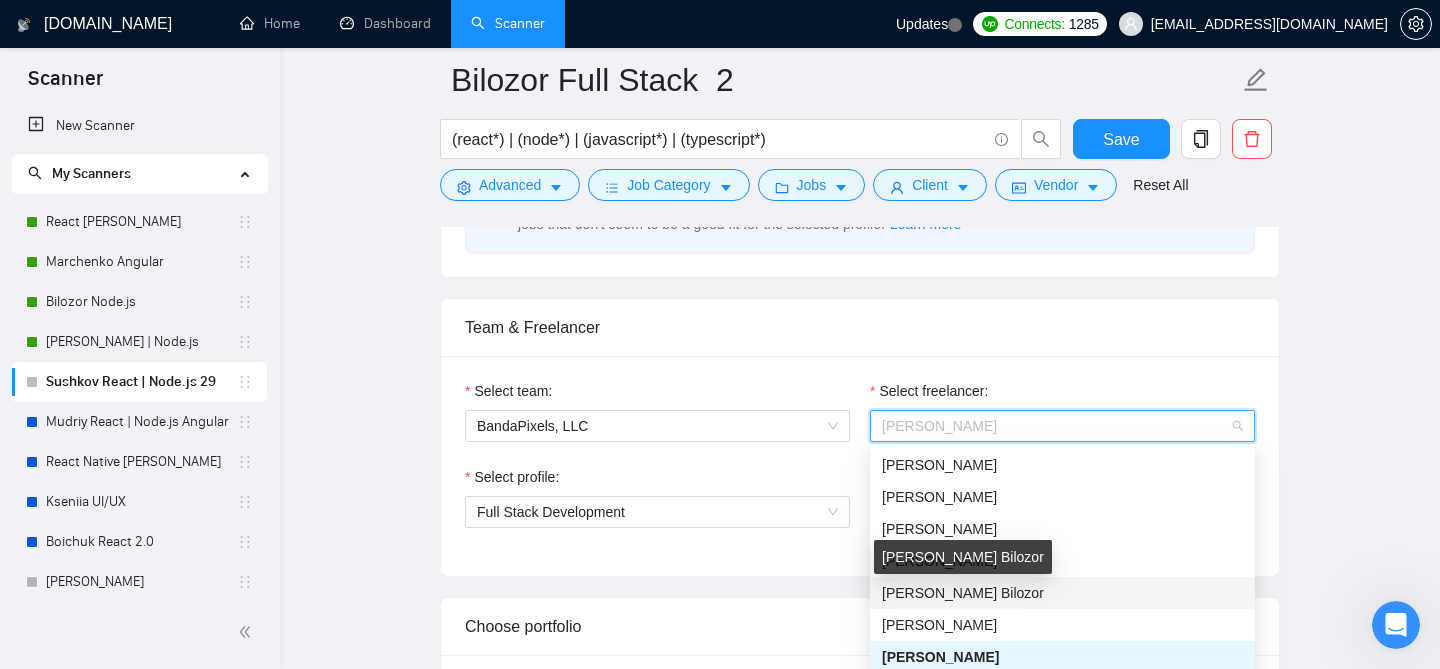 click on "[PERSON_NAME] Bilozor" at bounding box center [963, 593] 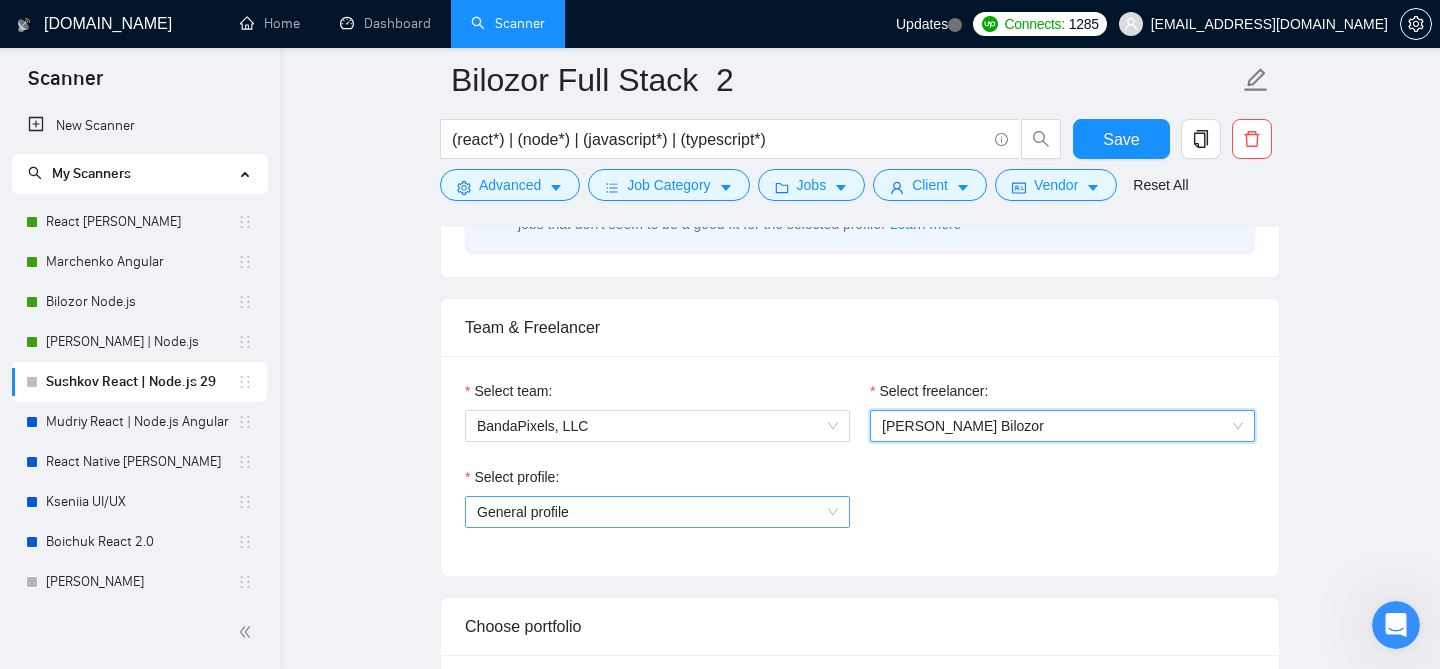 click on "General profile" at bounding box center [657, 512] 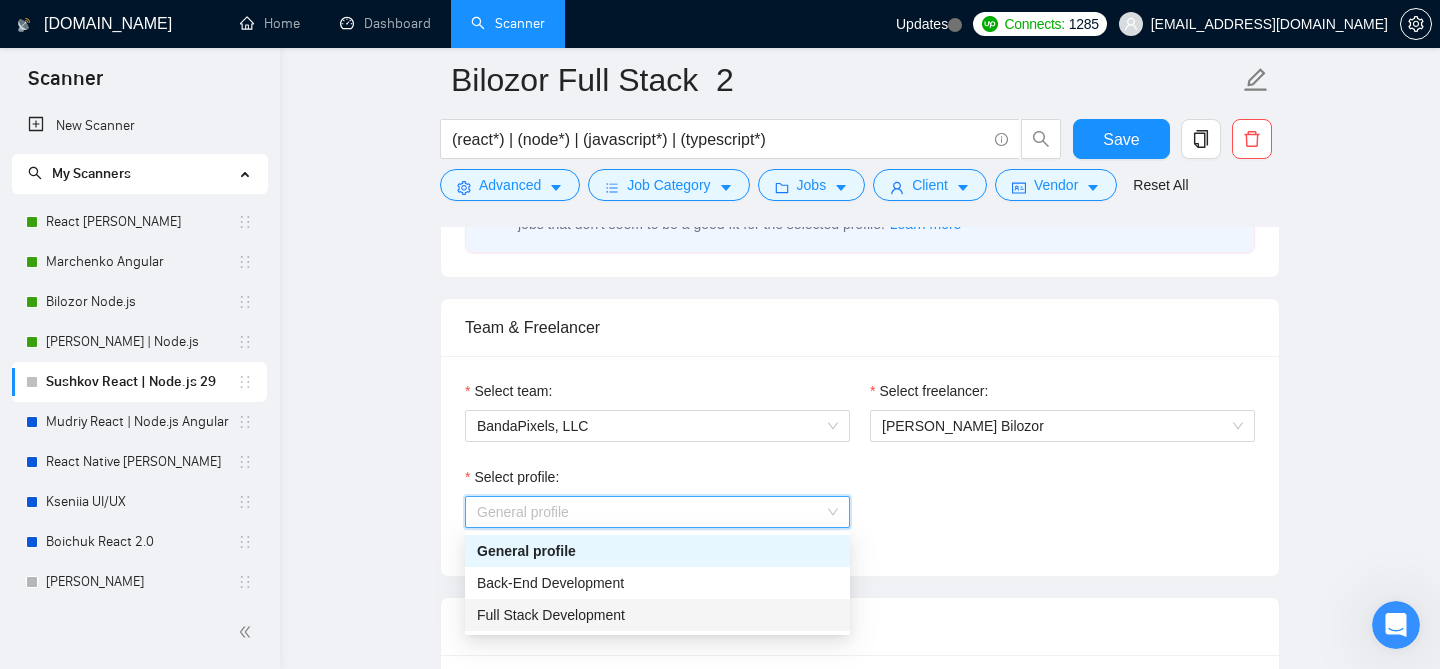 click on "Full Stack Development" at bounding box center [657, 615] 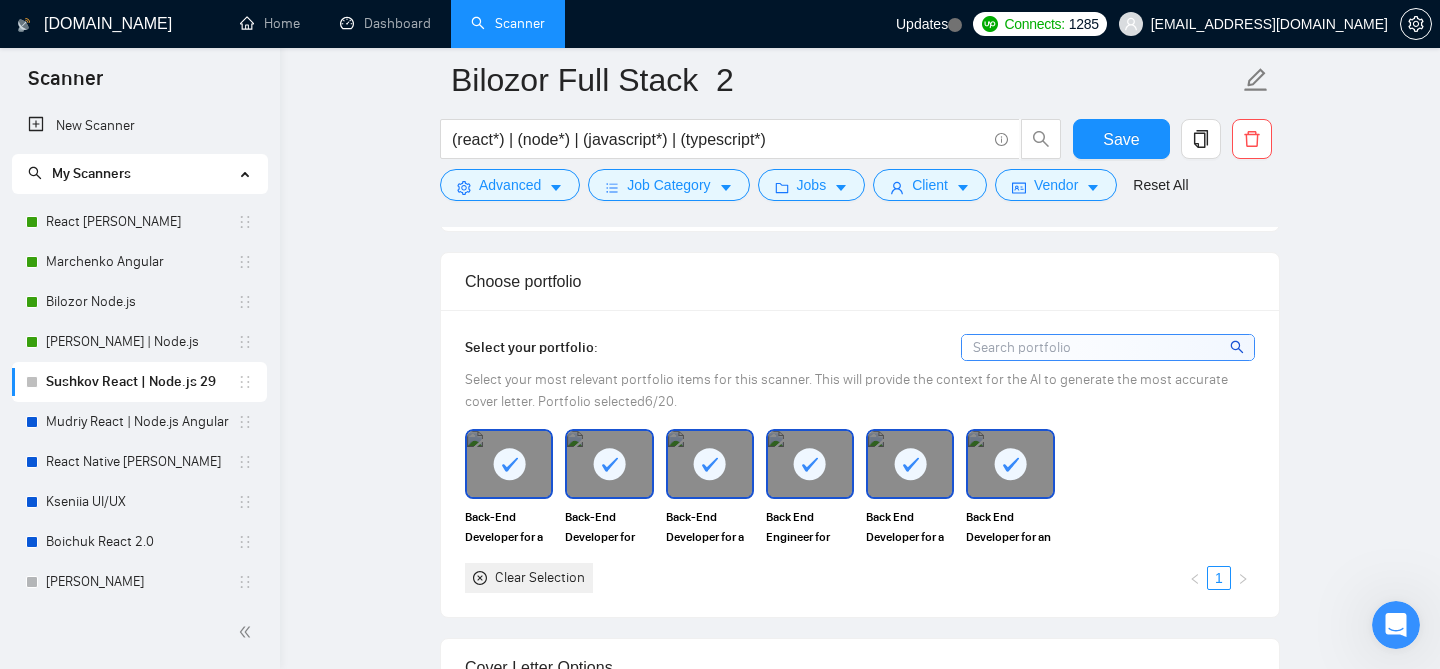 scroll, scrollTop: 1286, scrollLeft: 0, axis: vertical 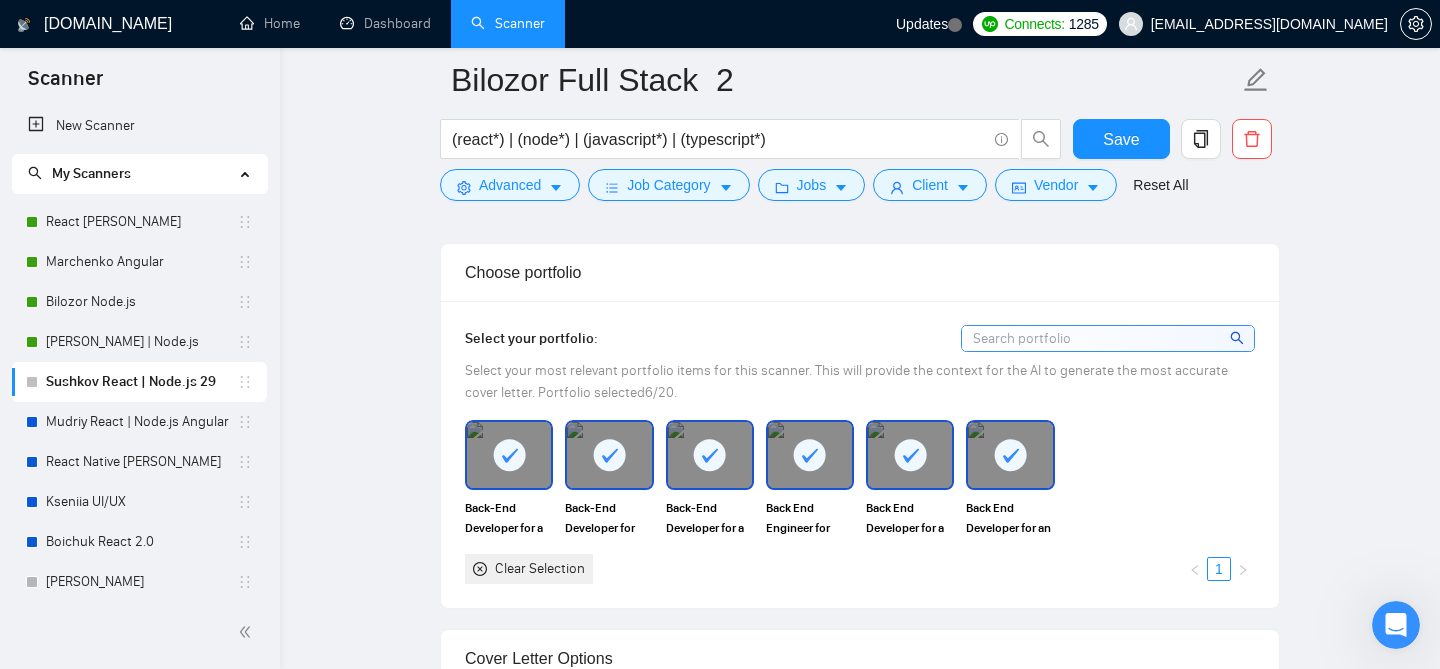click 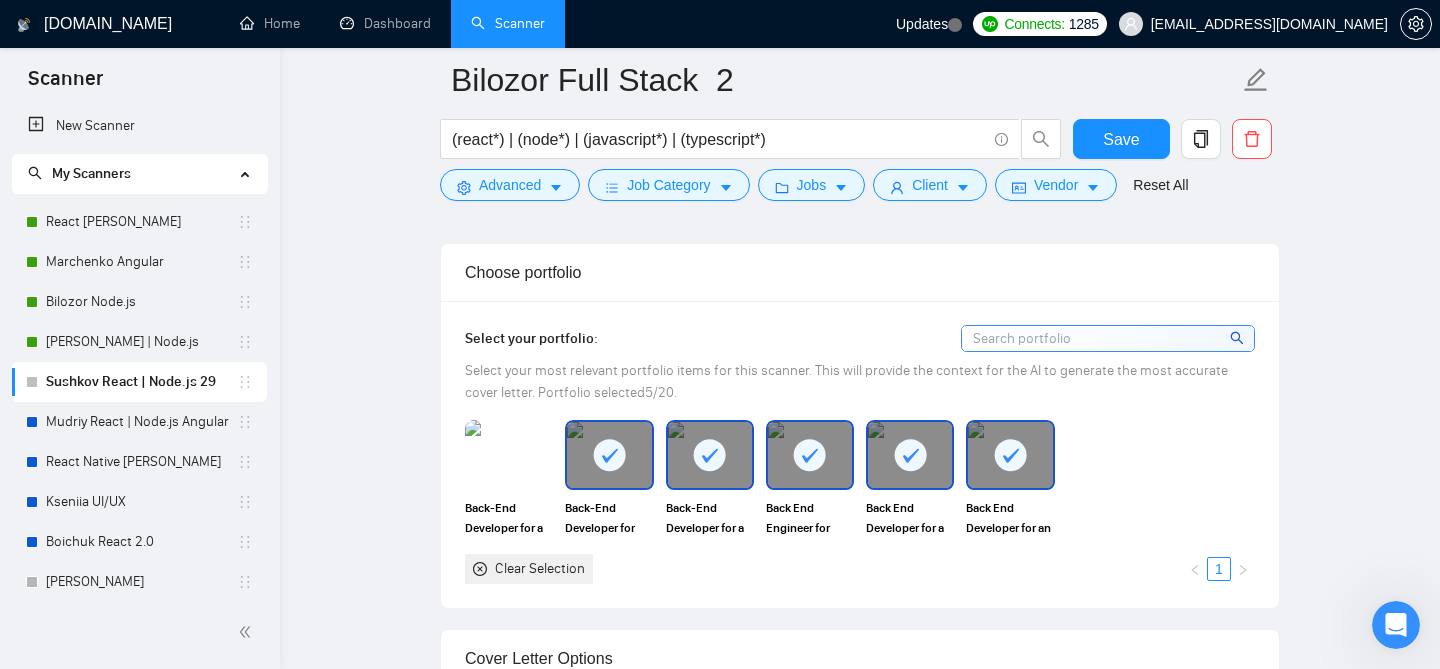 click 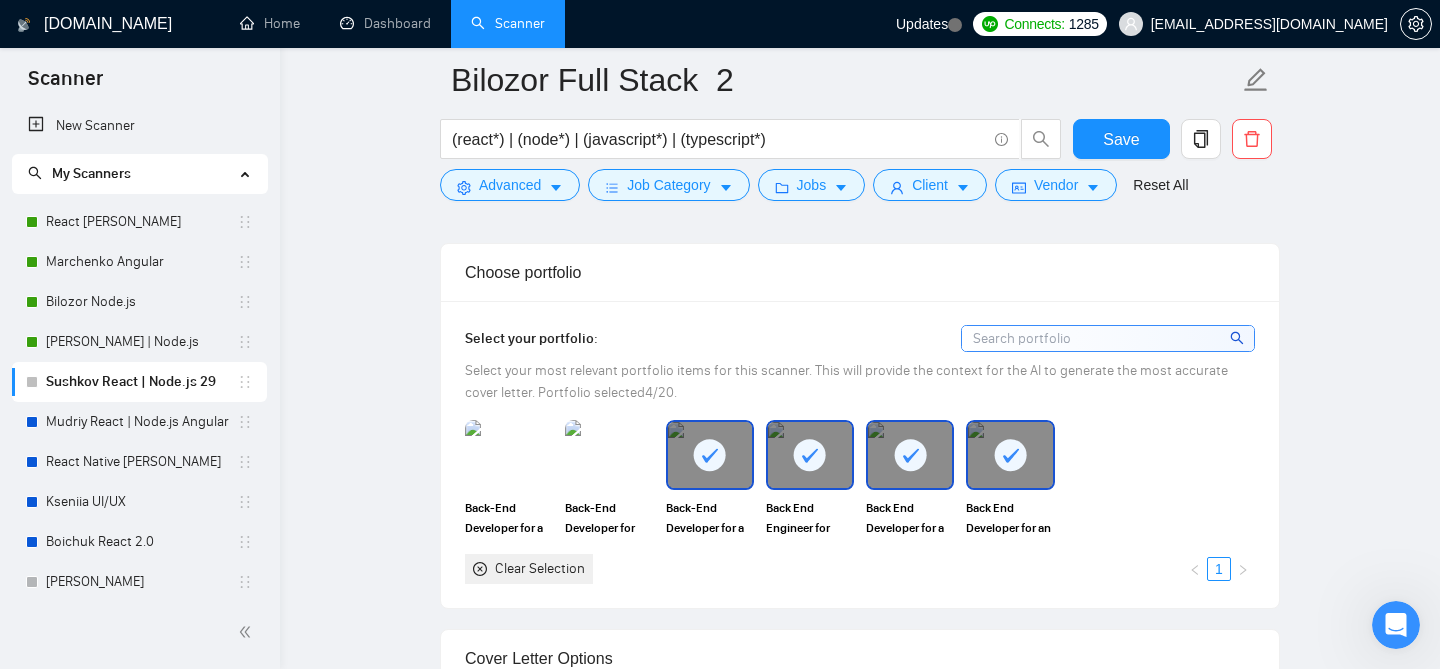 click on "Select your portfolio: Select your most relevant portfolio items for this scanner. This will provide the context for the AI to generate the most accurate cover letter. Portfolio selected  4 /20. Back-End Developer for a Gaming Platform | Node.js | Next.js Back-End Developer for Car Rental Service | Node.js | Typescript Back-End Developer for a Cybersecurity Insurance Platform | Node.js Back End Engineer for Largest Online Scuba Logbook | Firebase Back End Developer for a Real Estate Application | NodeJS | ReactJS Back End Developer for an Online Event Hosting Platform | NodeJS Clear Selection 1" at bounding box center [860, 454] 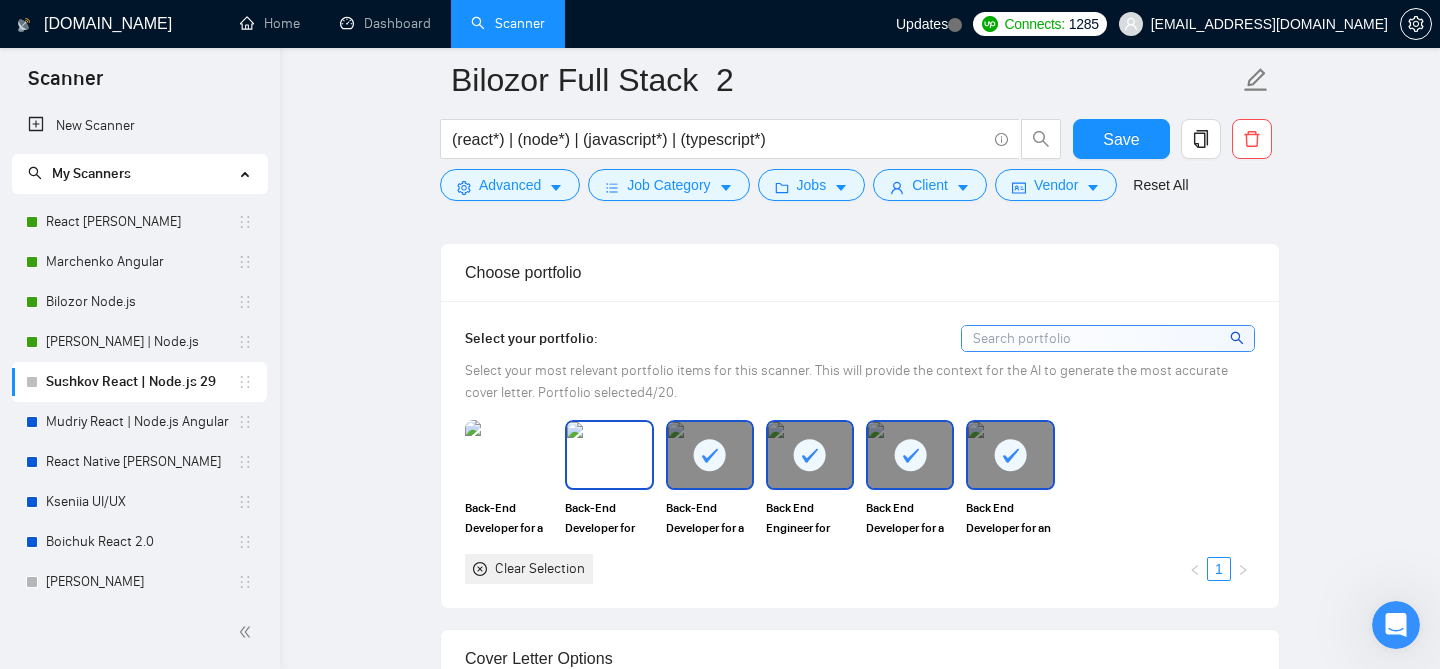 click at bounding box center [609, 455] 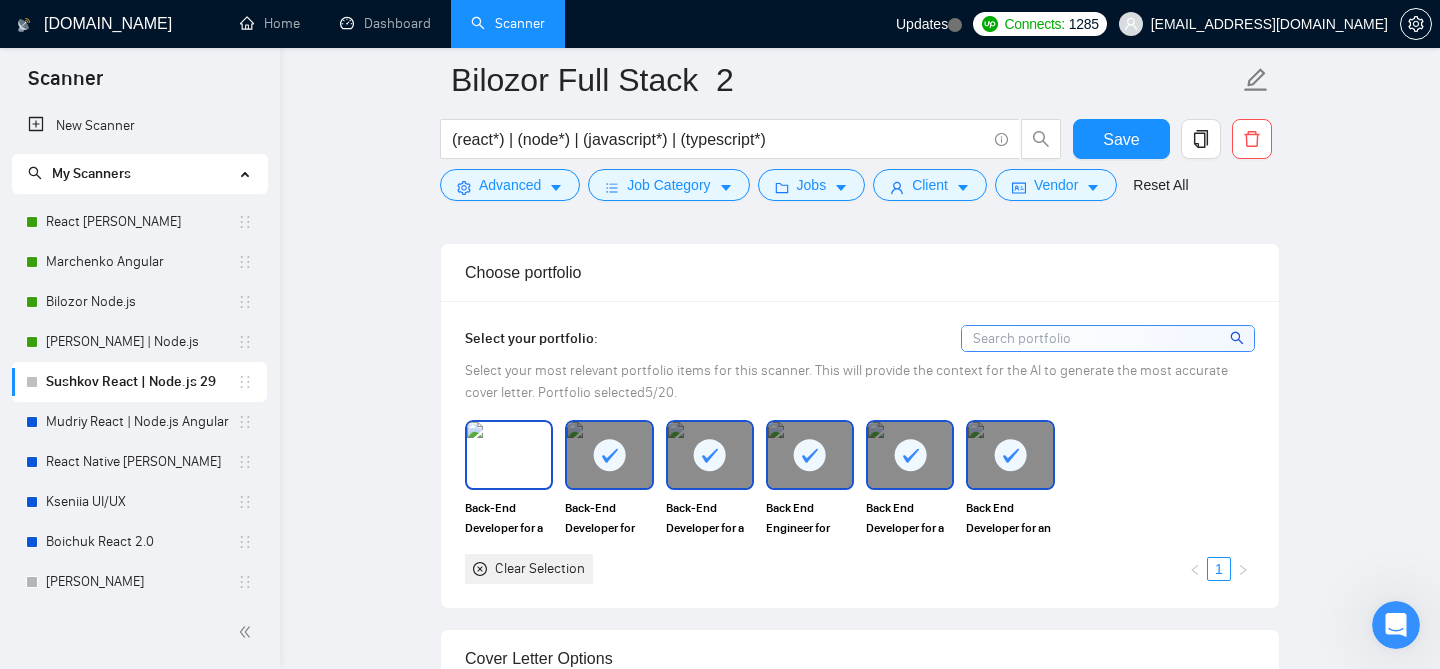 click at bounding box center (509, 455) 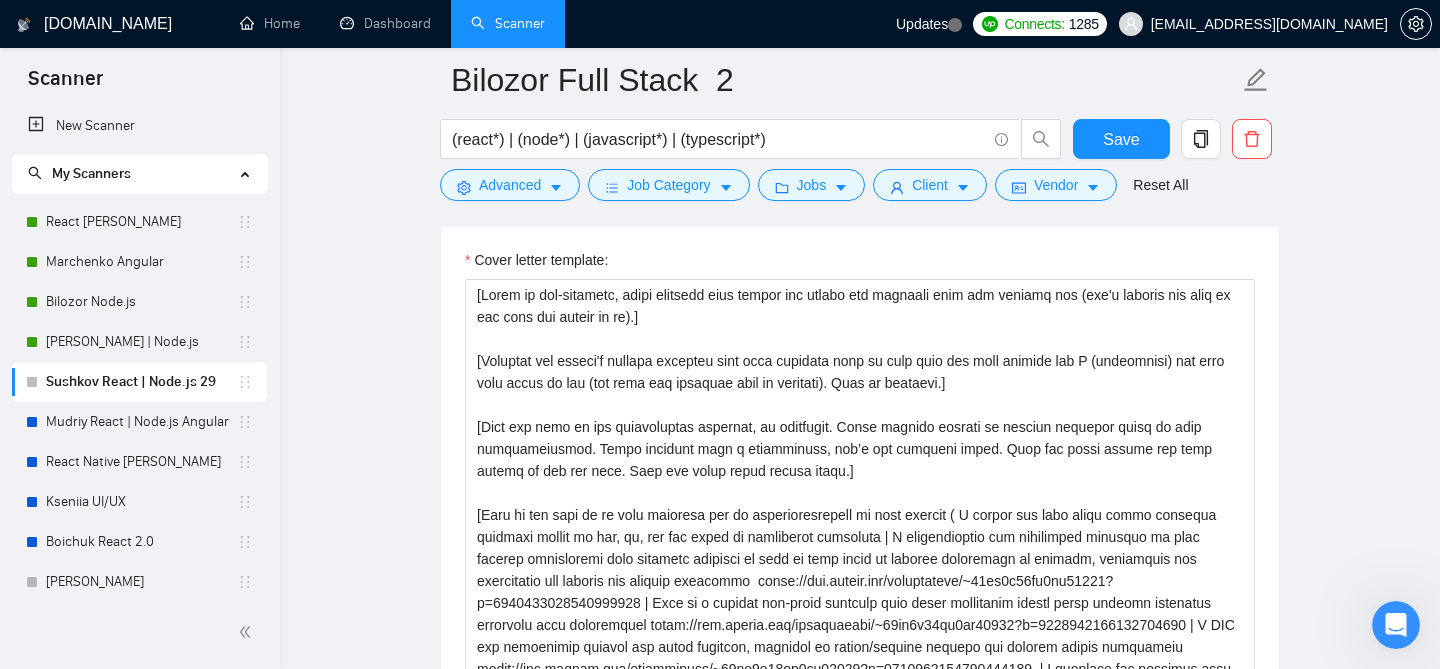 scroll, scrollTop: 1750, scrollLeft: 0, axis: vertical 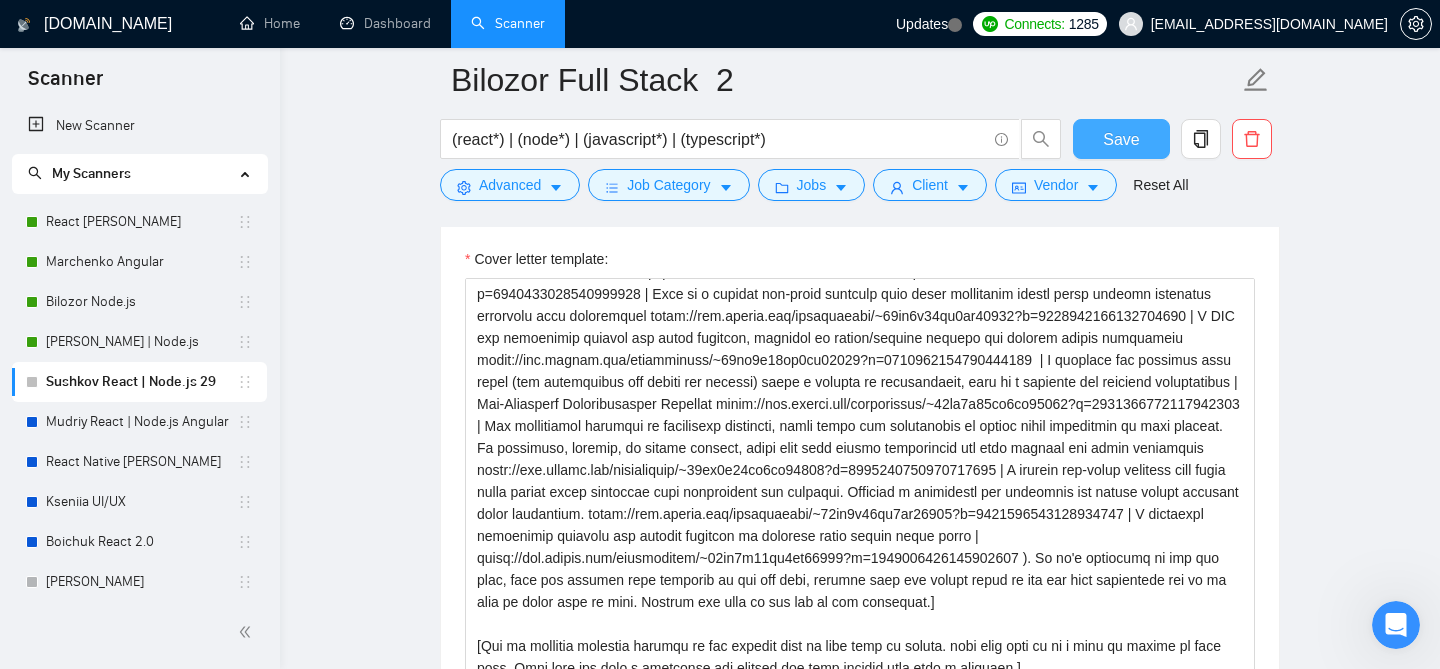 click on "Save" at bounding box center (1121, 139) 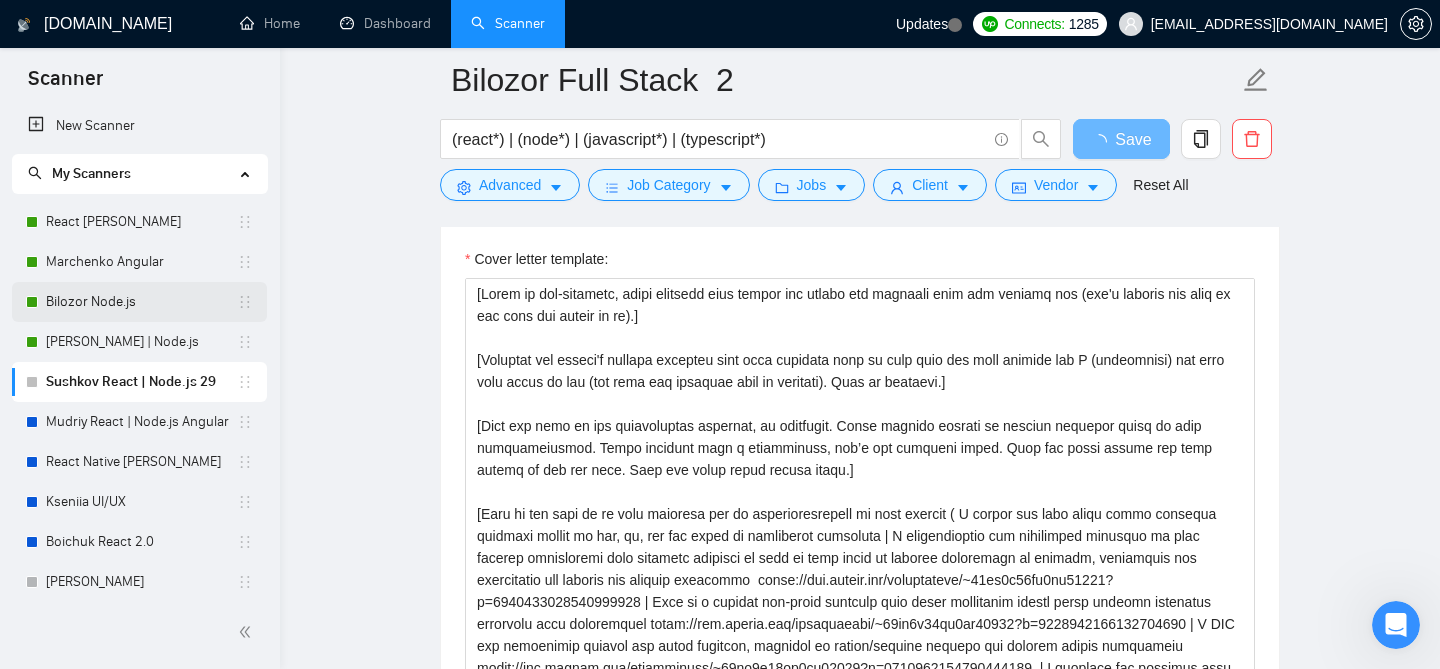 click on "Bilozor Node.js" at bounding box center (141, 302) 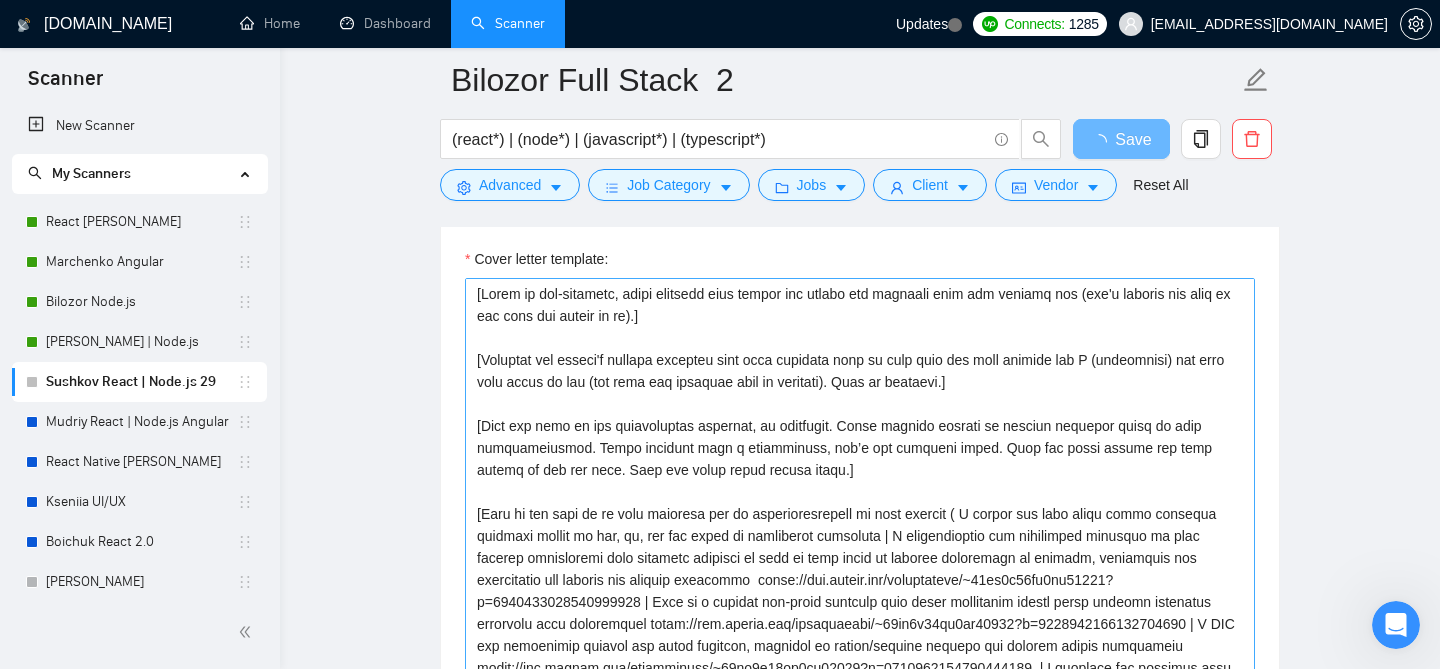 scroll, scrollTop: 374, scrollLeft: 0, axis: vertical 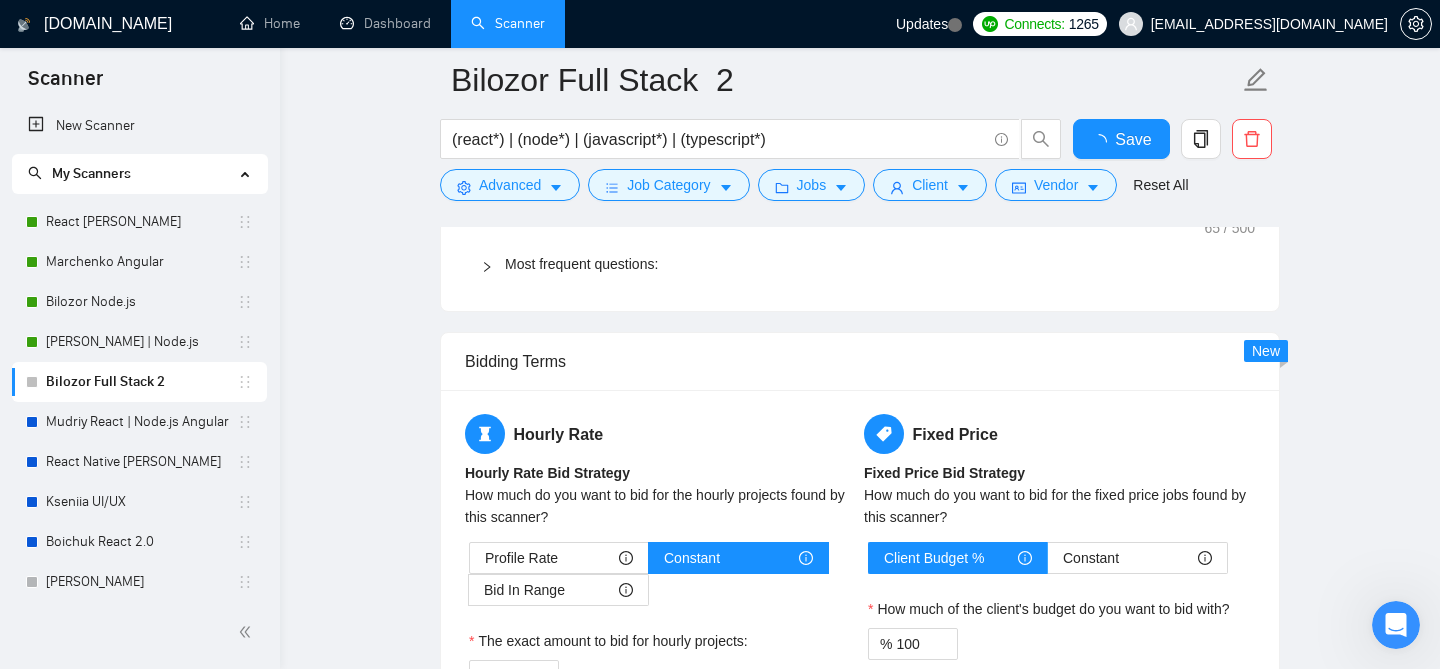 type 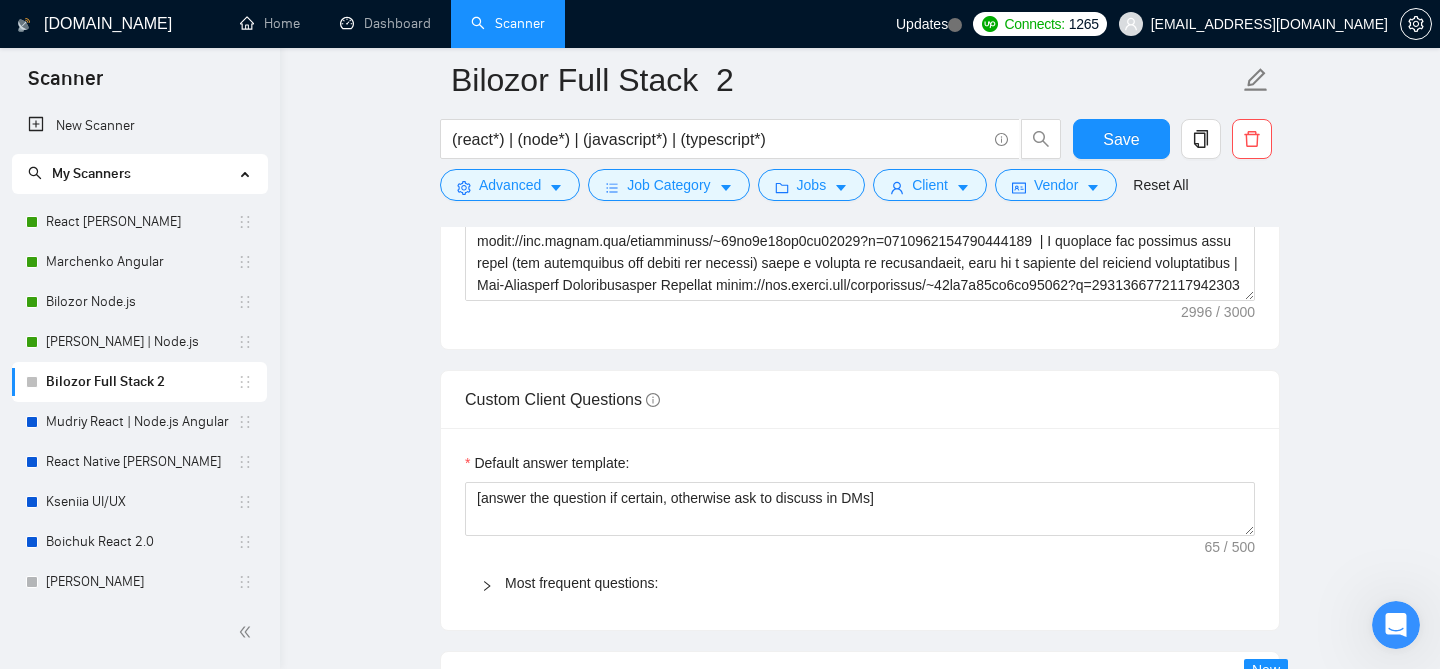 scroll, scrollTop: 368, scrollLeft: 0, axis: vertical 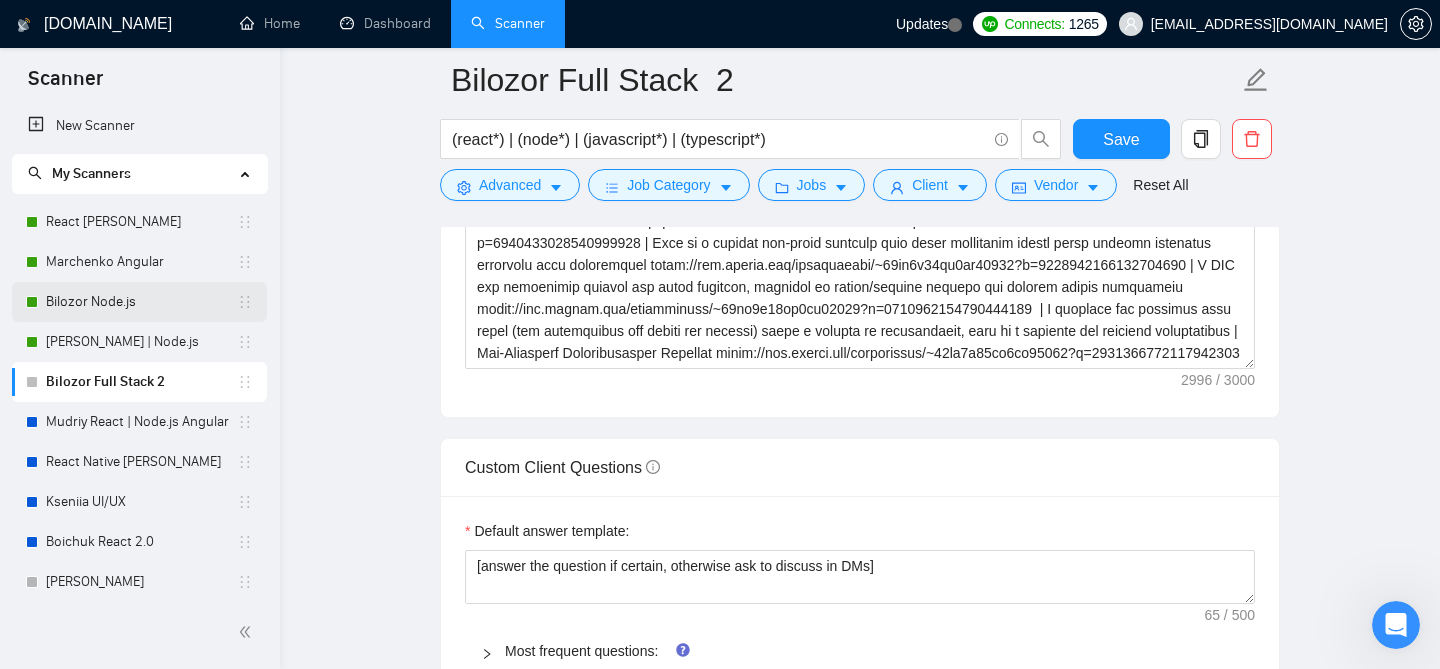 click on "Bilozor Node.js" at bounding box center (141, 302) 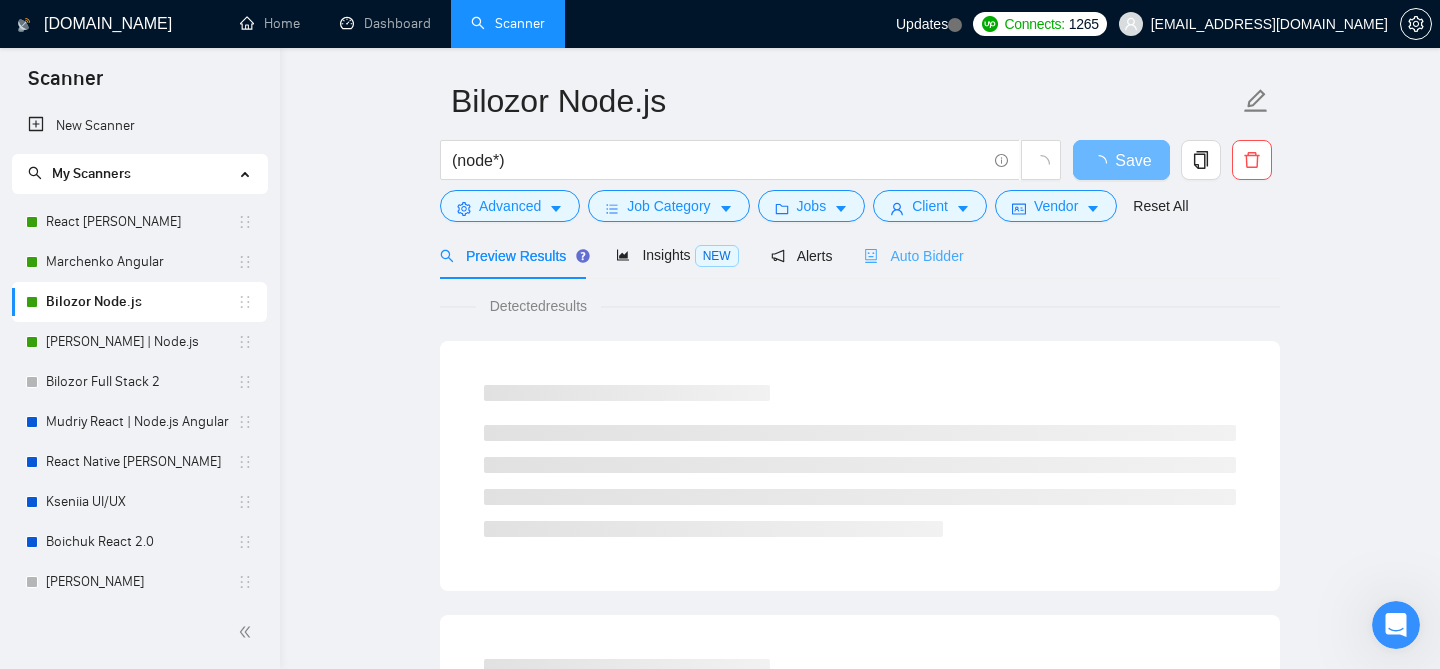 click on "Auto Bidder" at bounding box center (913, 255) 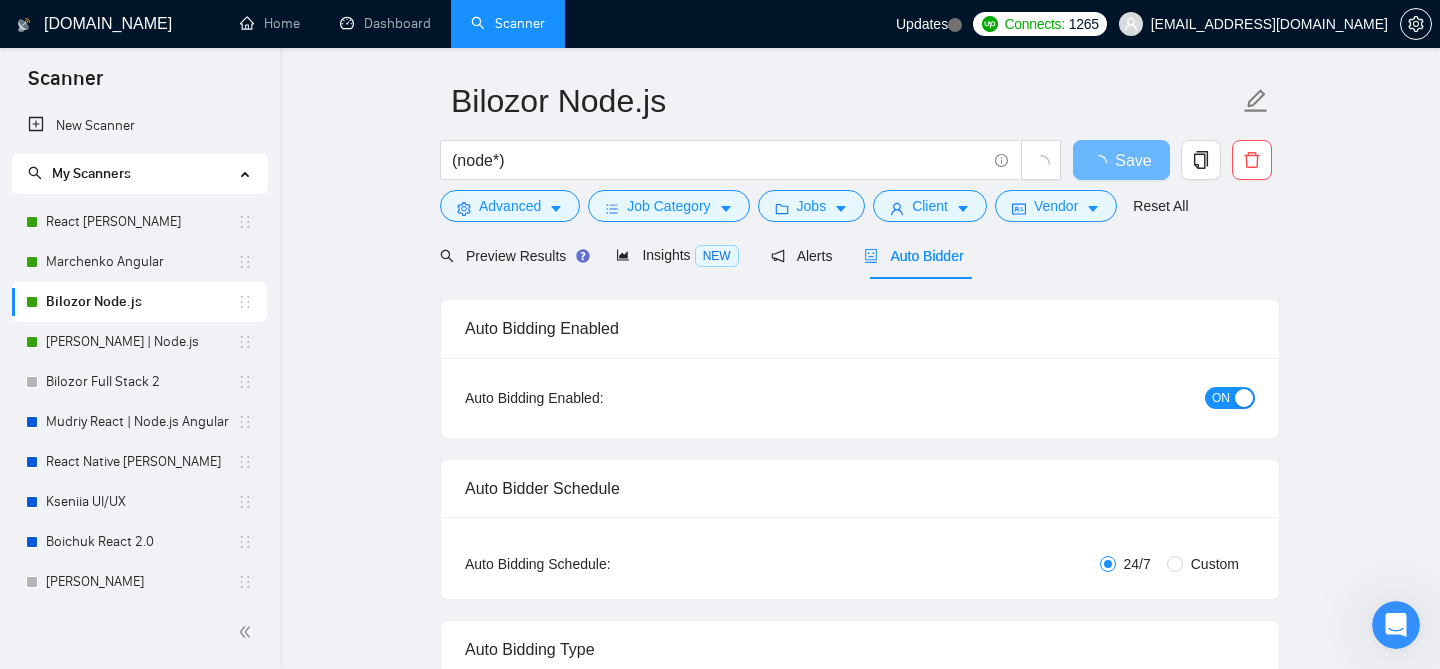 type 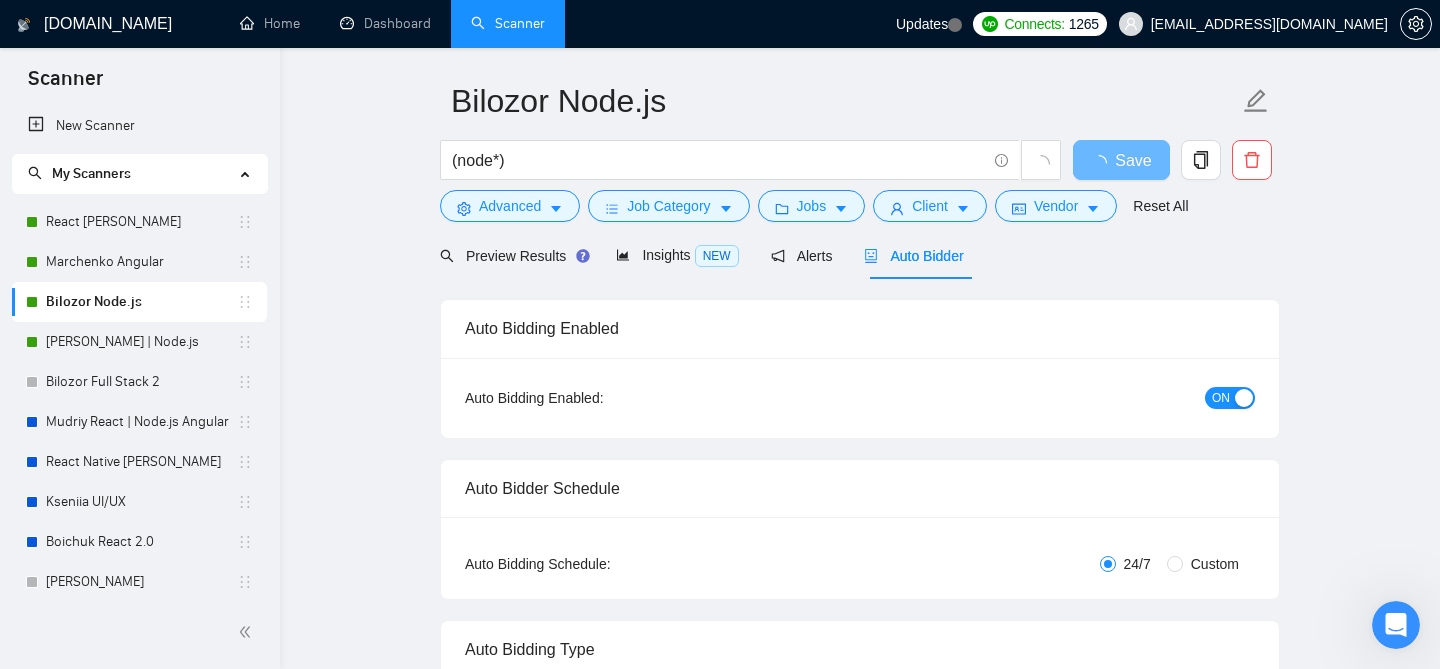 checkbox on "true" 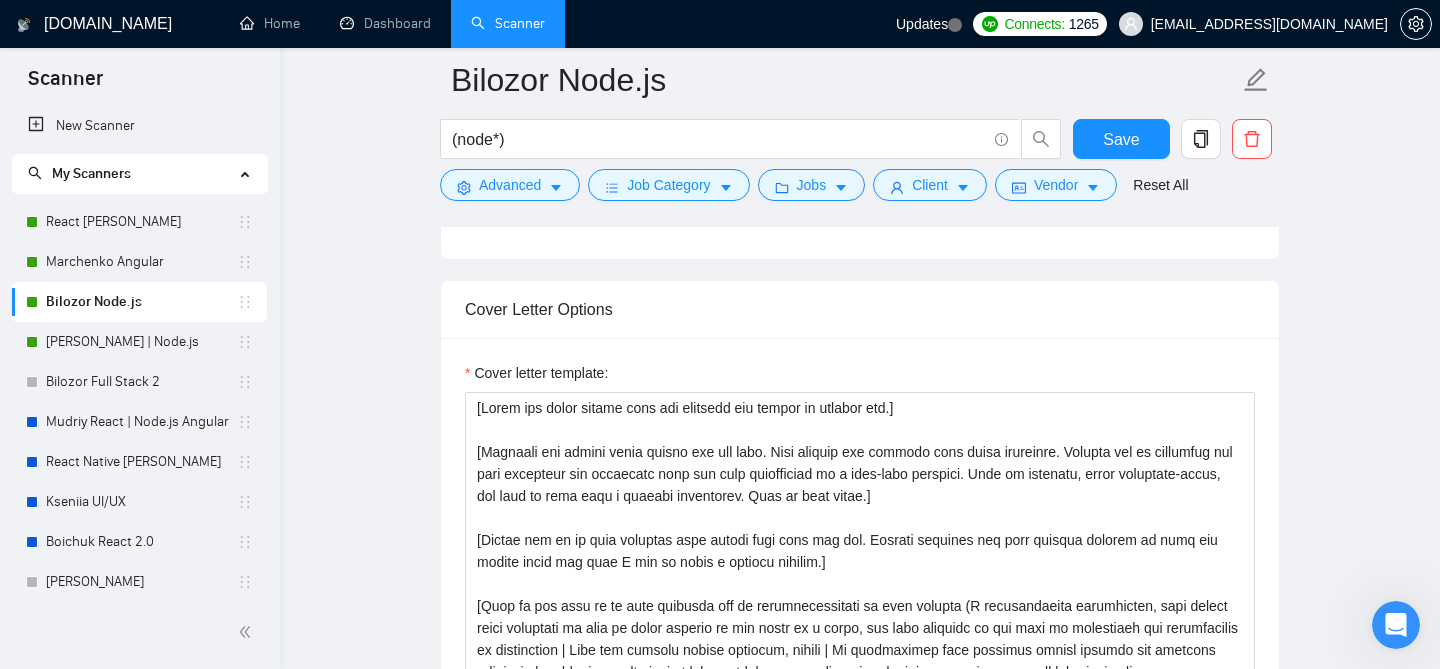 scroll, scrollTop: 1272, scrollLeft: 0, axis: vertical 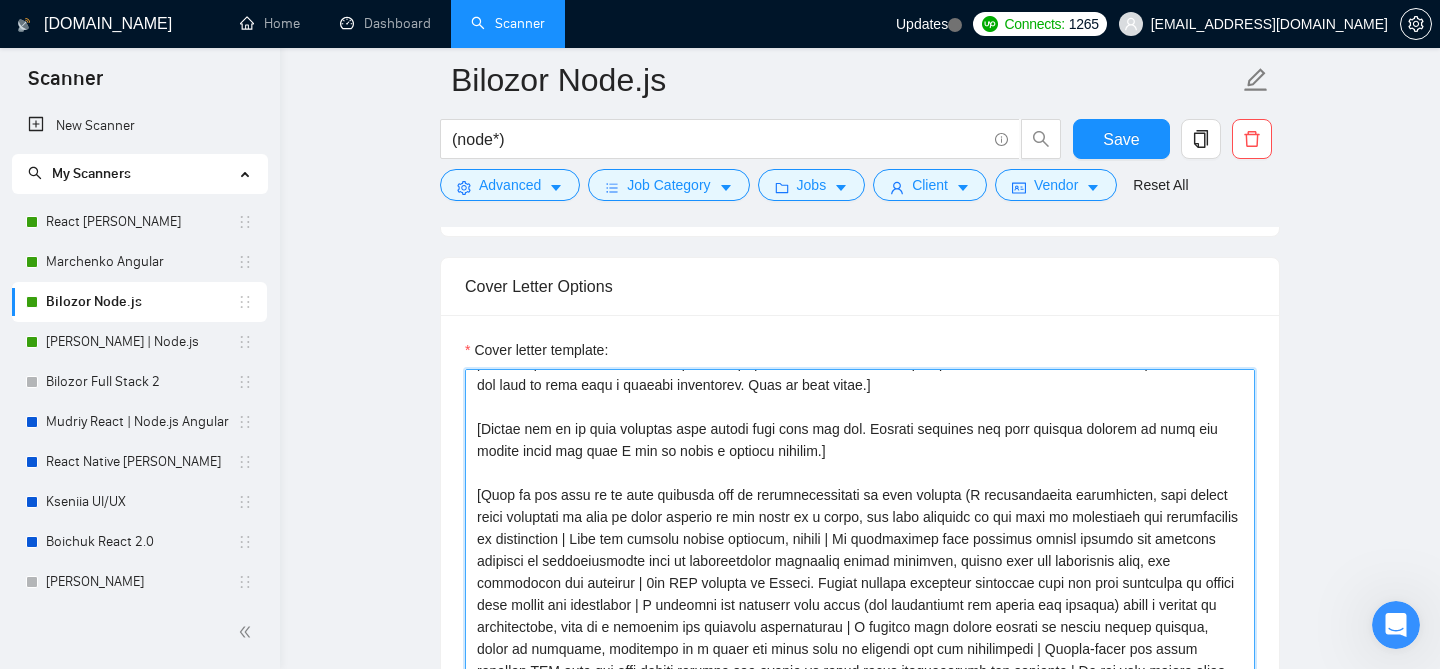 click on "Cover letter template:" at bounding box center [860, 594] 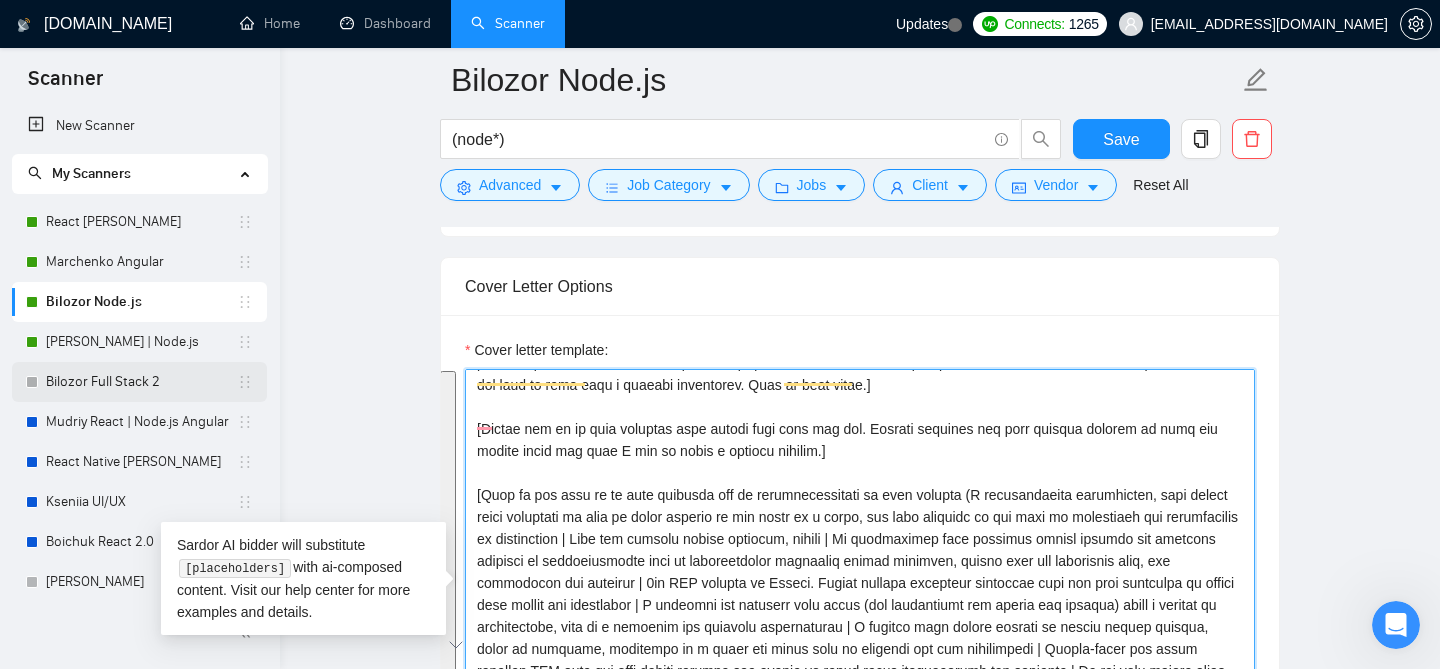 scroll, scrollTop: 119, scrollLeft: 0, axis: vertical 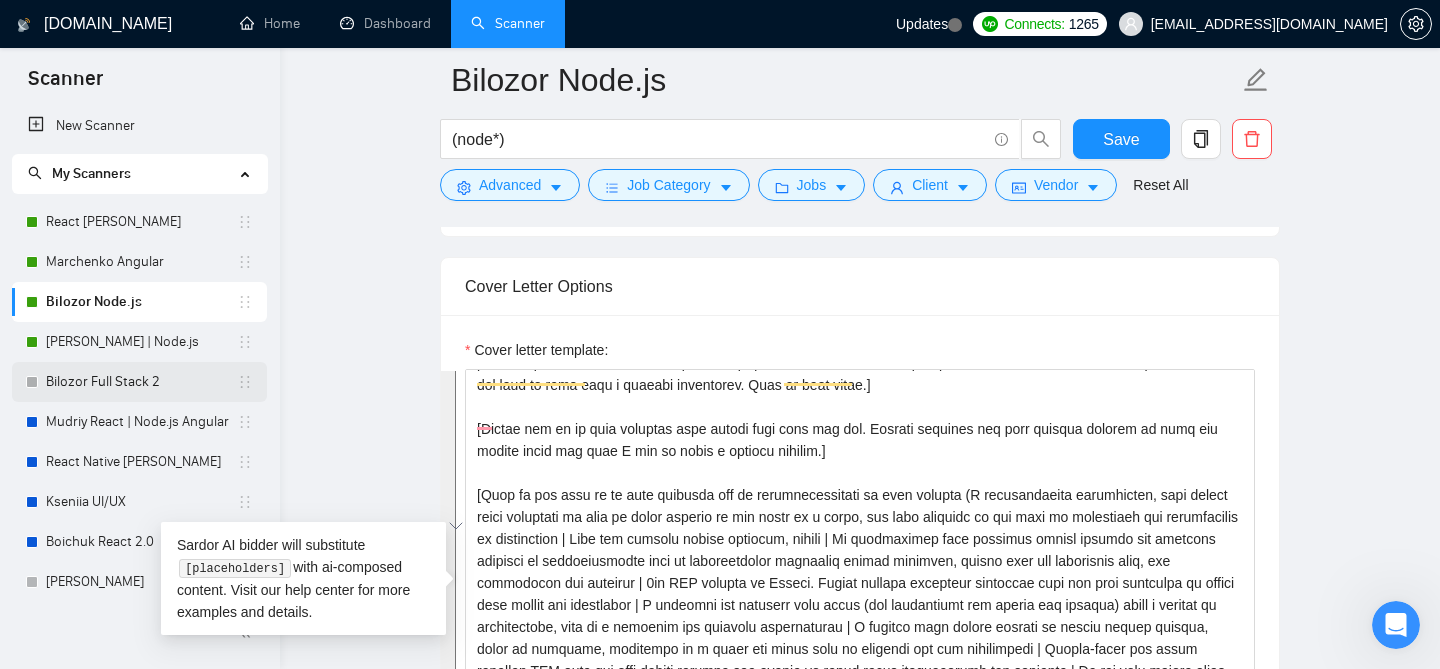 click on "Bilozor Full Stack  2" at bounding box center (141, 382) 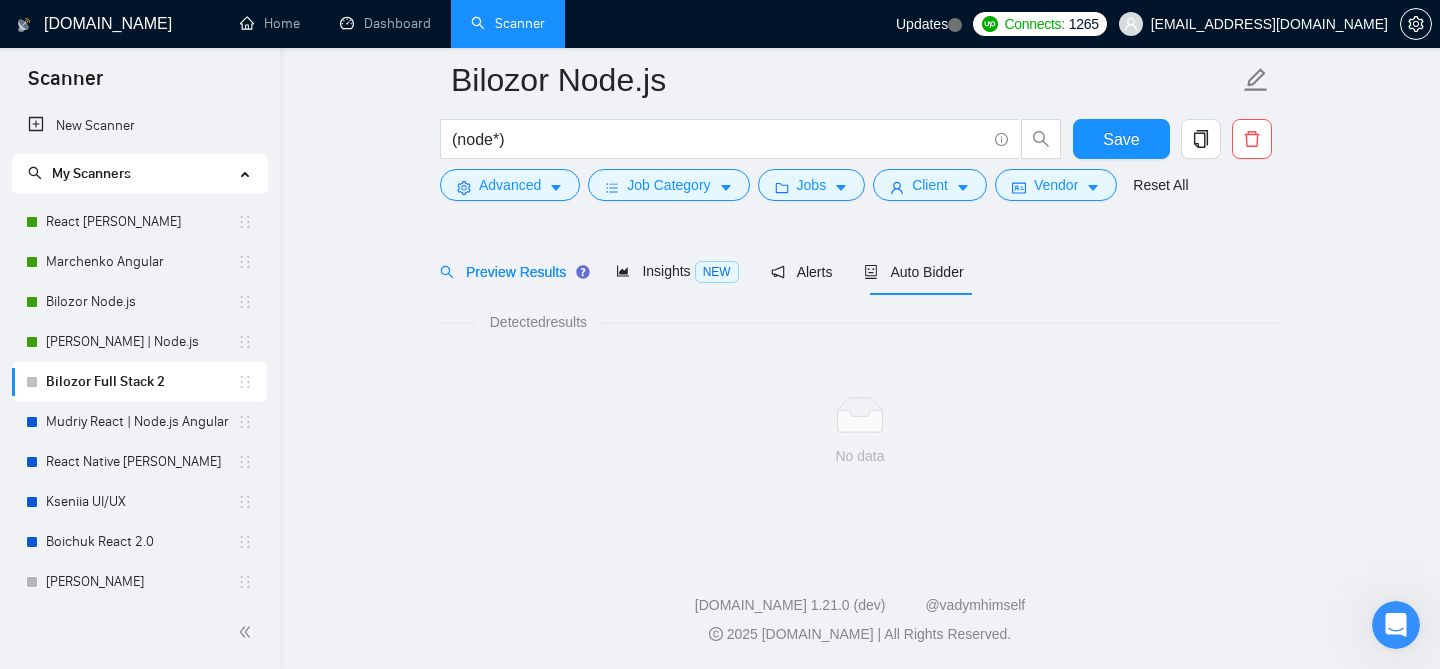 scroll, scrollTop: 61, scrollLeft: 0, axis: vertical 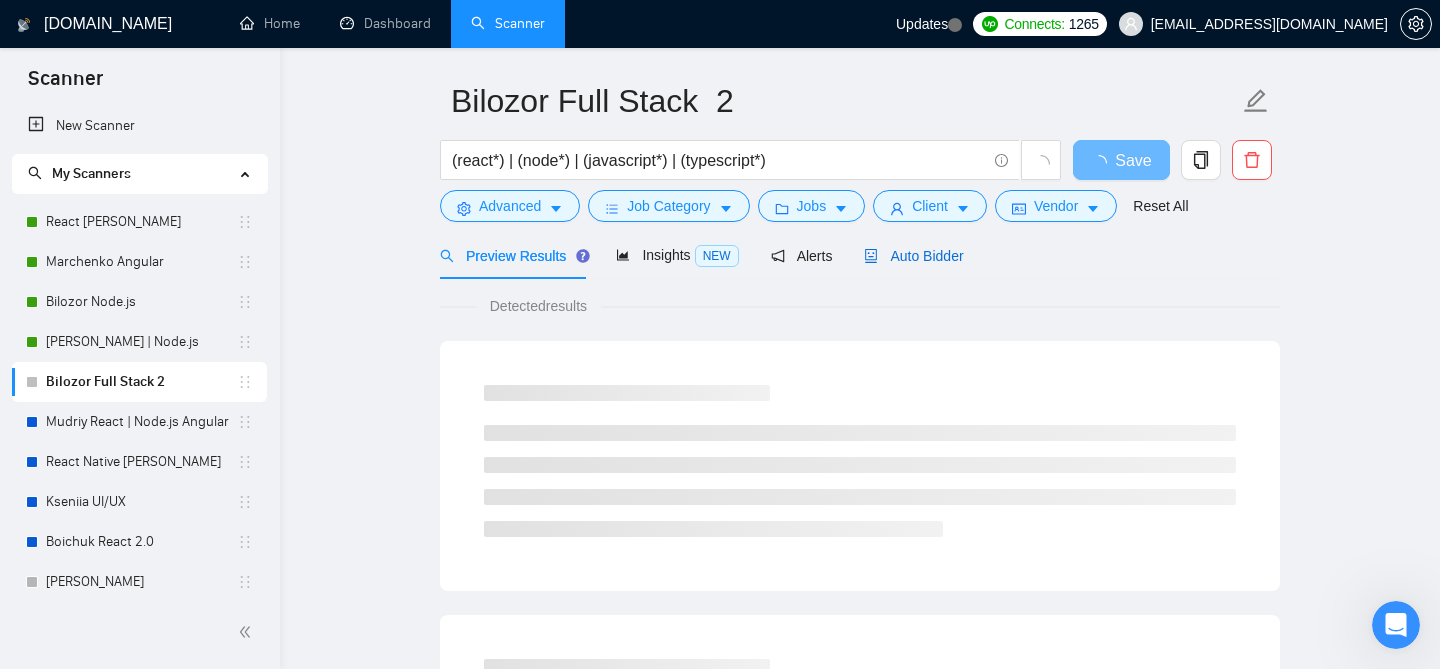 click on "Auto Bidder" at bounding box center [913, 256] 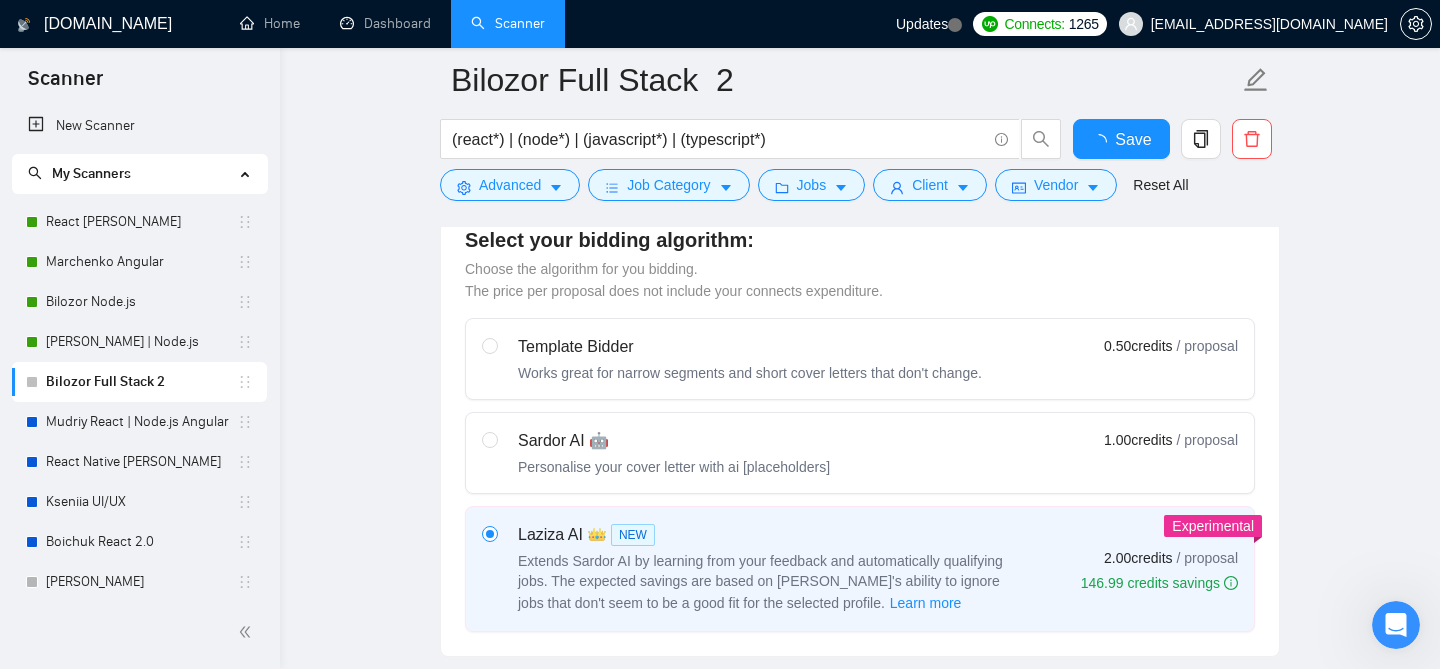 type 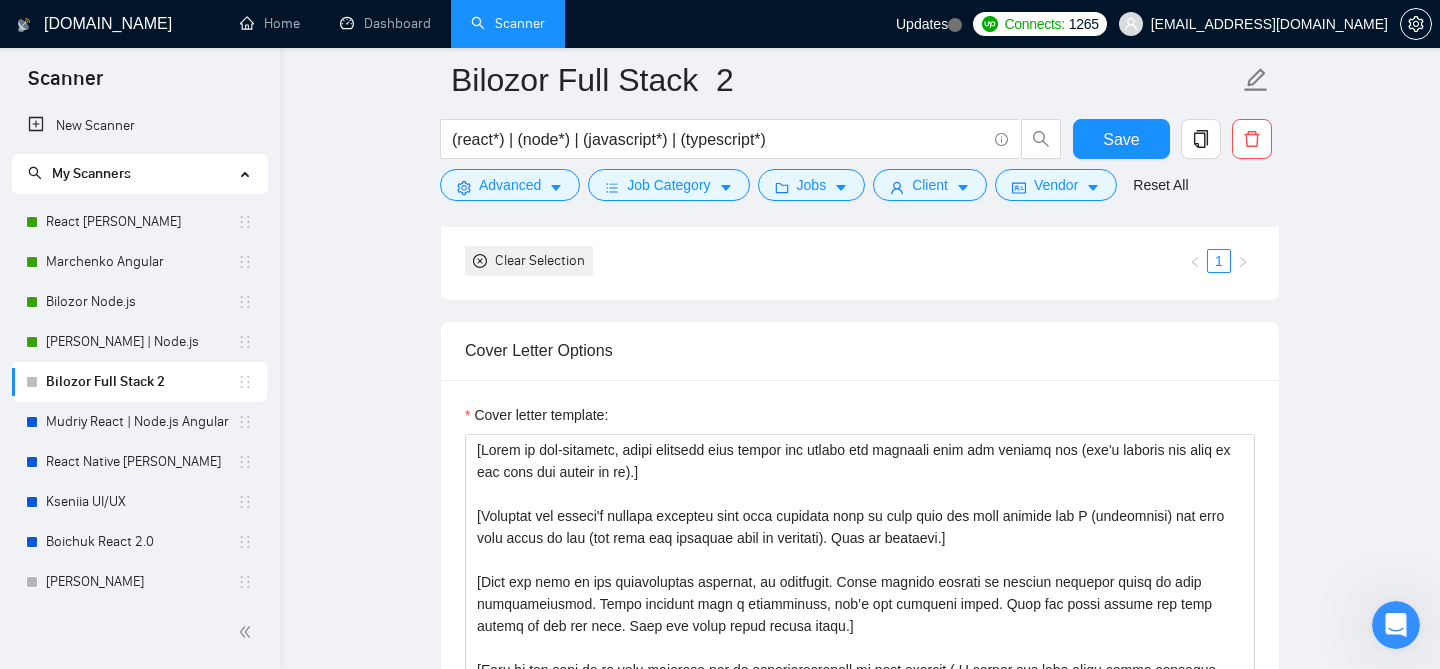 scroll, scrollTop: 1657, scrollLeft: 0, axis: vertical 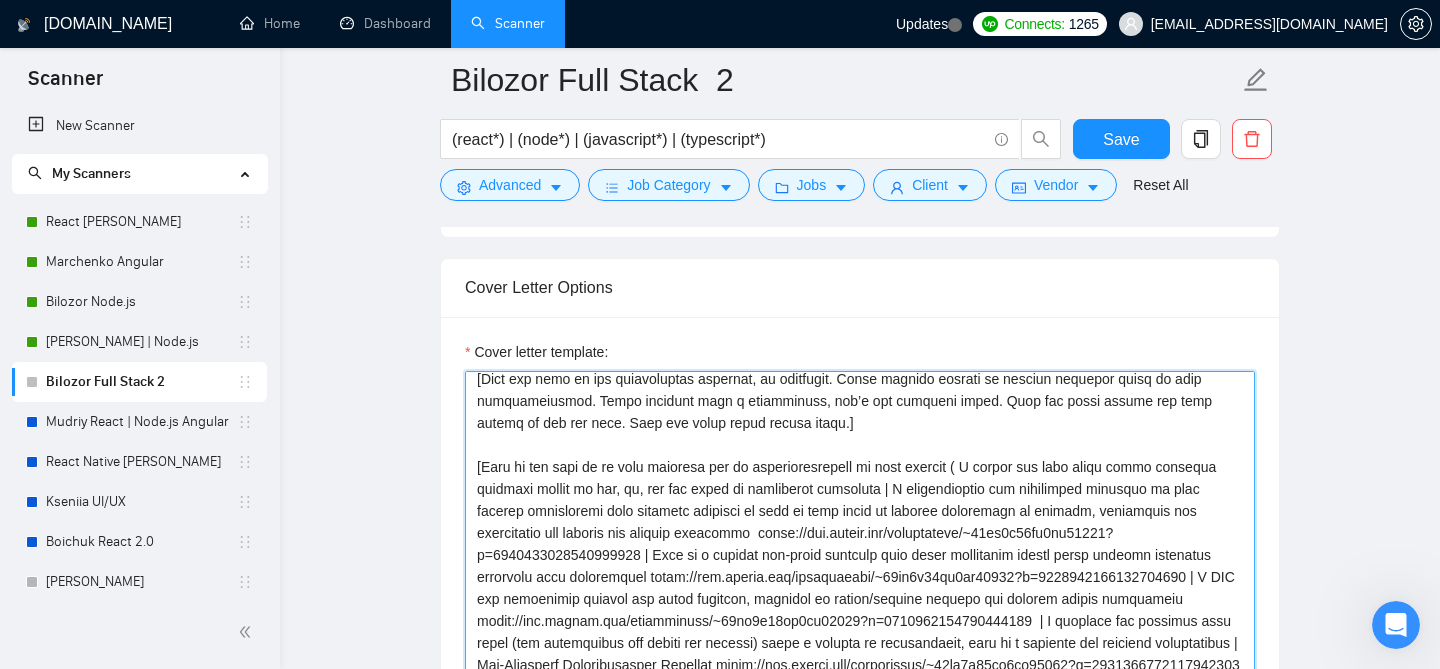 click on "Cover letter template:" at bounding box center [860, 596] 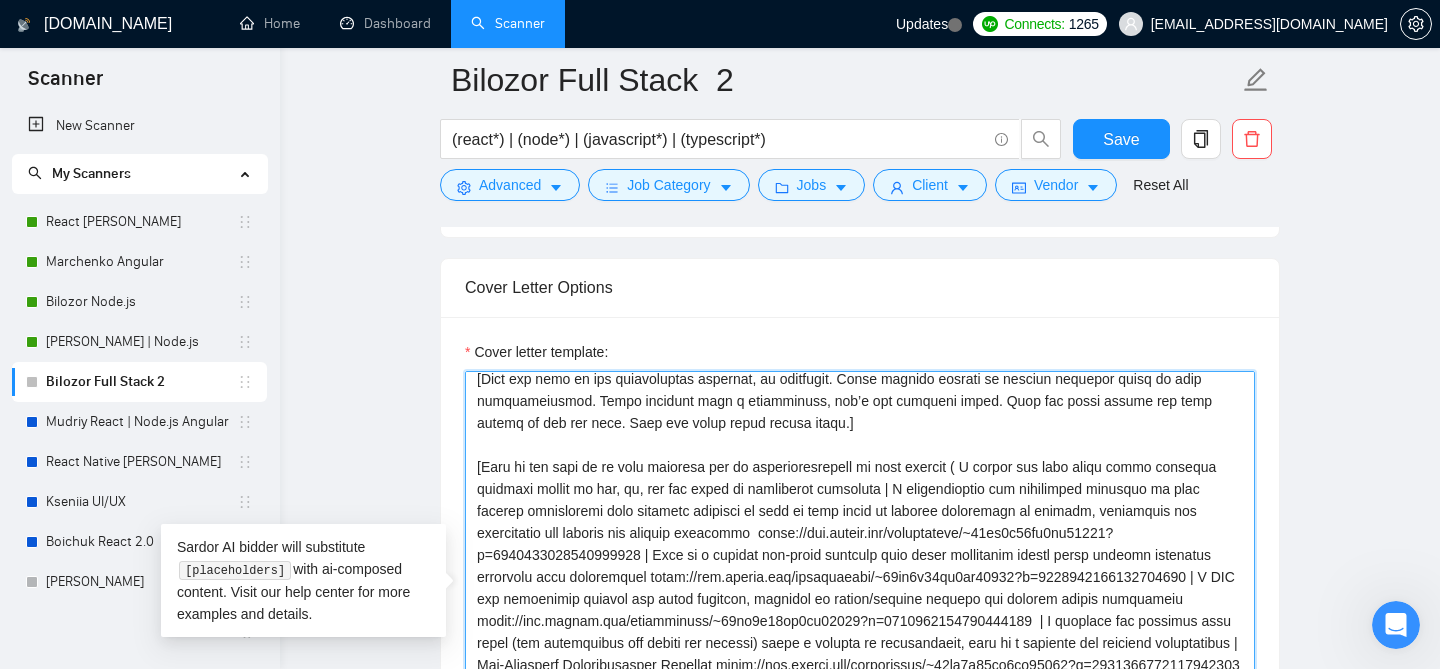 scroll, scrollTop: 140, scrollLeft: 0, axis: vertical 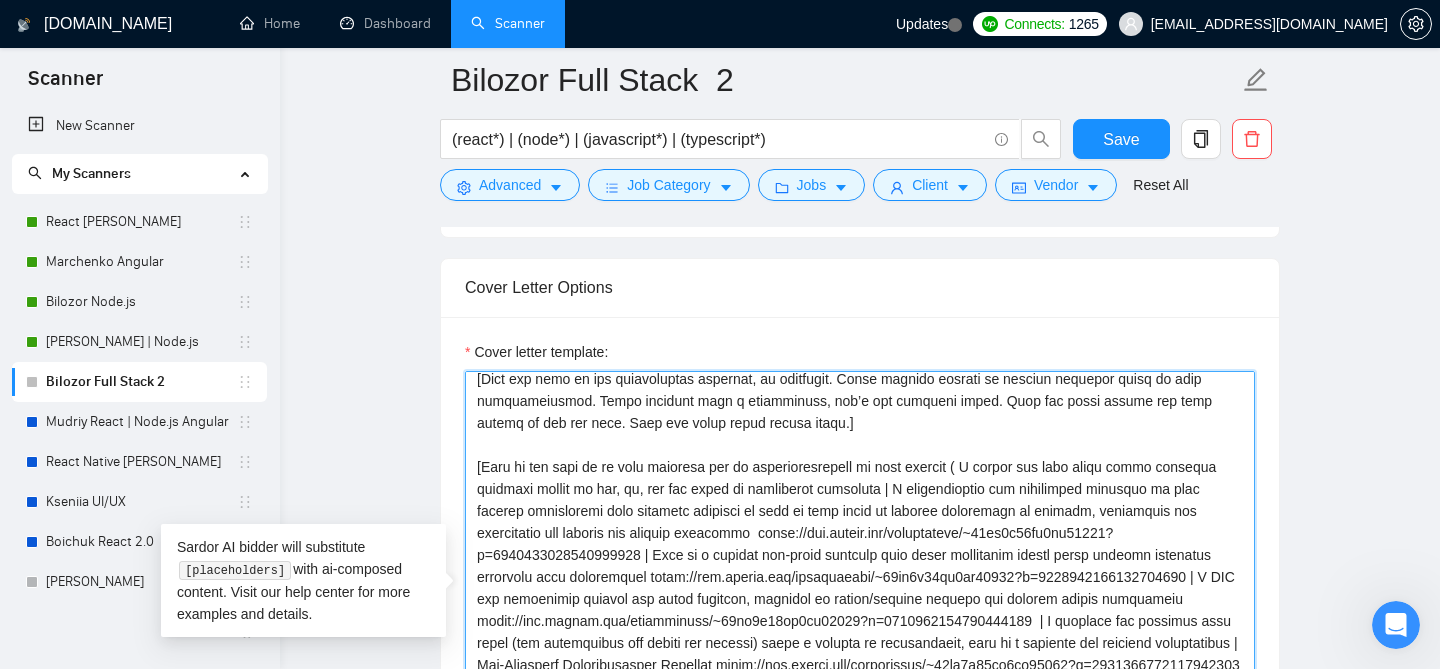 paste on "[Start the cover letter with the solution the client is looking for.]
[Identify the deeper issue behind the job post. Show empathy and insight into their challenge. Explain how my expertise not only addresses the immediate task but also contributes to a long-term solution. Keep it engaging, avoid corporate-speak, and make it feel like a natural discussion. Keep it very short.]
[Choose one of my past projects that aligns best with the job. Briefly describe how this project relates to what the client needs and what I did to solve a similar problem.]
[Here is the list of my past projects and my responsibilities on that project (A cybersecurity application, that offers users insurance as well as legal support in the event of a claim, but also services in the area of prevention and intervention of cybercrimes | Site for hosting online concerts, events | An application that relieves rental brokers and property managers of administrative work by automatically producing rental invoices, rental fees and mana..." 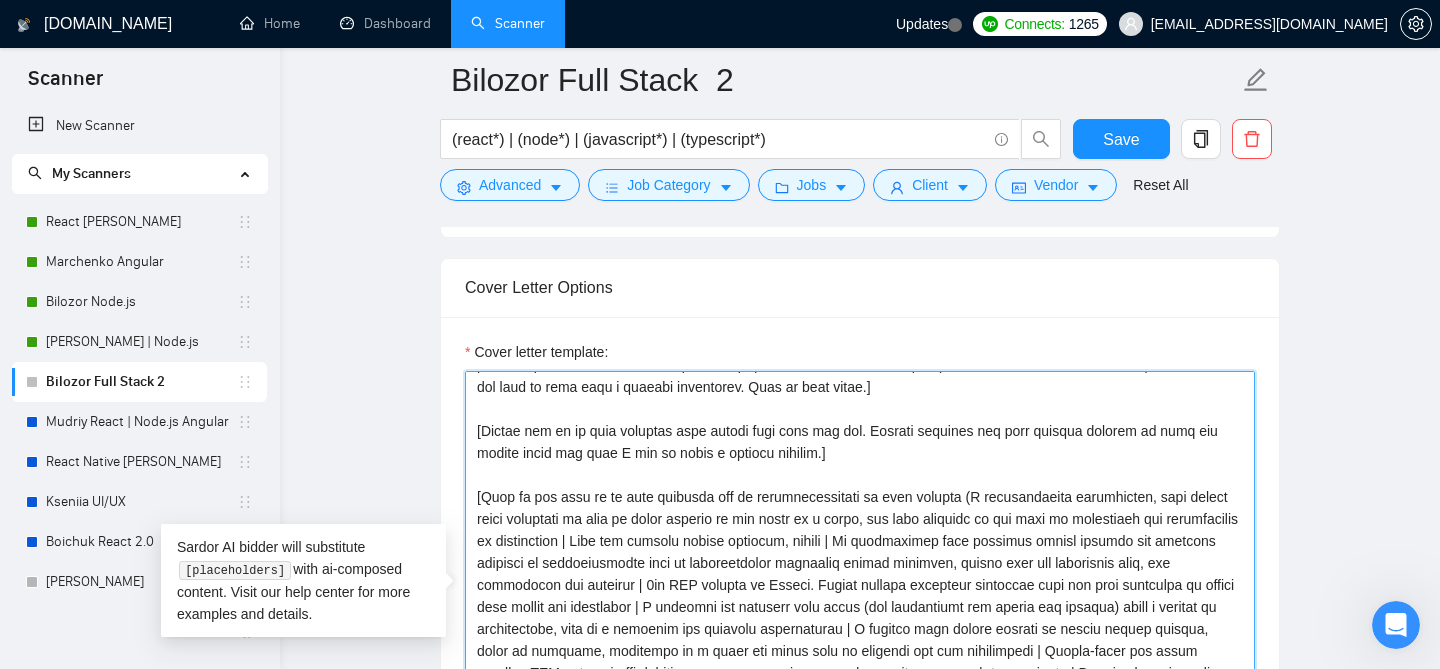 scroll, scrollTop: 1807, scrollLeft: 0, axis: vertical 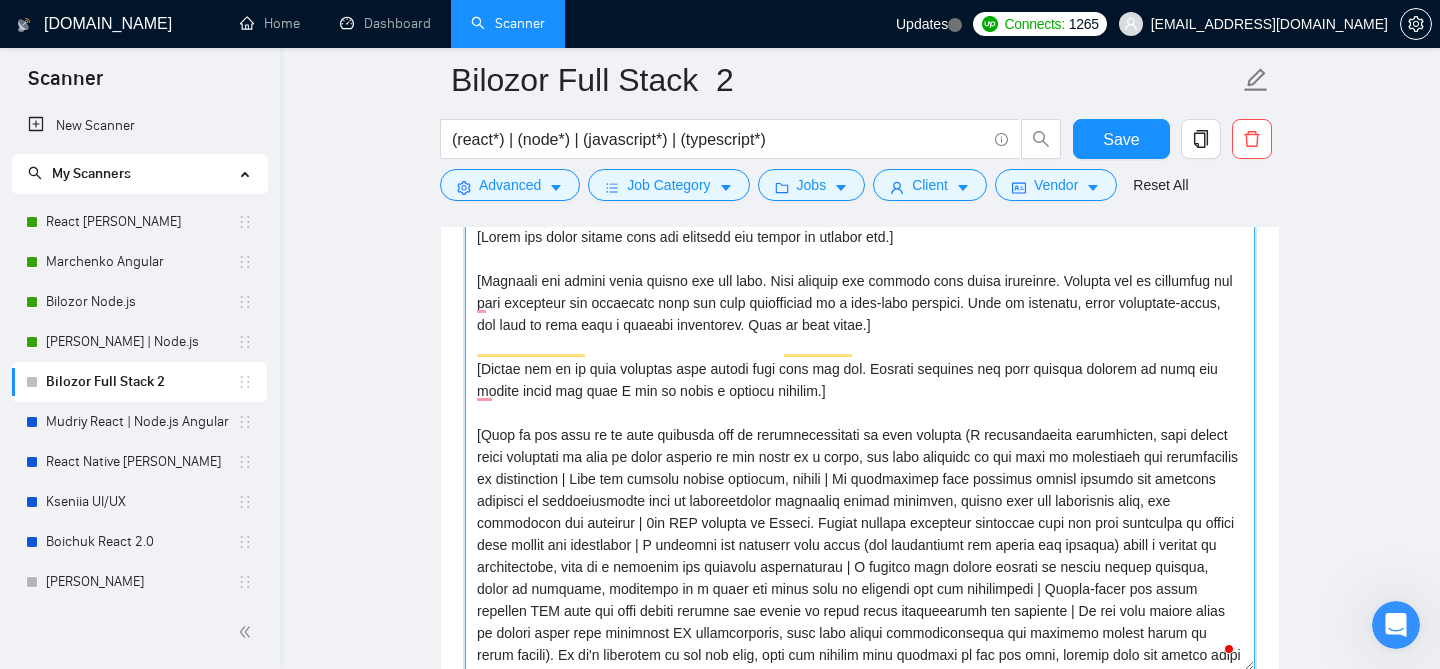 click on "Cover letter template:" at bounding box center (860, 446) 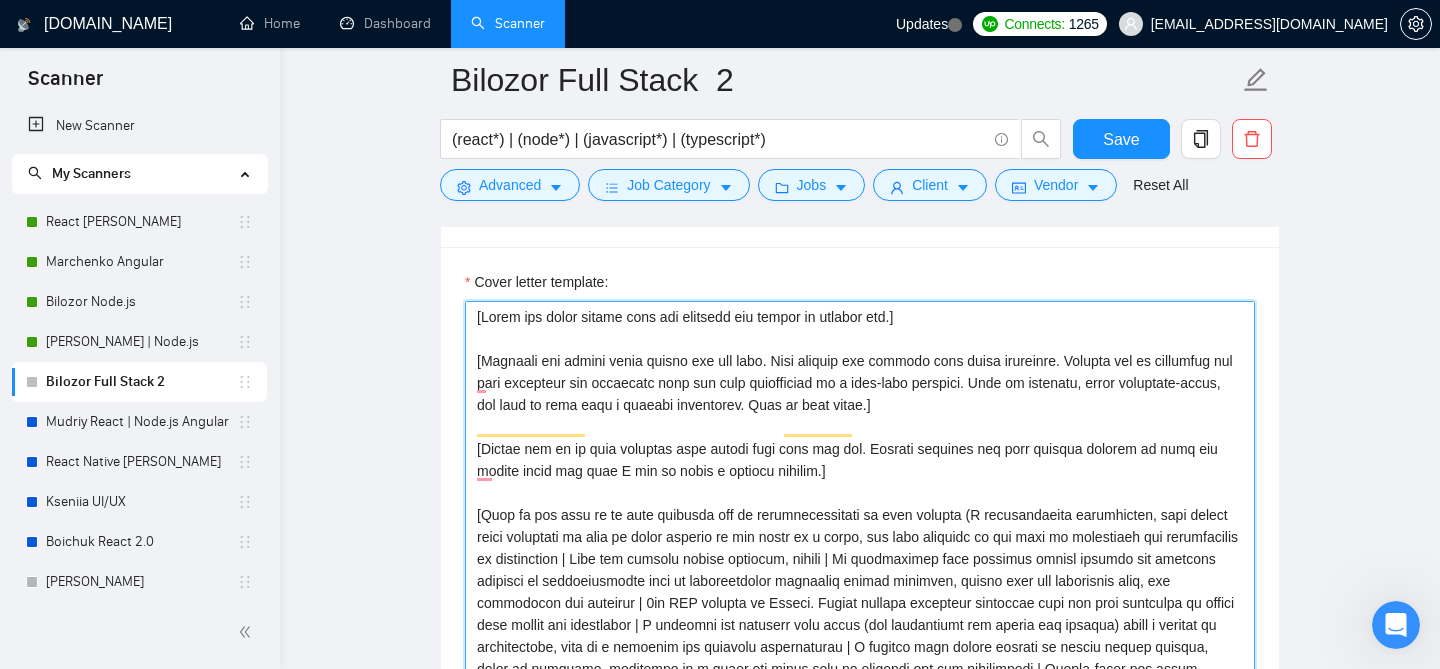 scroll, scrollTop: 1691, scrollLeft: 0, axis: vertical 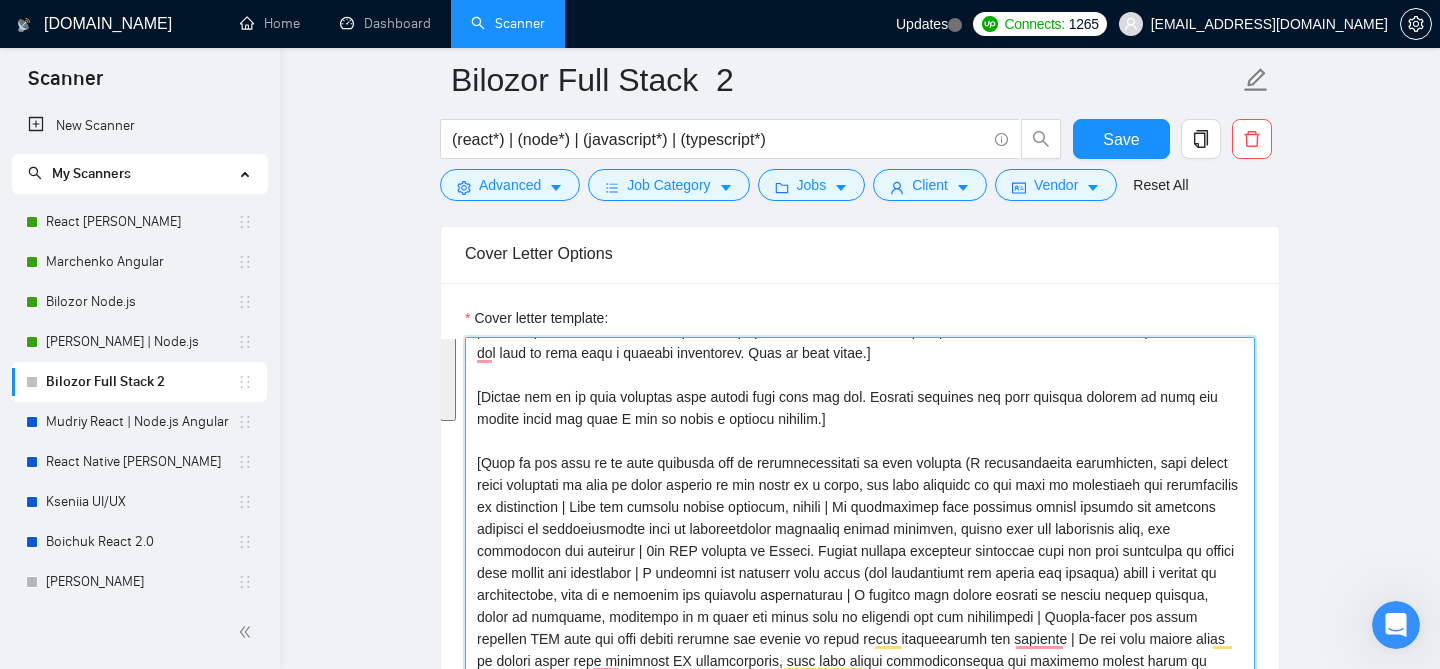 drag, startPoint x: 473, startPoint y: 408, endPoint x: 840, endPoint y: 636, distance: 432.0567 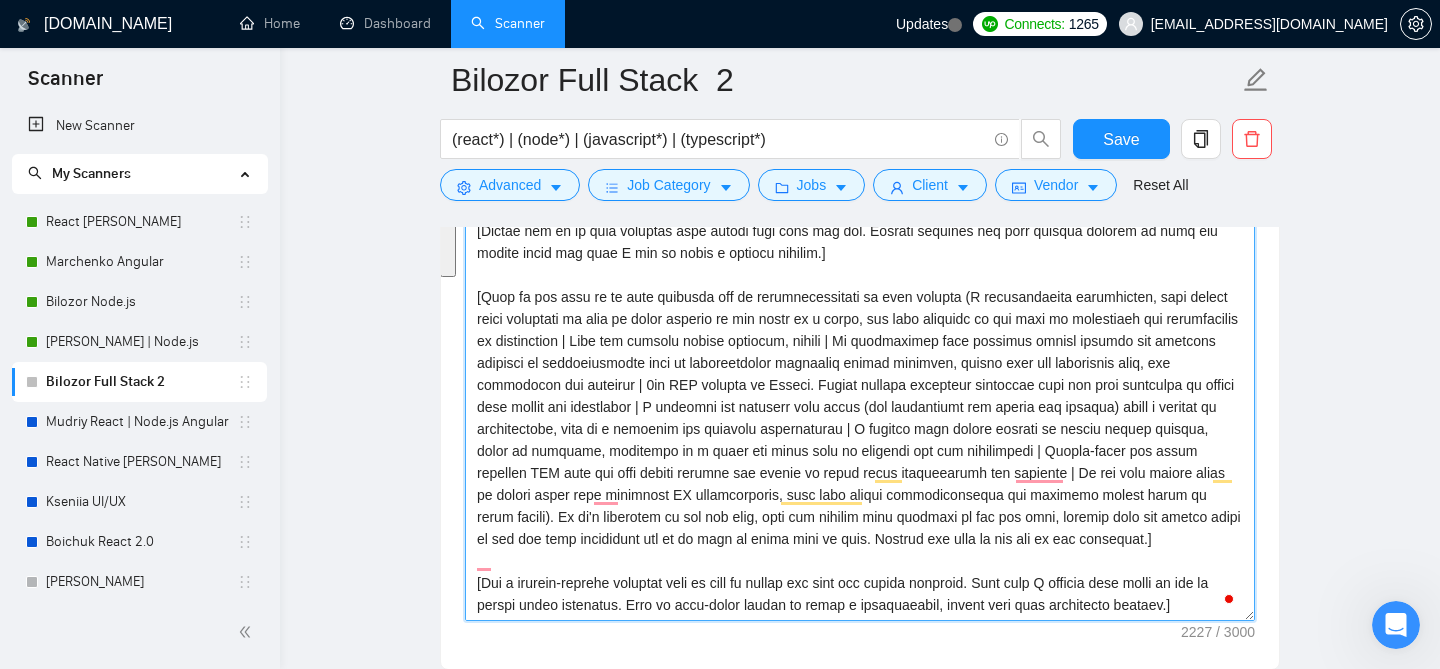 drag, startPoint x: 573, startPoint y: 530, endPoint x: 478, endPoint y: 259, distance: 287.16895 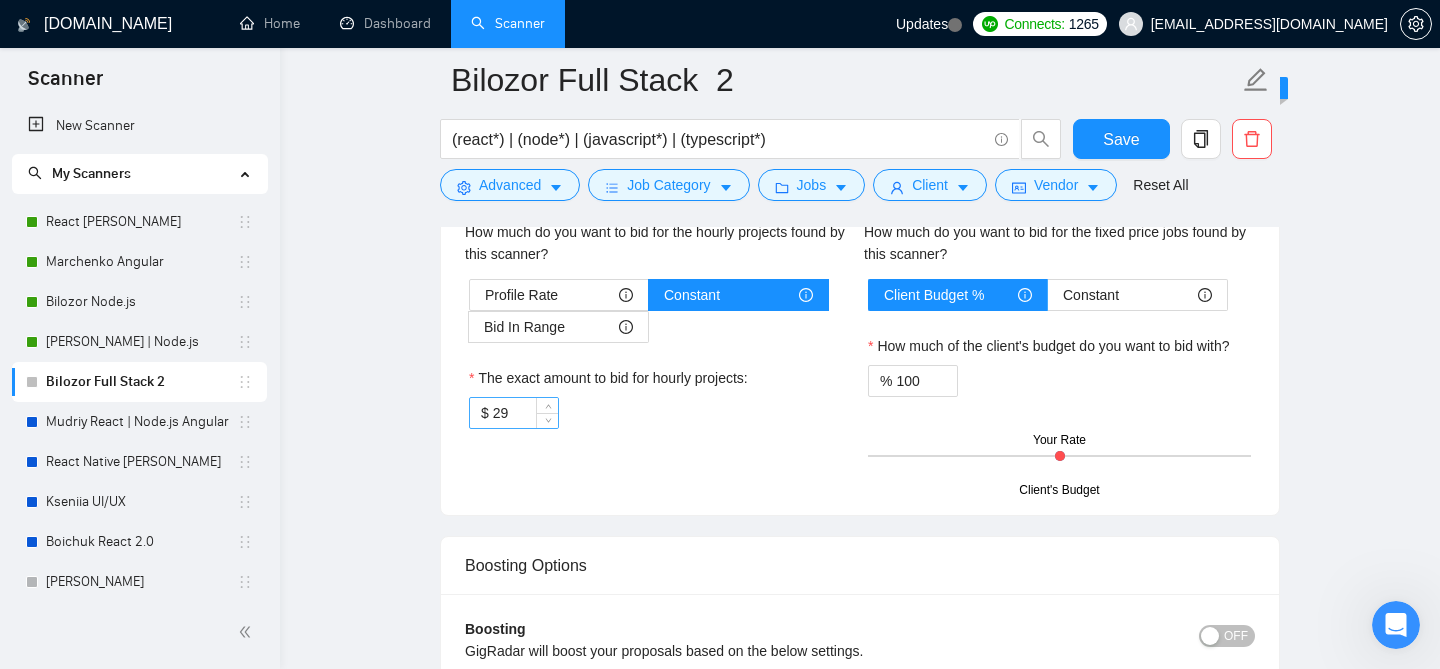type on "[Start the cover letter with the solution the client is looking for.]
[Identify the deeper issue behind the job post. Show empathy and insight into their challenge. Explain how my expertise not only addresses the immediate task but also contributes to a long-term solution. Keep it engaging, avoid corporate-speak, and make it feel like a natural discussion. Keep it very short.]
[Choose one of my past projects that aligns best with the job. Briefly describe how this project relates to what the client needs and what I did to solve a similar problem.]
[Ask a project-related question that is easy to answer and gets the client thinking. Show that I already have ideas on how to tackle their challenge. Make it open-ended enough to start a conversation, rather than just confirming details.]" 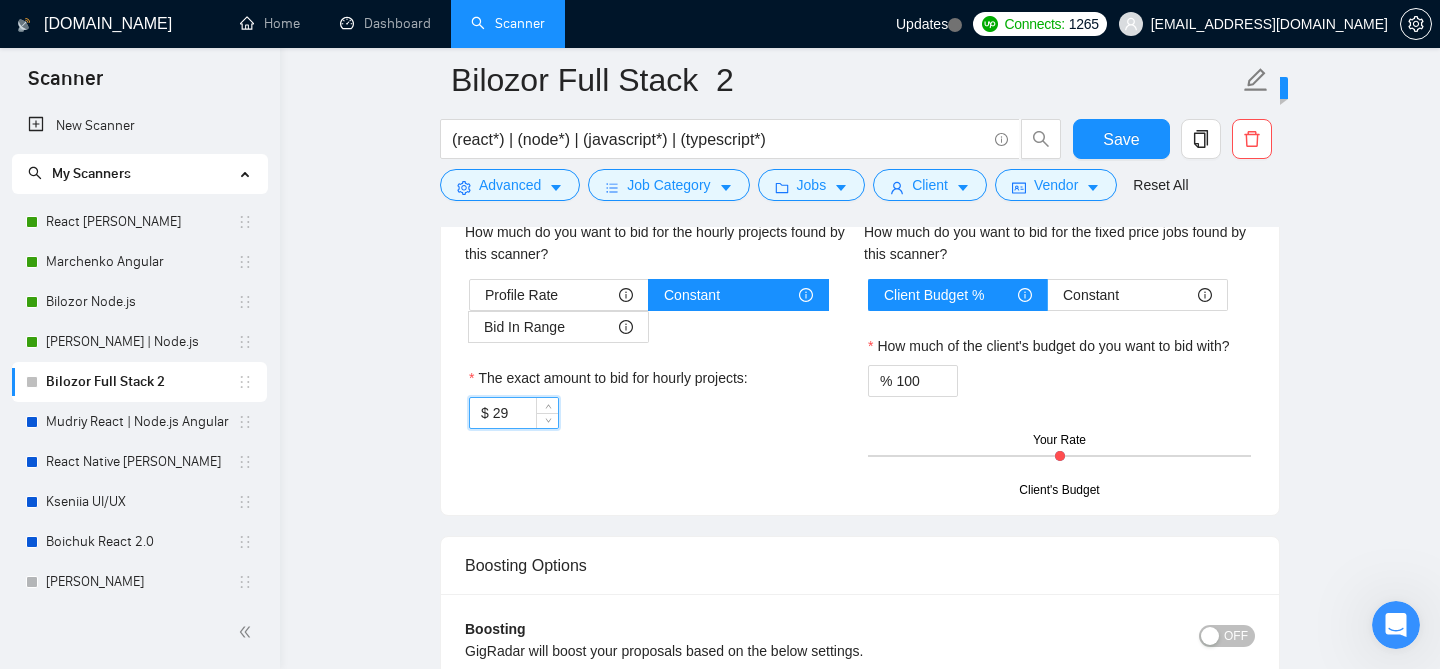 type on "2" 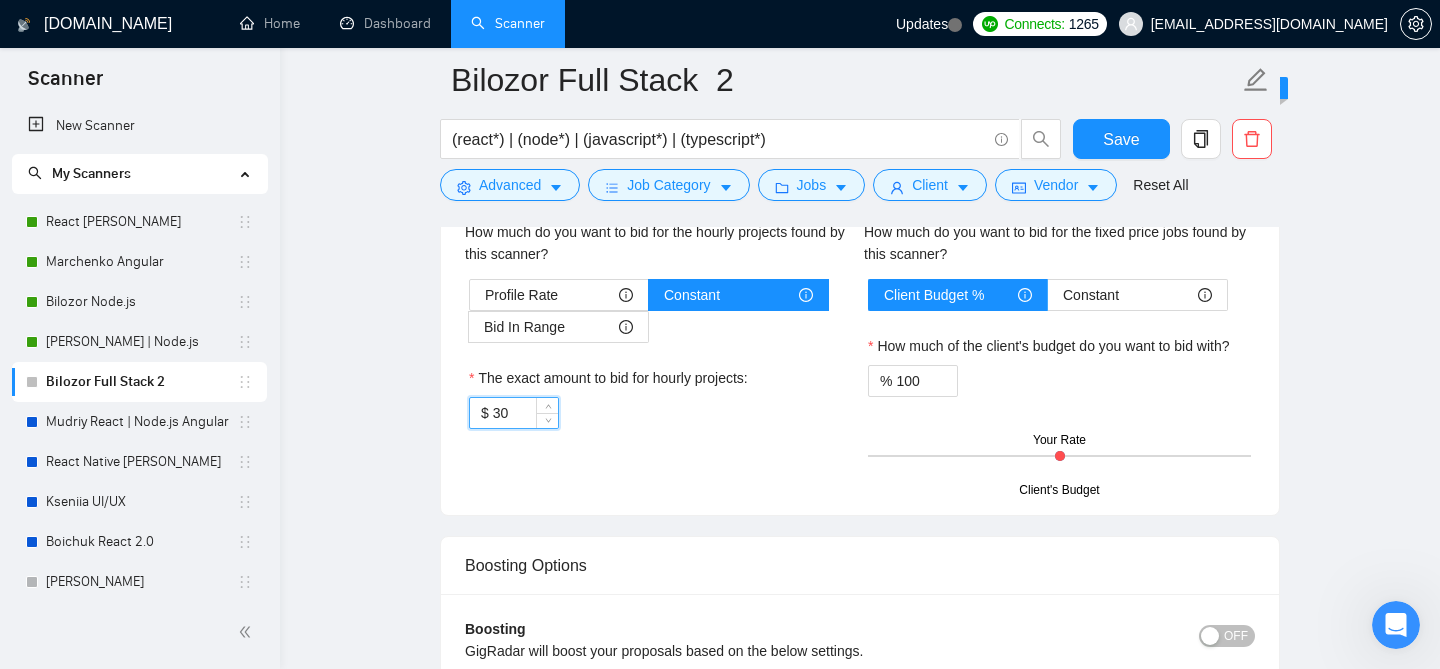 type on "30" 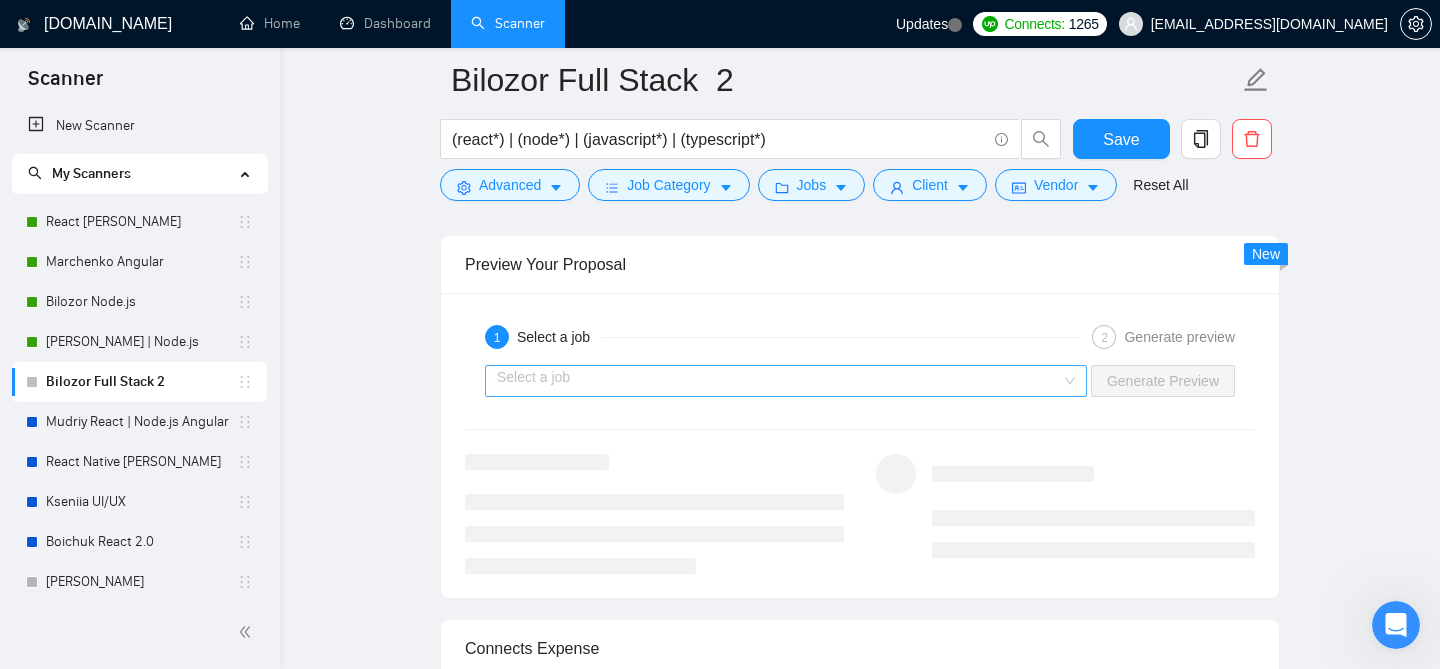 click at bounding box center [779, 381] 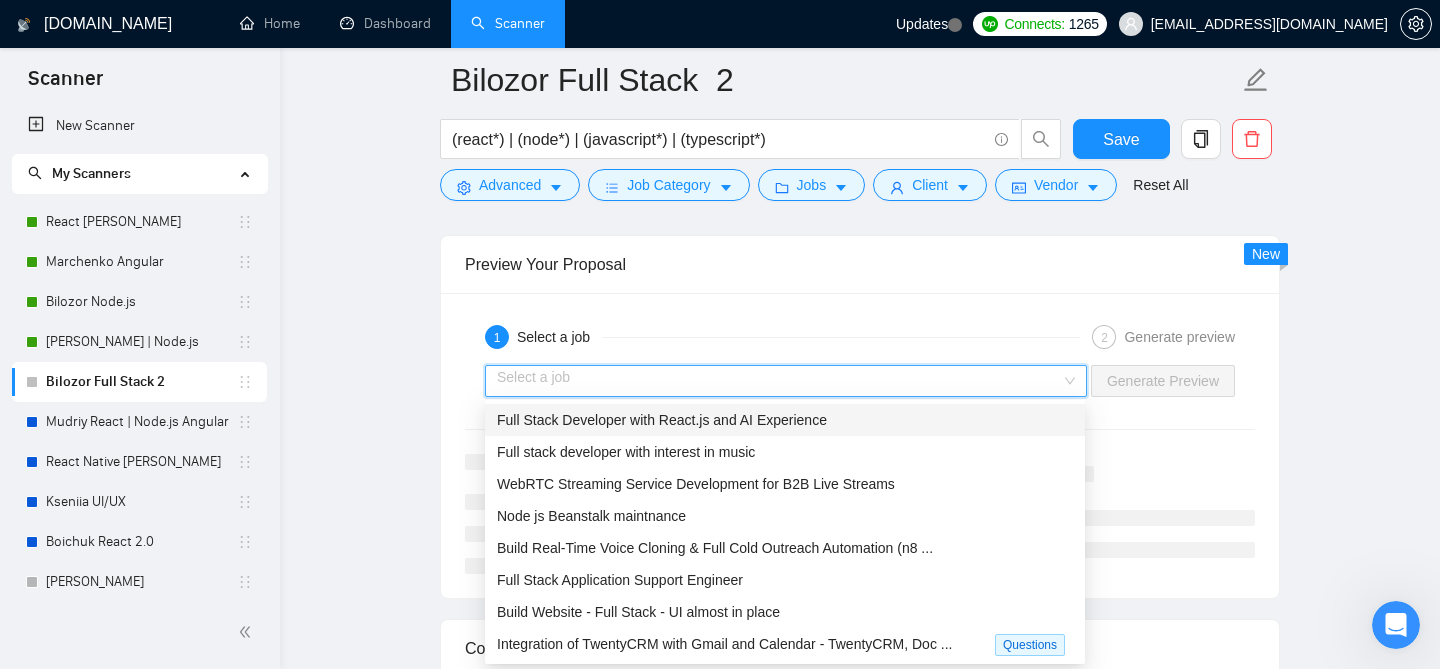 click on "Full Stack Developer with React.js and AI Experience" at bounding box center (662, 420) 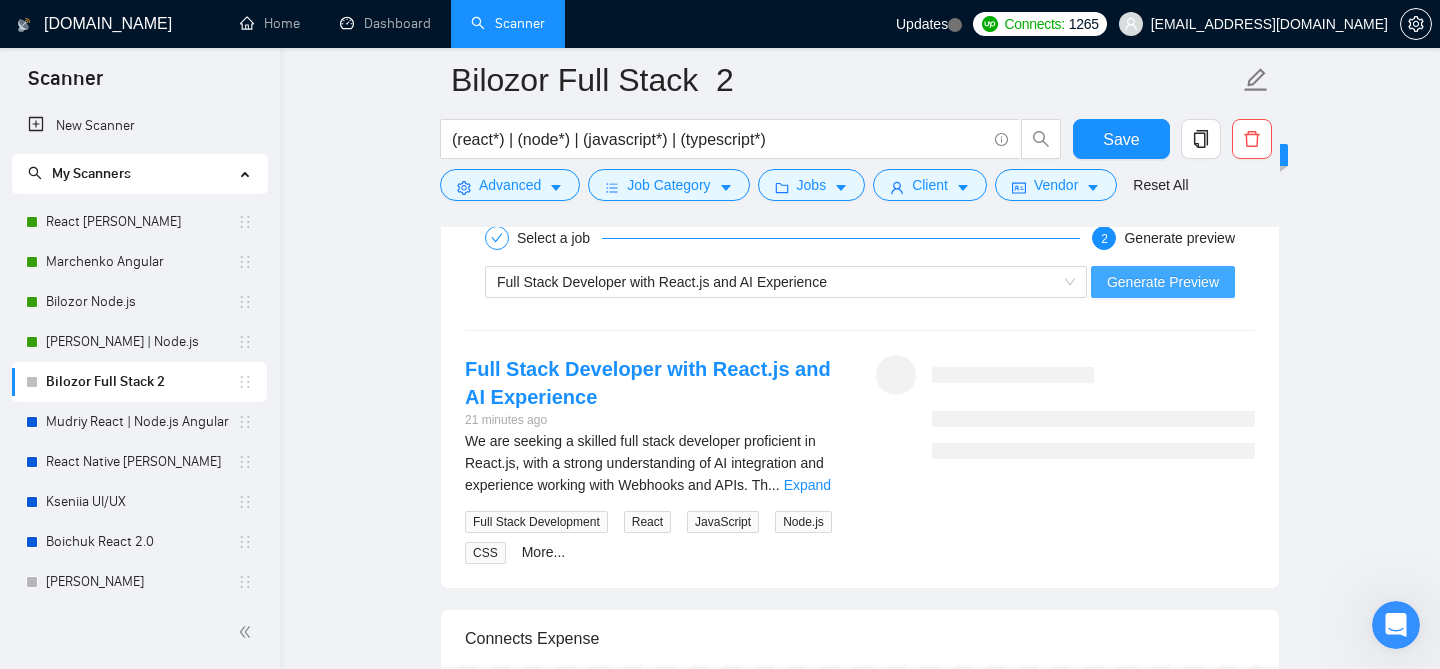click on "Generate Preview" at bounding box center [1163, 282] 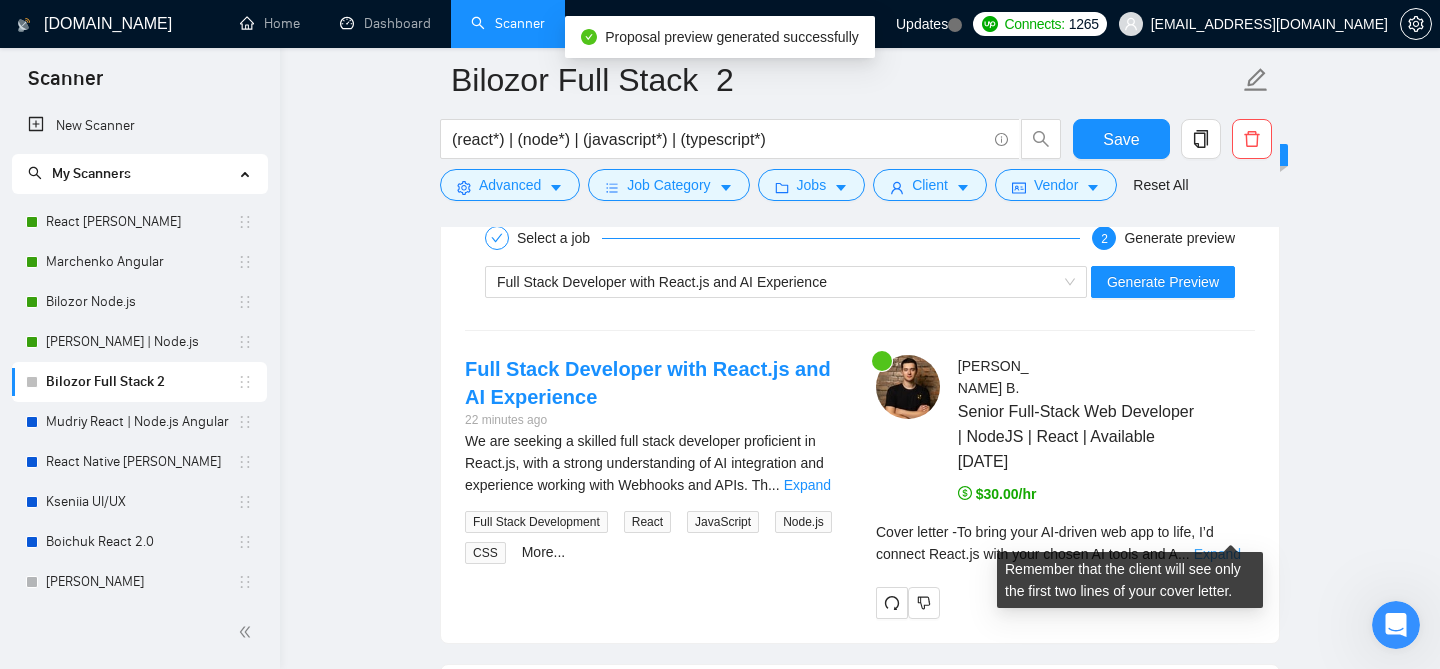 click on "Expand" at bounding box center [1217, 554] 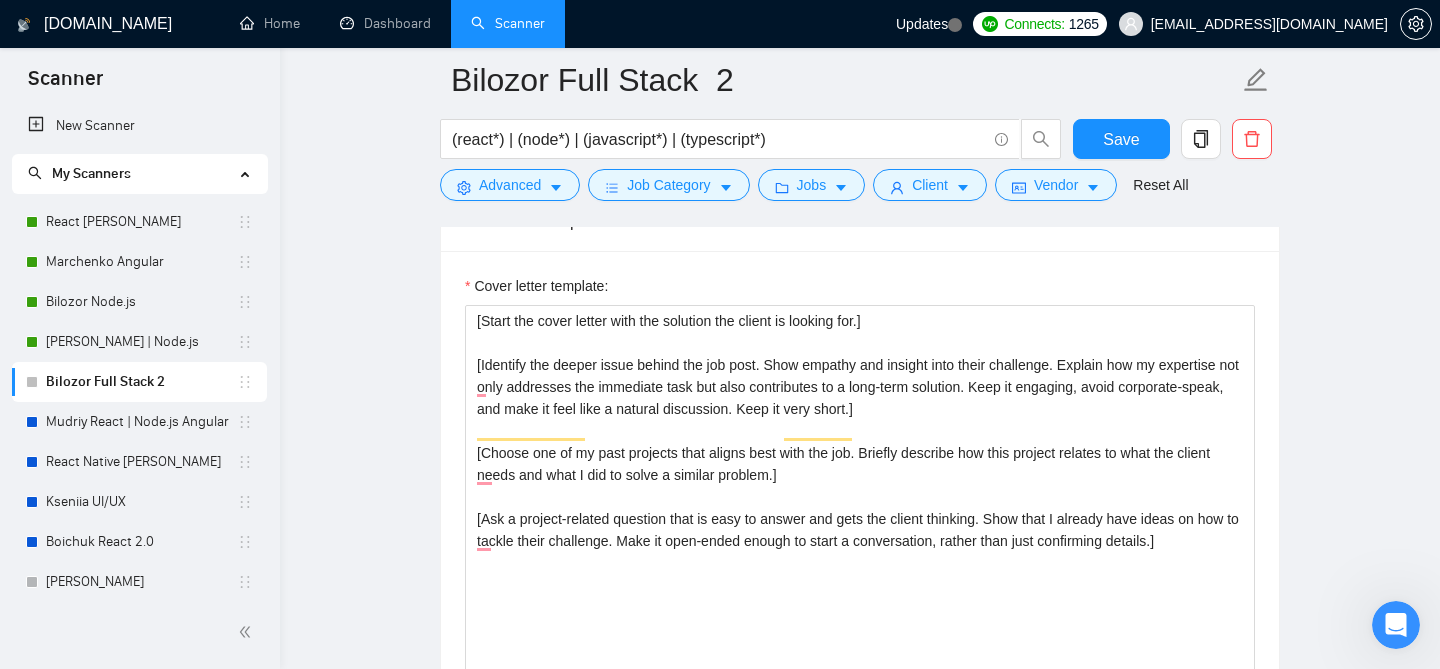scroll, scrollTop: 1721, scrollLeft: 0, axis: vertical 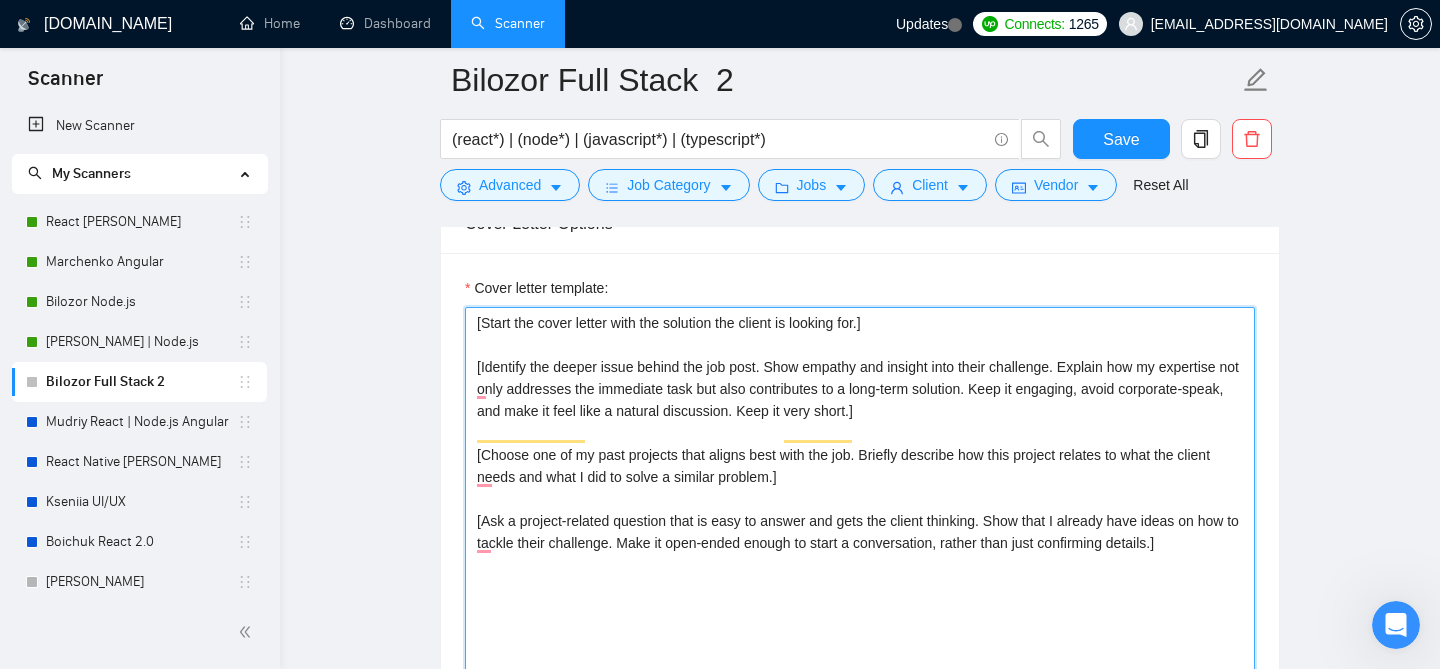 click on "[Start the cover letter with the solution the client is looking for.]
[Identify the deeper issue behind the job post. Show empathy and insight into their challenge. Explain how my expertise not only addresses the immediate task but also contributes to a long-term solution. Keep it engaging, avoid corporate-speak, and make it feel like a natural discussion. Keep it very short.]
[Choose one of my past projects that aligns best with the job. Briefly describe how this project relates to what the client needs and what I did to solve a similar problem.]
[Ask a project-related question that is easy to answer and gets the client thinking. Show that I already have ideas on how to tackle their challenge. Make it open-ended enough to start a conversation, rather than just confirming details.]" at bounding box center [860, 532] 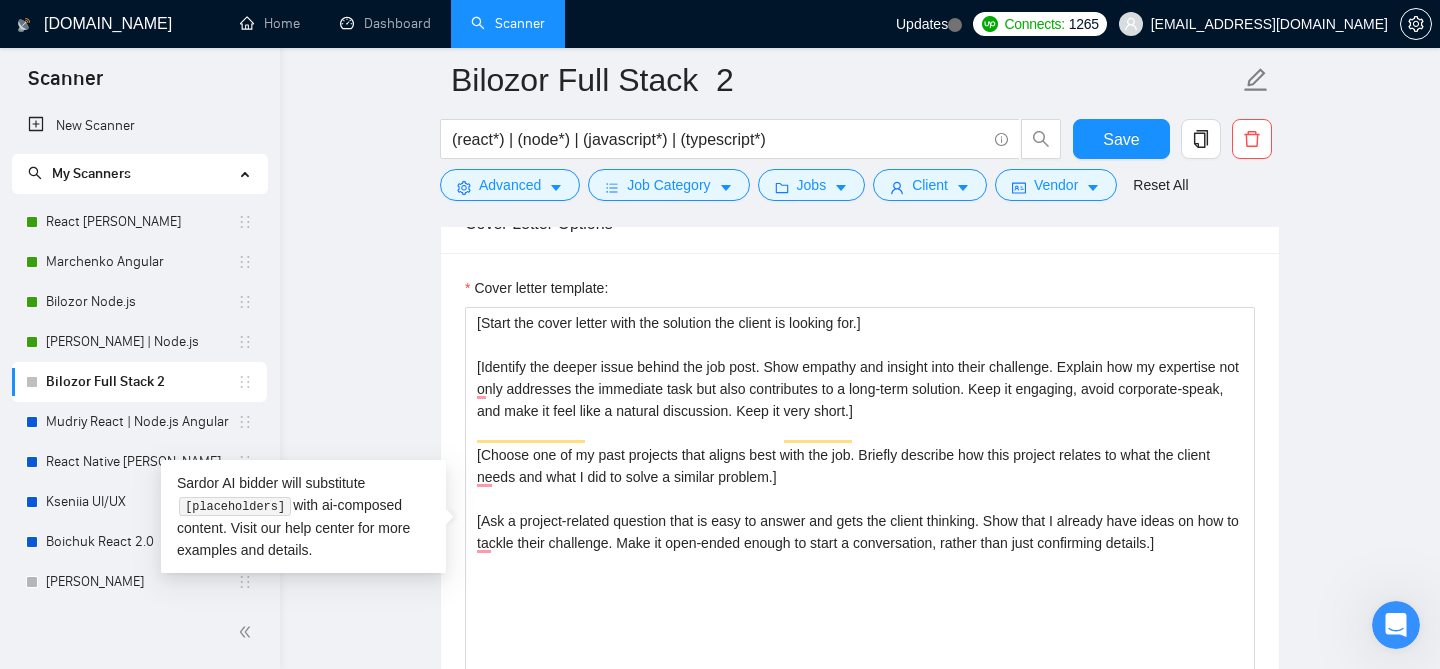 click on "Cover letter template:
[Start the cover letter with the solution the client is looking for.]
[Identify the deeper issue behind the job post. Show empathy and insight into their challenge. Explain how my expertise not only addresses the immediate task but also contributes to a long-term solution. Keep it engaging, avoid corporate-speak, and make it feel like a natural discussion. Keep it very short.]
[Choose one of my past projects that aligns best with the job. Briefly describe how this project relates to what the client needs and what I did to solve a similar problem.]
[Ask a project-related question that is easy to answer and gets the client thinking. Show that I already have ideas on how to tackle their challenge. Make it open-ended enough to start a conversation, rather than just confirming details.]" at bounding box center (860, 529) 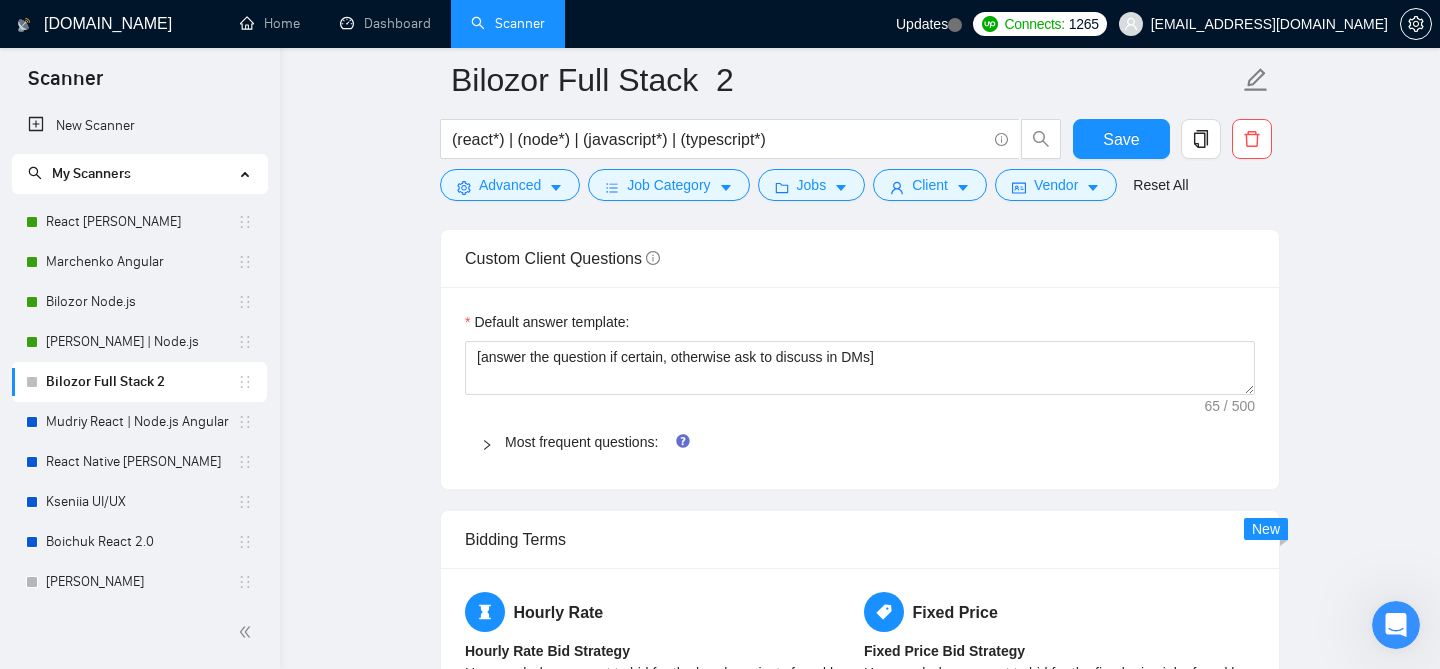 scroll, scrollTop: 2321, scrollLeft: 0, axis: vertical 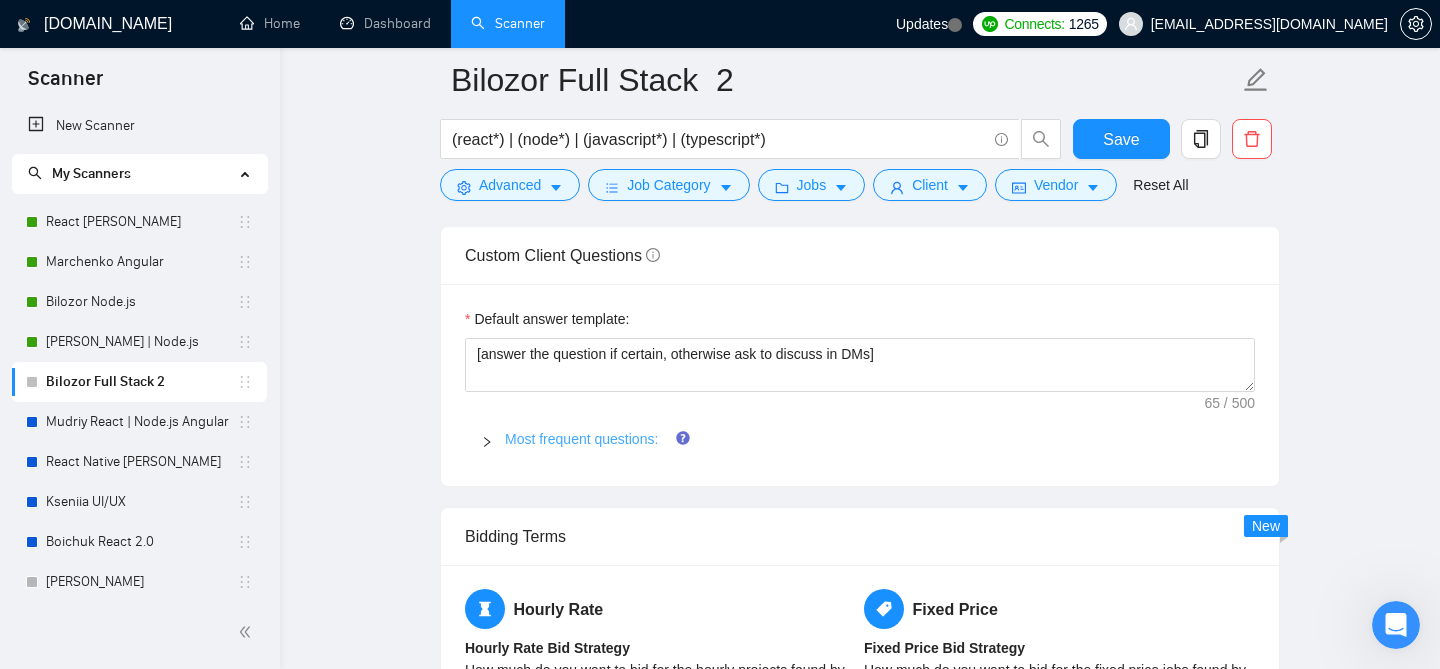 click on "Most frequent questions:" at bounding box center [581, 439] 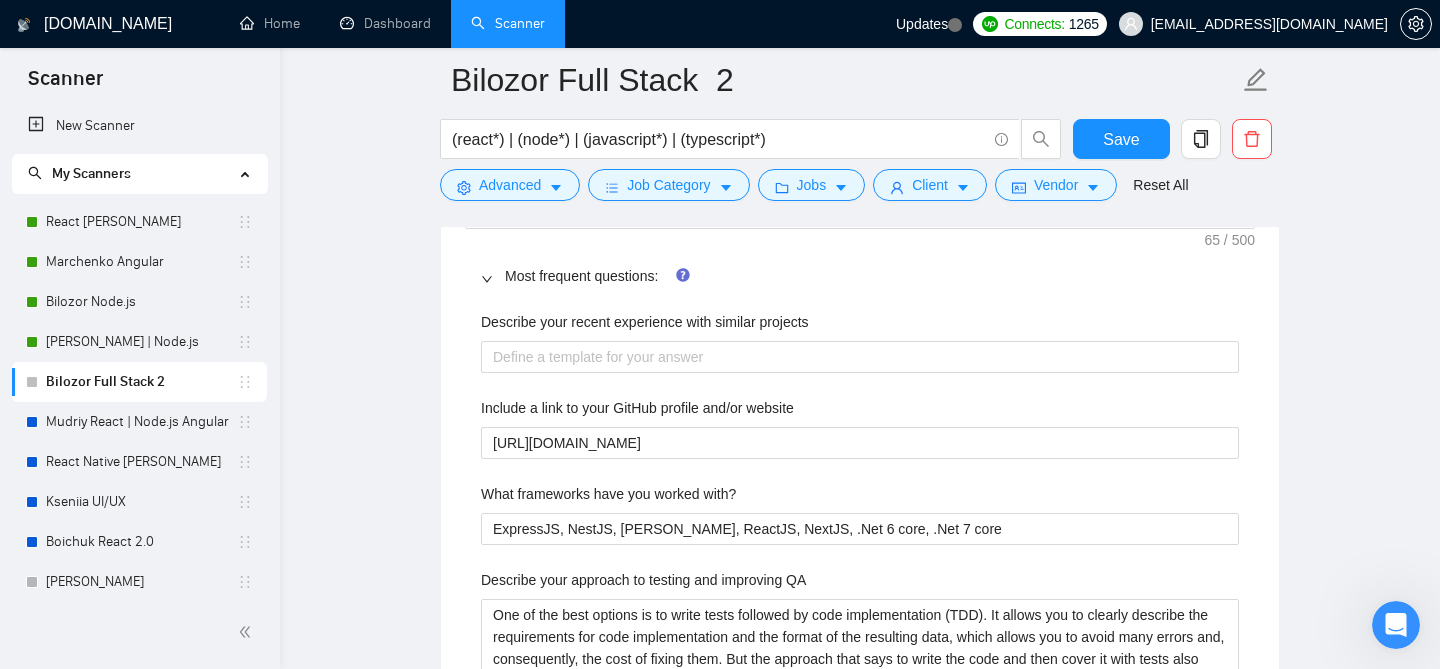 scroll, scrollTop: 2540, scrollLeft: 0, axis: vertical 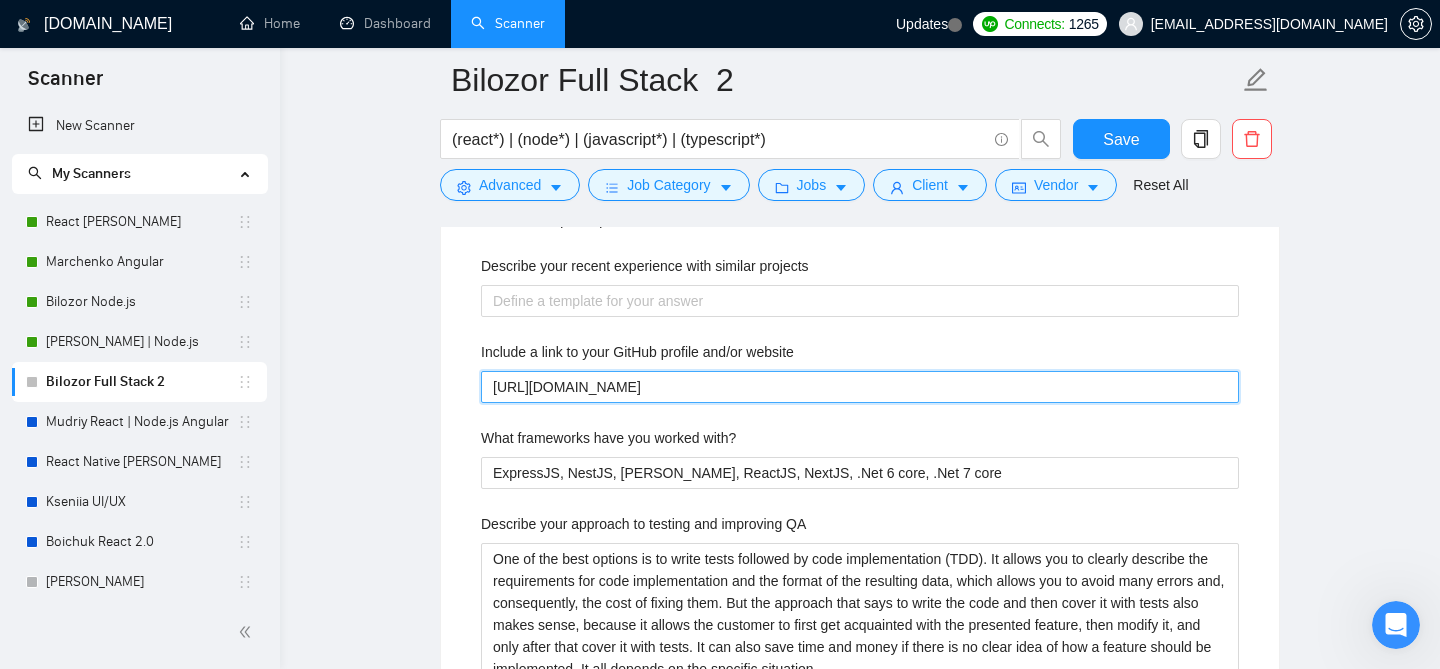 click on "[URL][DOMAIN_NAME]" at bounding box center (860, 387) 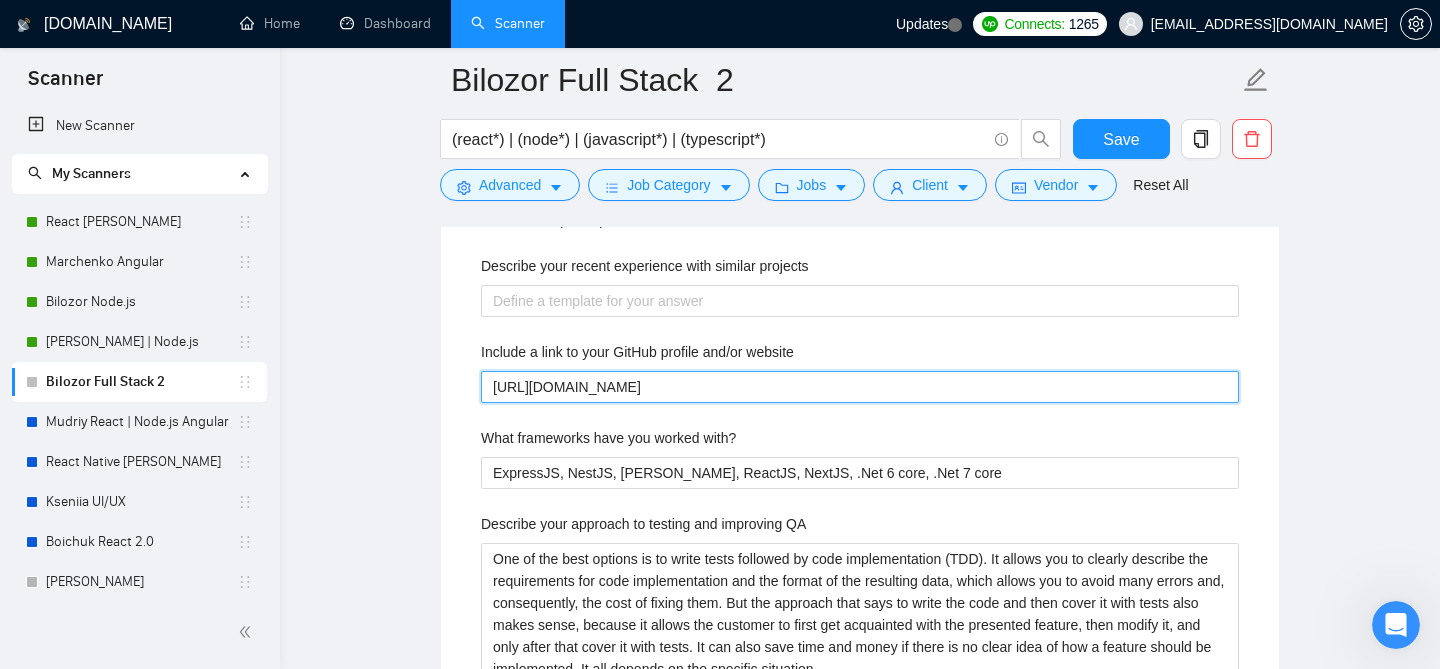 paste on "jaxin007" 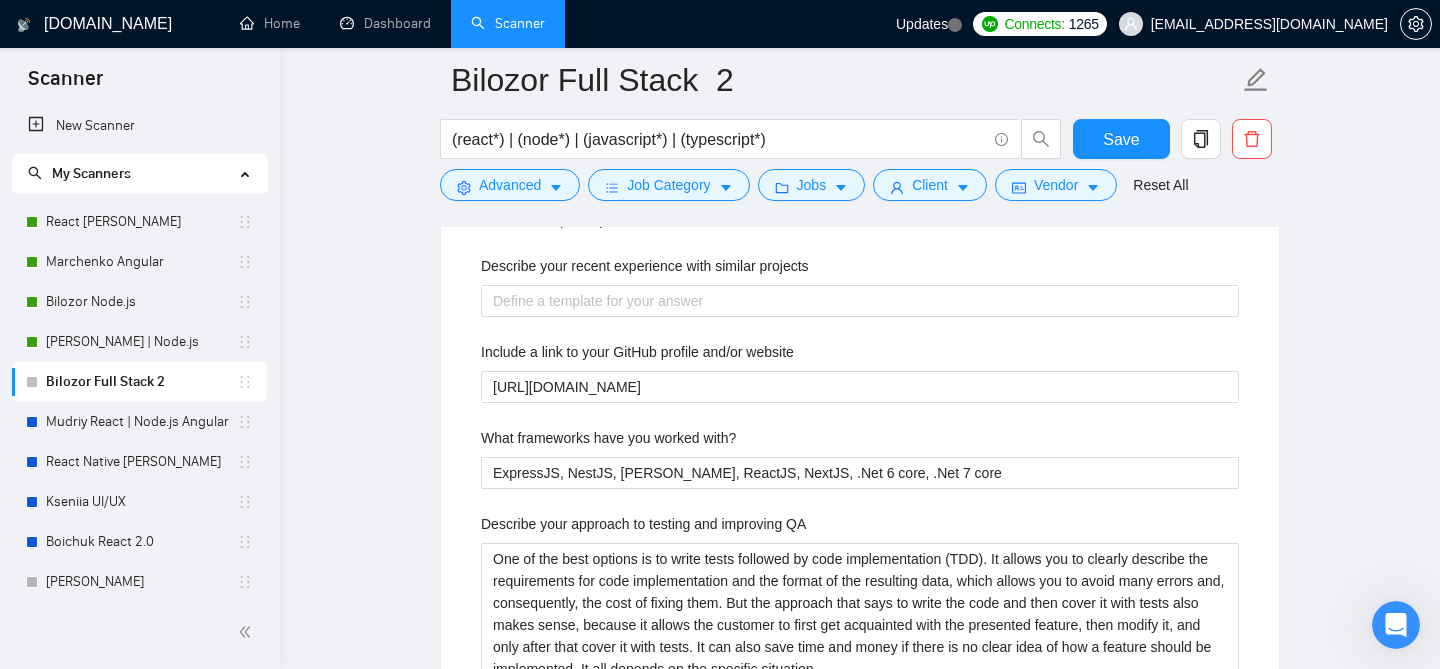 click on "Describe your recent experience with similar projects Include a link to your GitHub profile and/or website [URL][DOMAIN_NAME] What frameworks have you worked with? ExpressJS, NestJS, KoaJS, ReactJS, NextJS, .Net 6 core, .Net 7 core Describe your approach to testing and improving QA One of the best options is to write tests followed by code implementation (TDD). It allows you to clearly describe the requirements for code implementation and the format of the resulting data, which allows you to avoid many errors and, consequently, the cost of fixing them. But the approach that says to write the code and then cover it with tests also makes sense, because it allows the customer to first get acquainted with the presented feature, then modify it, and only after that cover it with tests. It can also save time and money if there is no clear idea of how a feature should be implemented. It all depends on the specific situation. Please list any certifications related to this project + -" at bounding box center [860, 579] 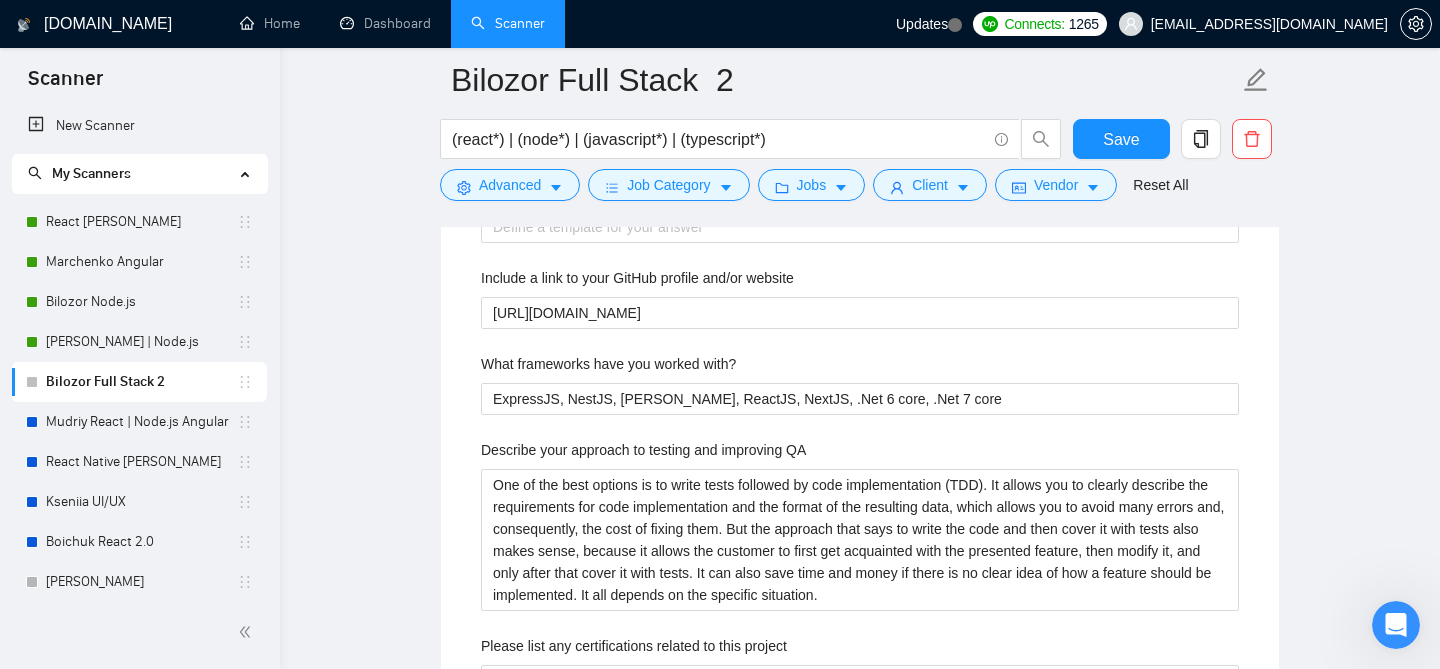 scroll, scrollTop: 2624, scrollLeft: 0, axis: vertical 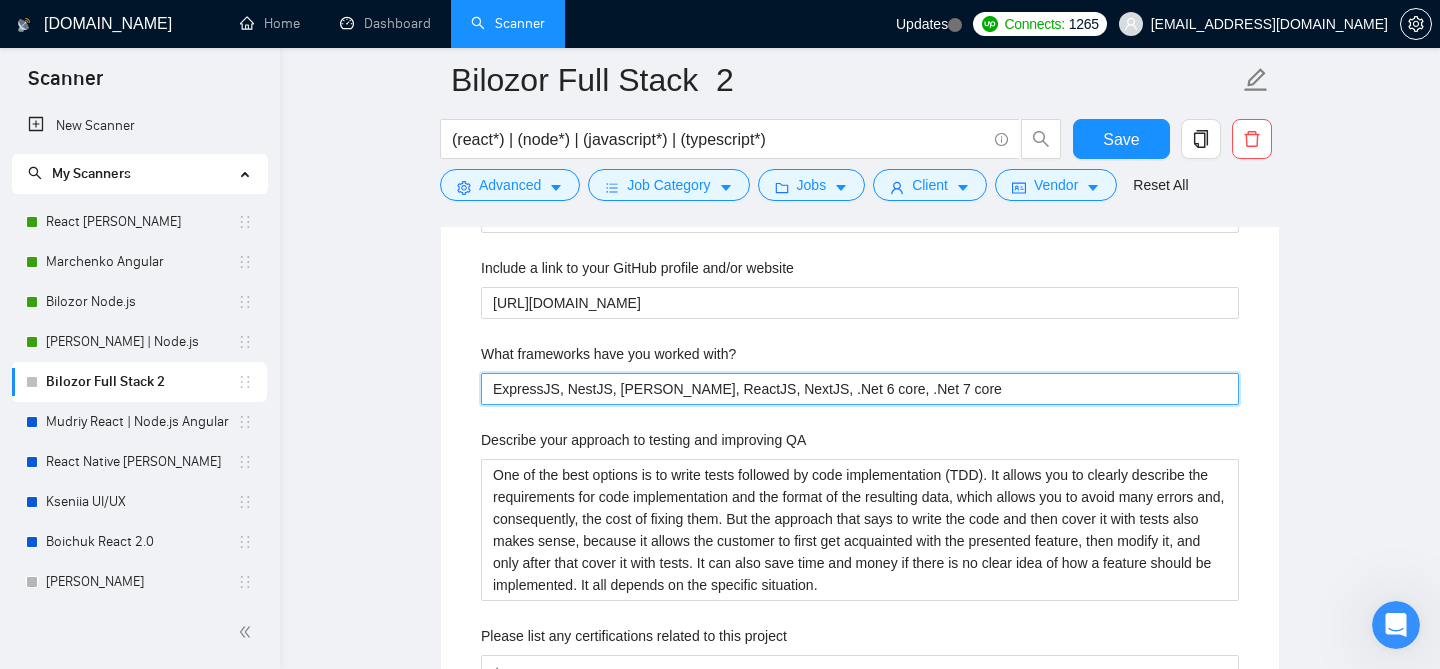 click on "ExpressJS, NestJS, [PERSON_NAME], ReactJS, NextJS, .Net 6 core, .Net 7 core" at bounding box center (860, 389) 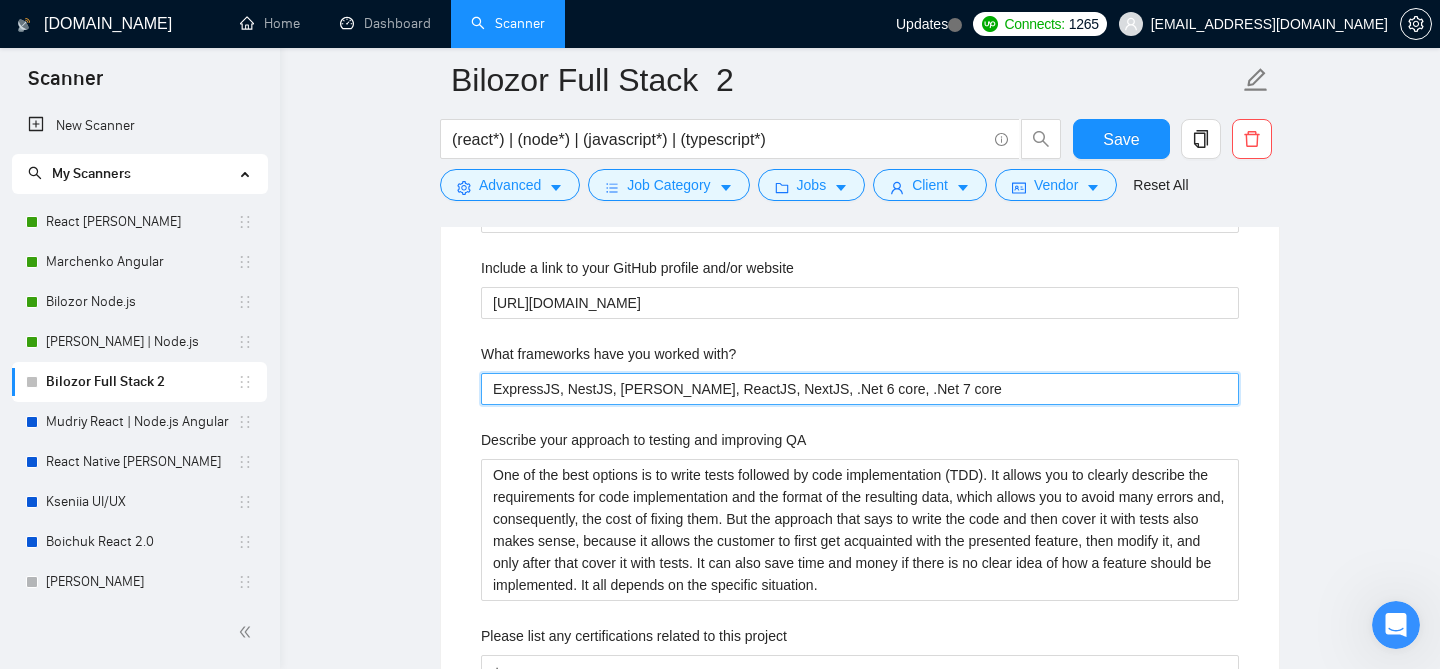 paste on "Node.js; ExpressJS; NestJS; ReactJS; NextJS" 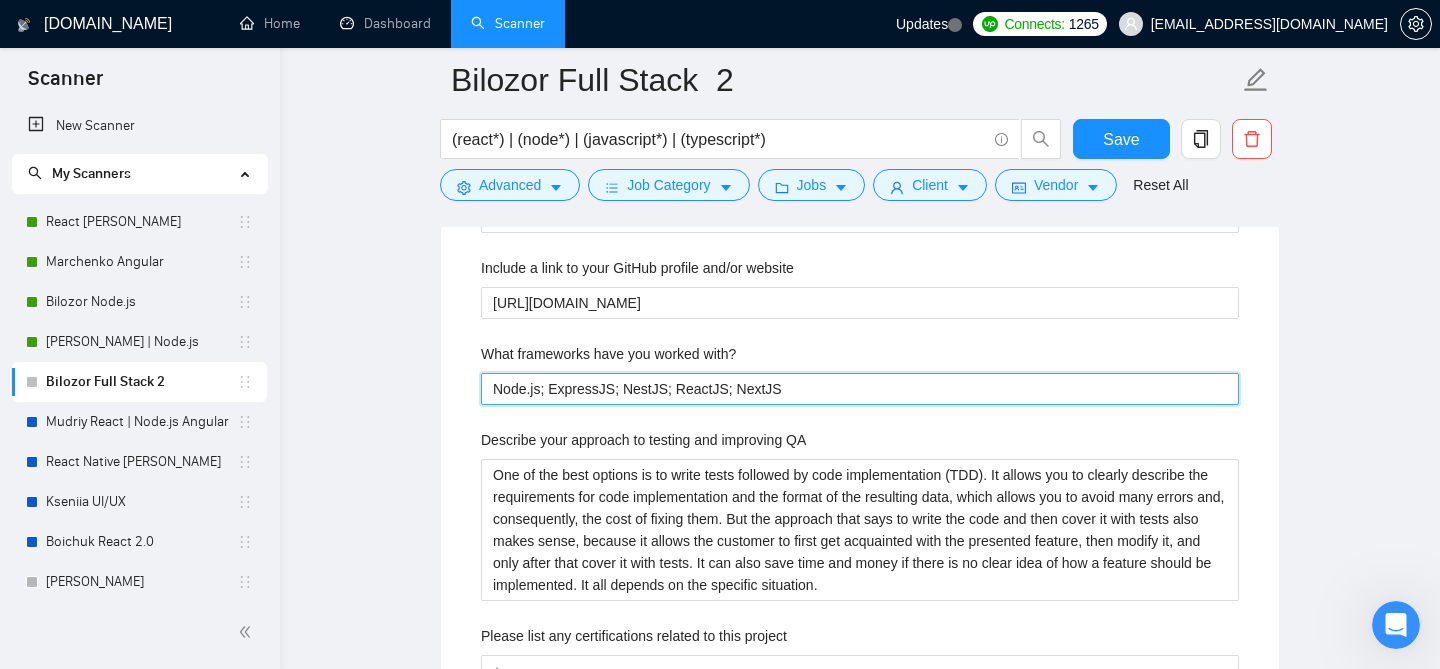 type on "Node.js; ExpressJS; NestJS; ReactJS; NextJS" 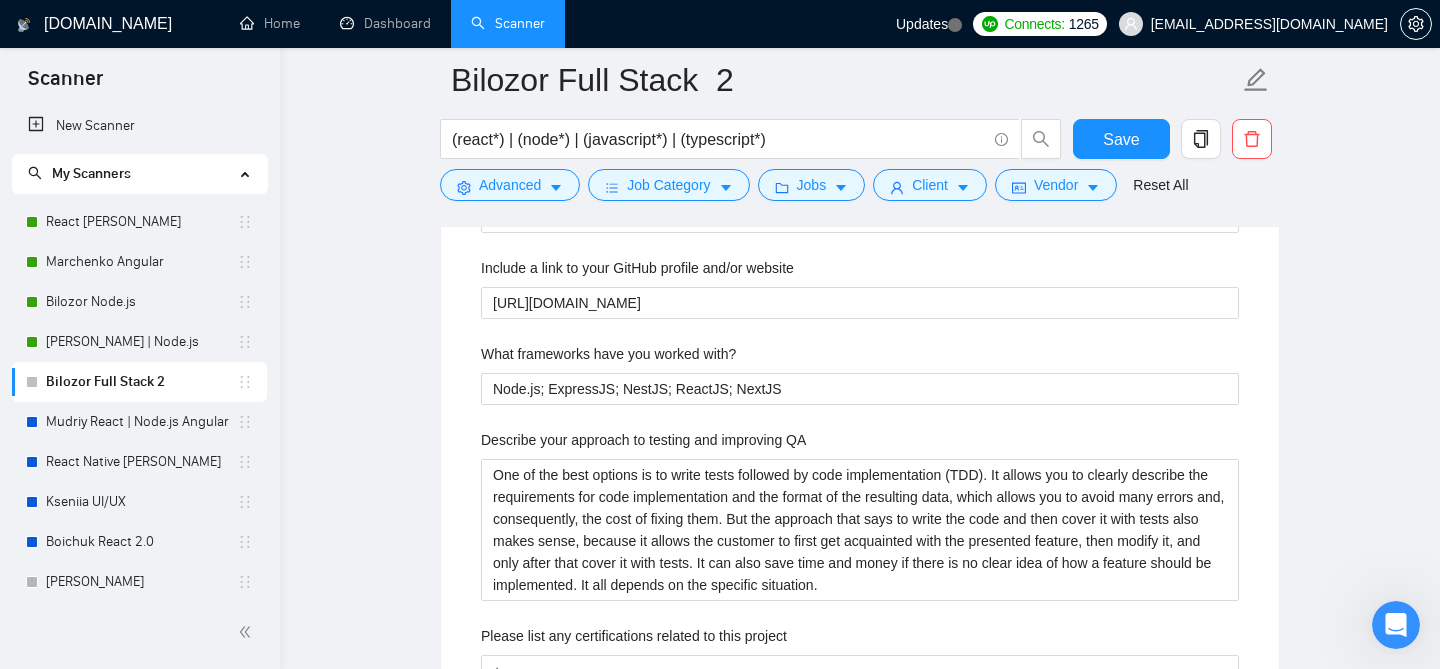 click on "What frameworks have you worked with?" at bounding box center (860, 358) 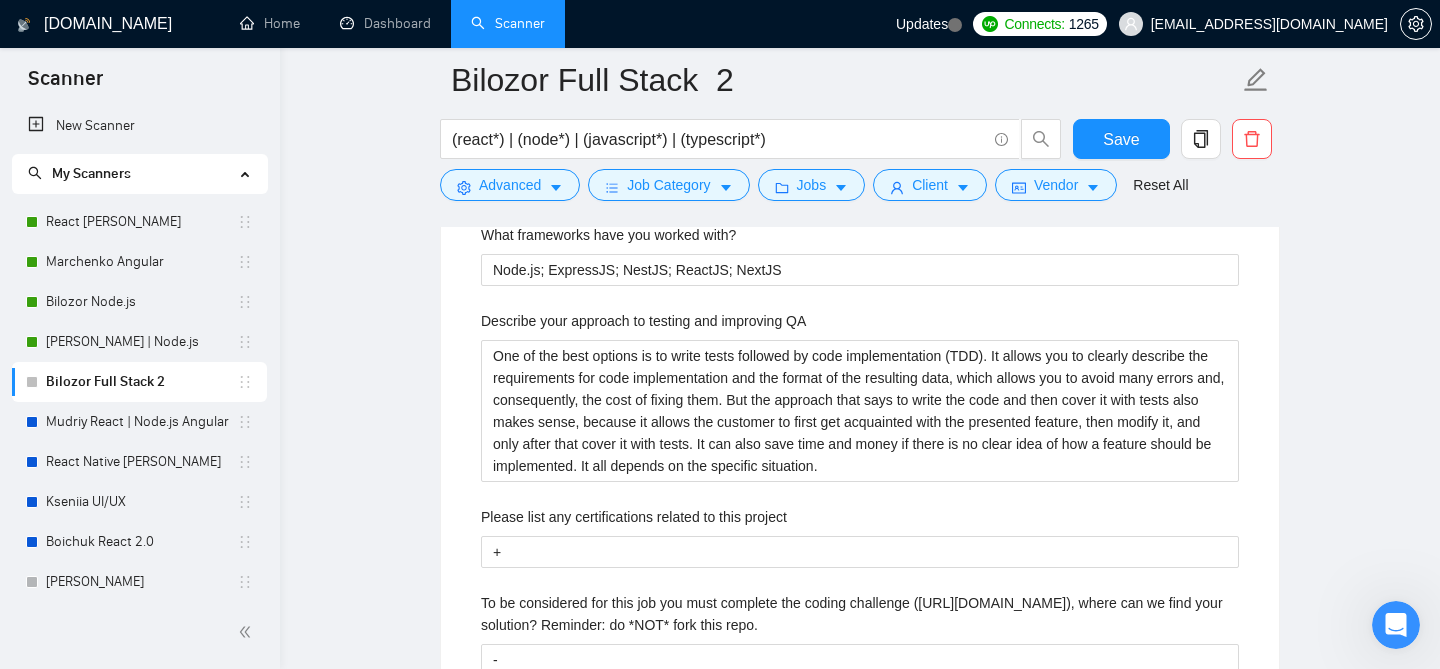 scroll, scrollTop: 2755, scrollLeft: 0, axis: vertical 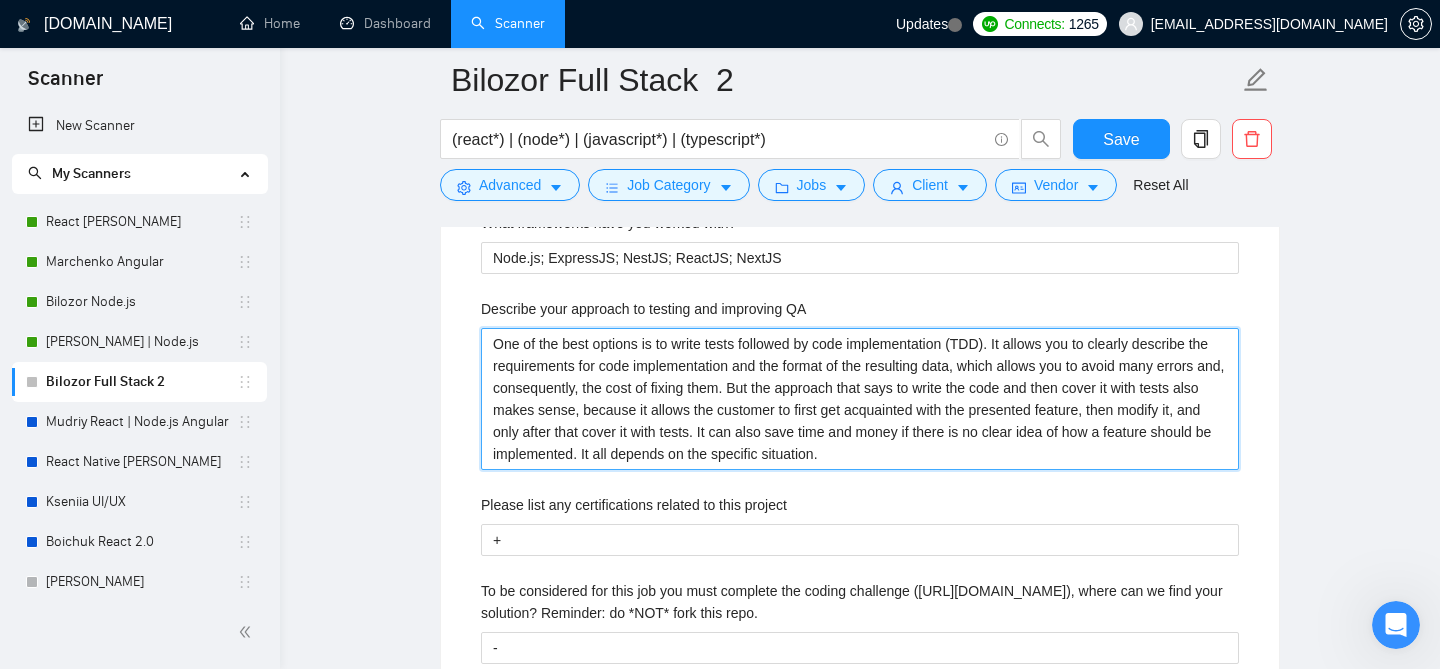 click on "One of the best options is to write tests followed by code implementation (TDD). It allows you to clearly describe the requirements for code implementation and the format of the resulting data, which allows you to avoid many errors and, consequently, the cost of fixing them. But the approach that says to write the code and then cover it with tests also makes sense, because it allows the customer to first get acquainted with the presented feature, then modify it, and only after that cover it with tests. It can also save time and money if there is no clear idea of how a feature should be implemented. It all depends on the specific situation." at bounding box center (860, 399) 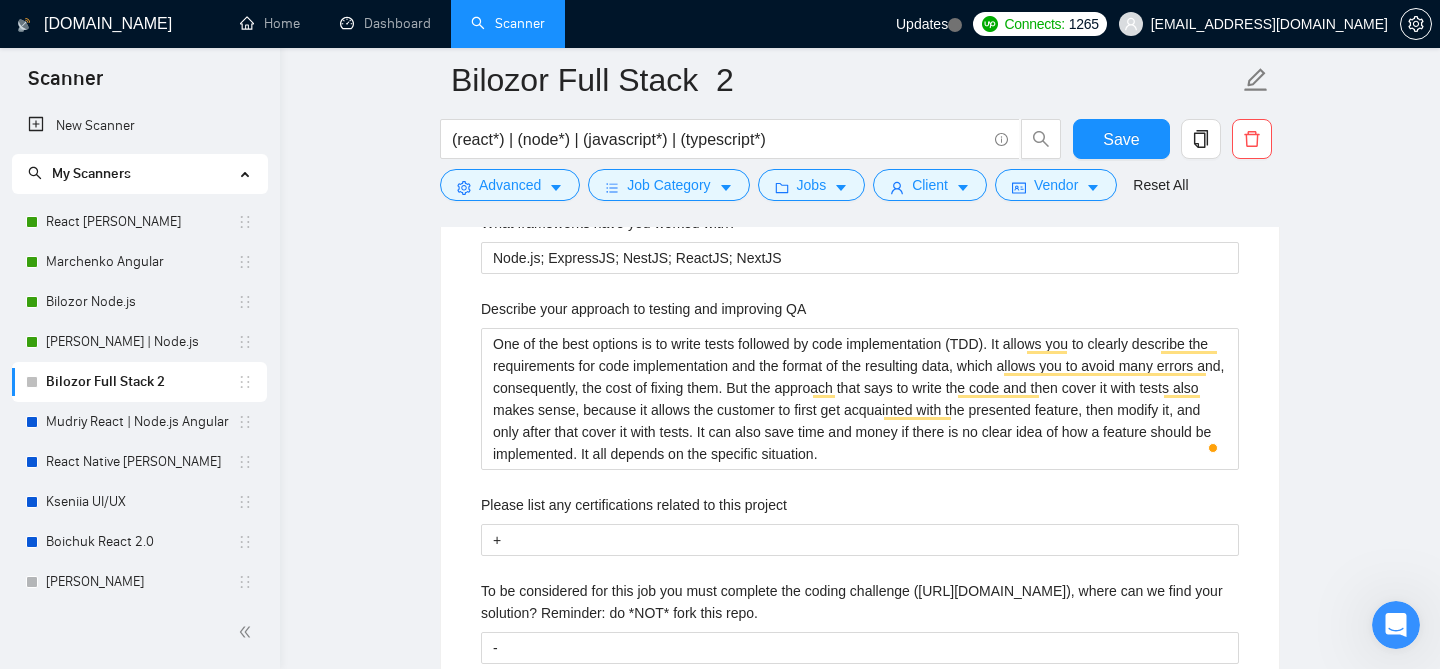 click on "Describe your recent experience with similar projects Include a link to your GitHub profile and/or website [URL][DOMAIN_NAME] What frameworks have you worked with? Node.js; ExpressJS; NestJS; ReactJS; NextJS Describe your approach to testing and improving QA One of the best options is to write tests followed by code implementation (TDD). It allows you to clearly describe the requirements for code implementation and the format of the resulting data, which allows you to avoid many errors and, consequently, the cost of fixing them. But the approach that says to write the code and then cover it with tests also makes sense, because it allows the customer to first get acquainted with the presented feature, then modify it, and only after that cover it with tests. It can also save time and money if there is no clear idea of how a feature should be implemented. It all depends on the specific situation. Please list any certifications related to this project + -" at bounding box center [860, 364] 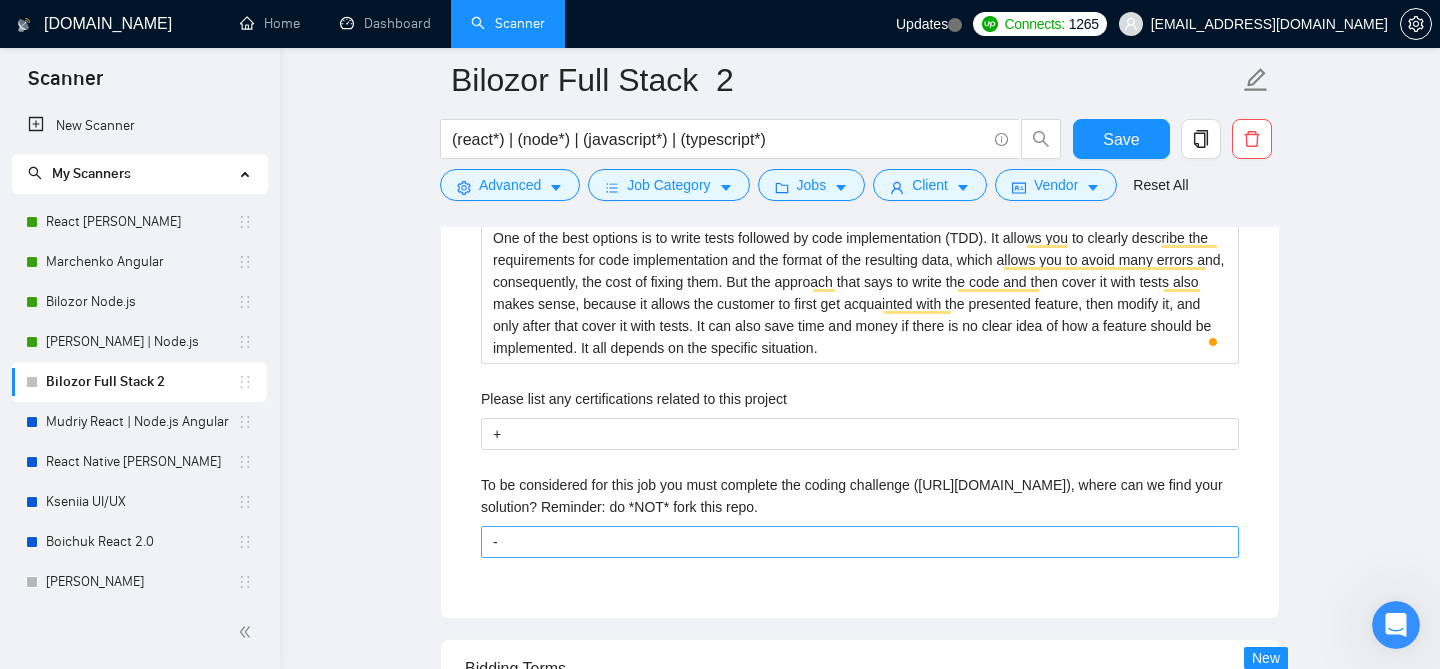 scroll, scrollTop: 2885, scrollLeft: 0, axis: vertical 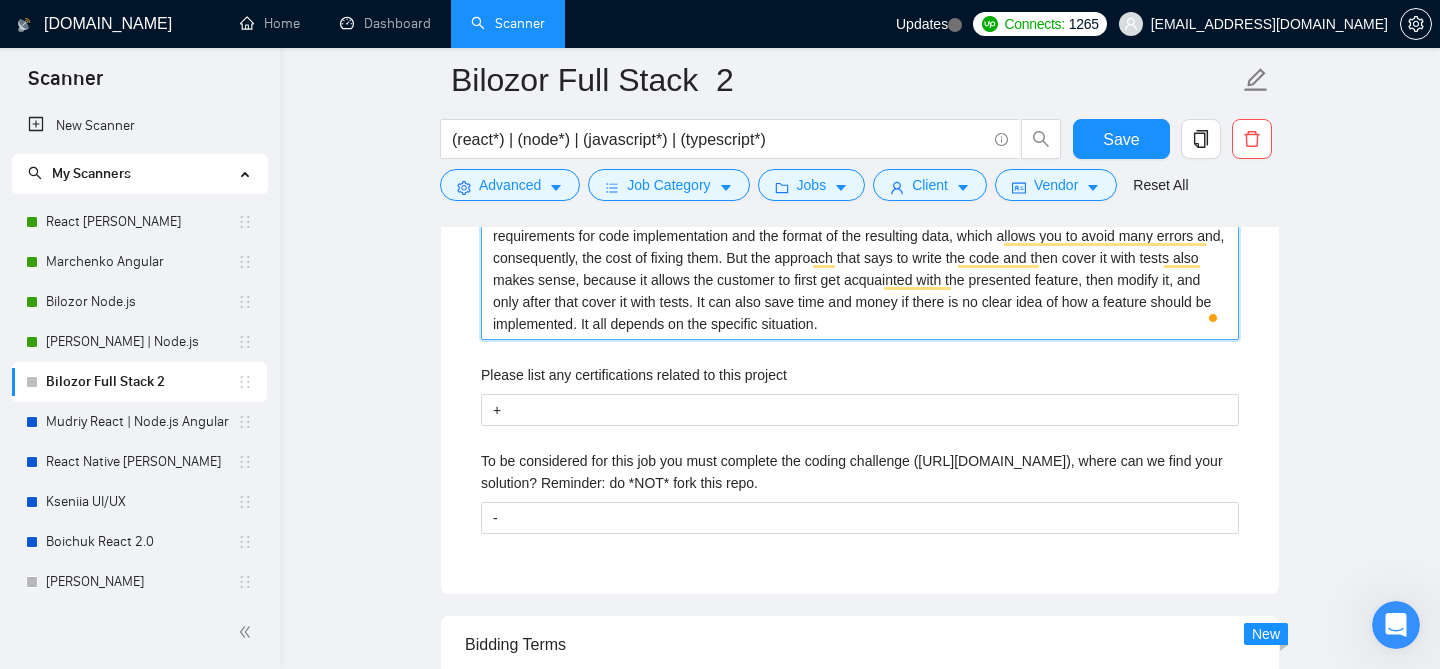 click on "One of the best options is to write tests followed by code implementation (TDD). It allows you to clearly describe the requirements for code implementation and the format of the resulting data, which allows you to avoid many errors and, consequently, the cost of fixing them. But the approach that says to write the code and then cover it with tests also makes sense, because it allows the customer to first get acquainted with the presented feature, then modify it, and only after that cover it with tests. It can also save time and money if there is no clear idea of how a feature should be implemented. It all depends on the specific situation." at bounding box center [860, 269] 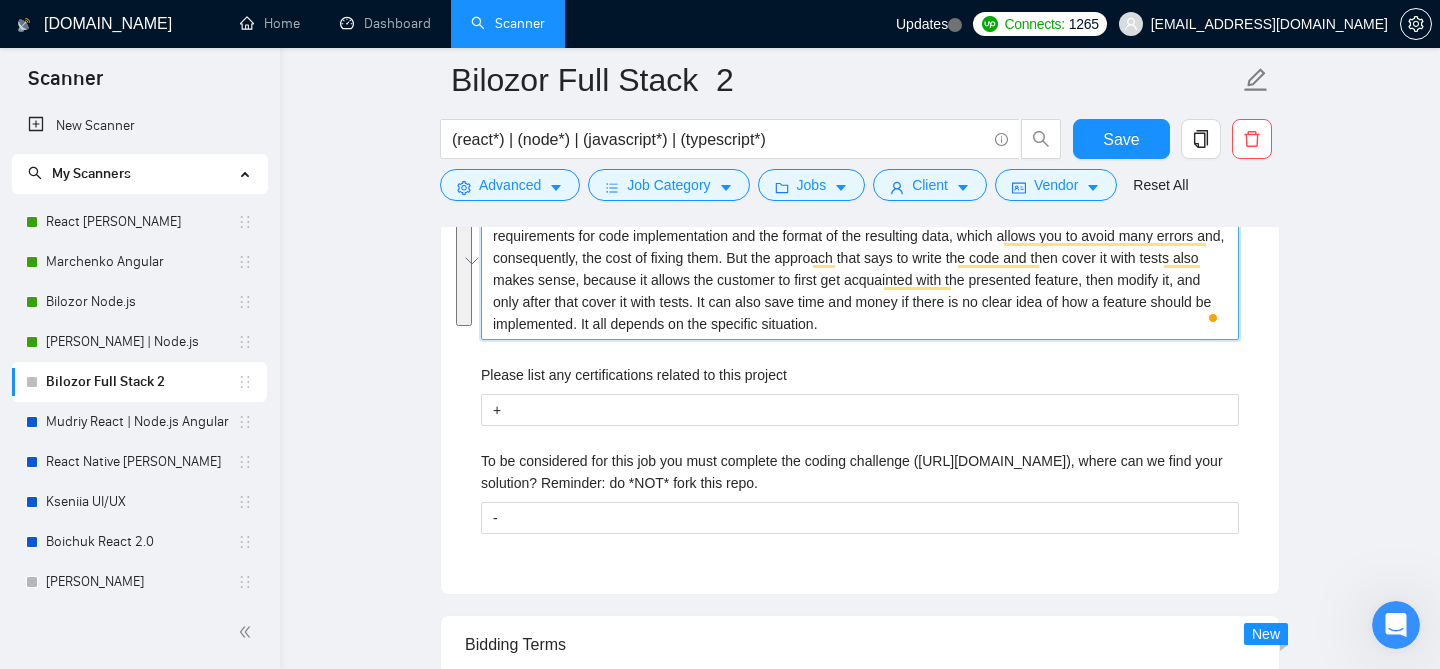 paste on "To do quality testing, tests need to be written before development. Also write as many test cases as possible" 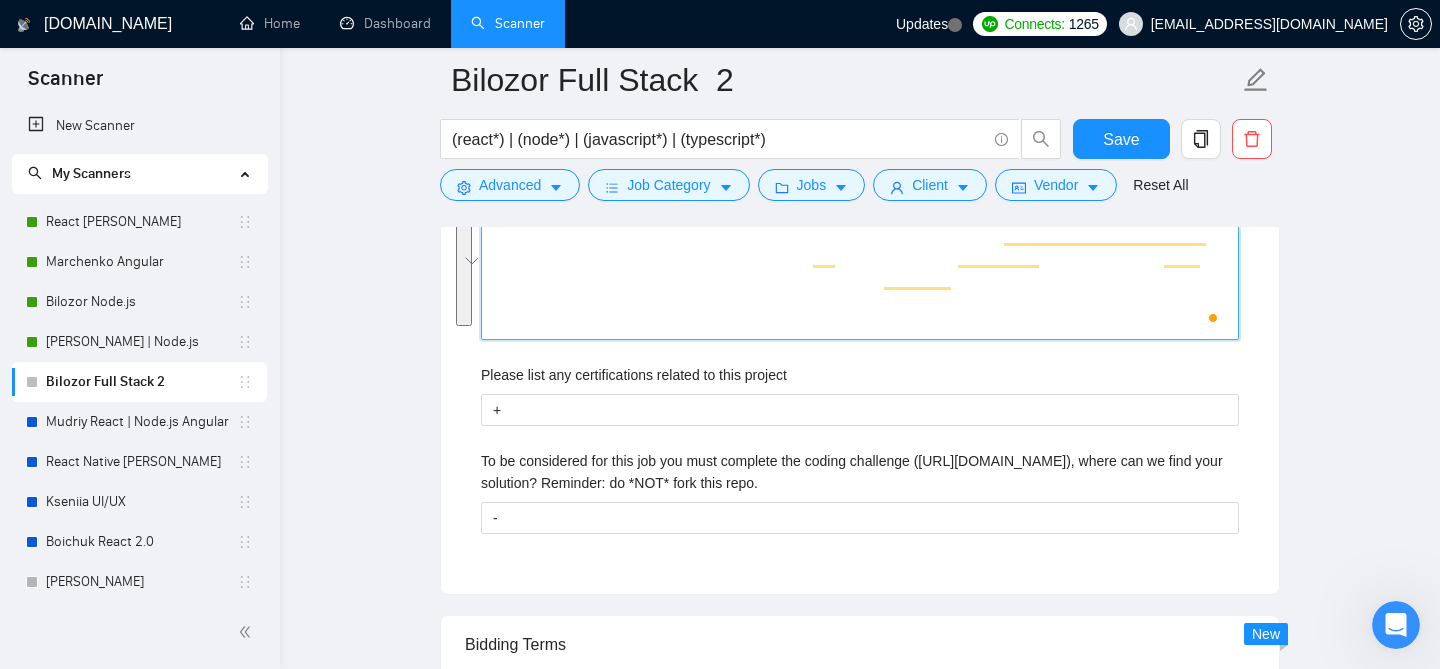 type 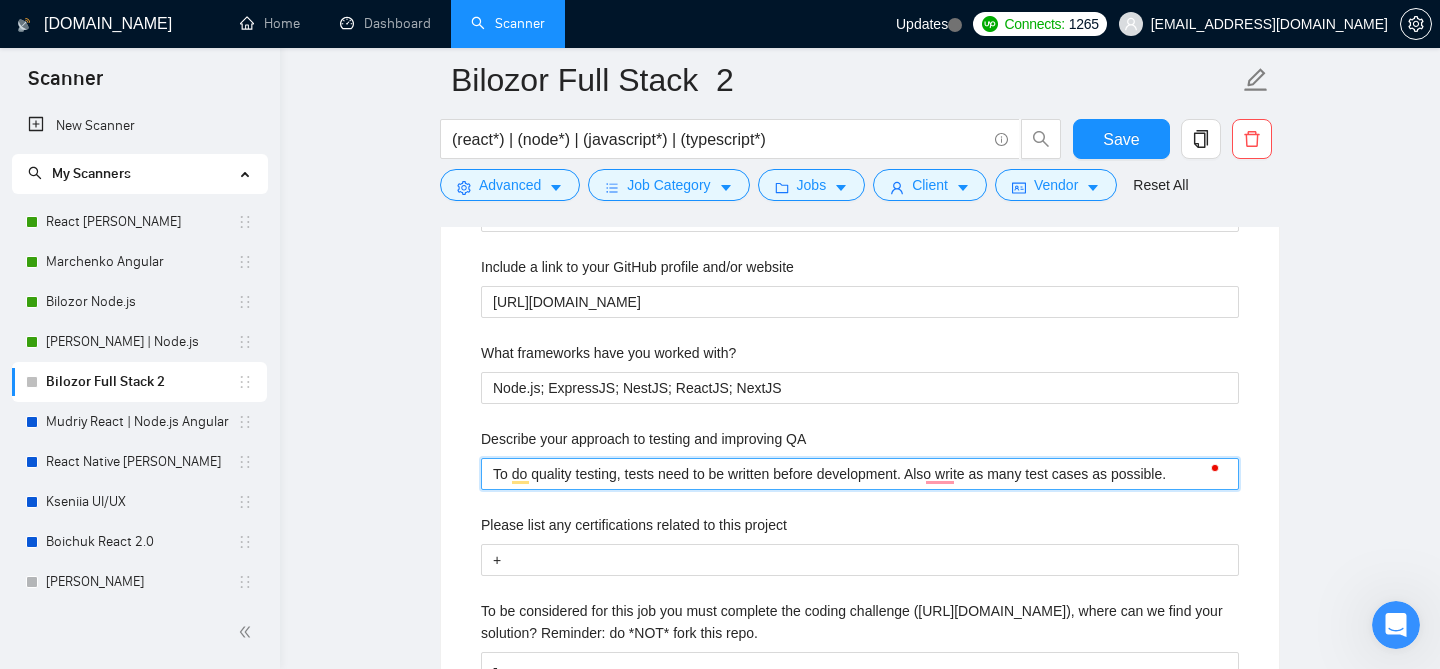 scroll, scrollTop: 2622, scrollLeft: 0, axis: vertical 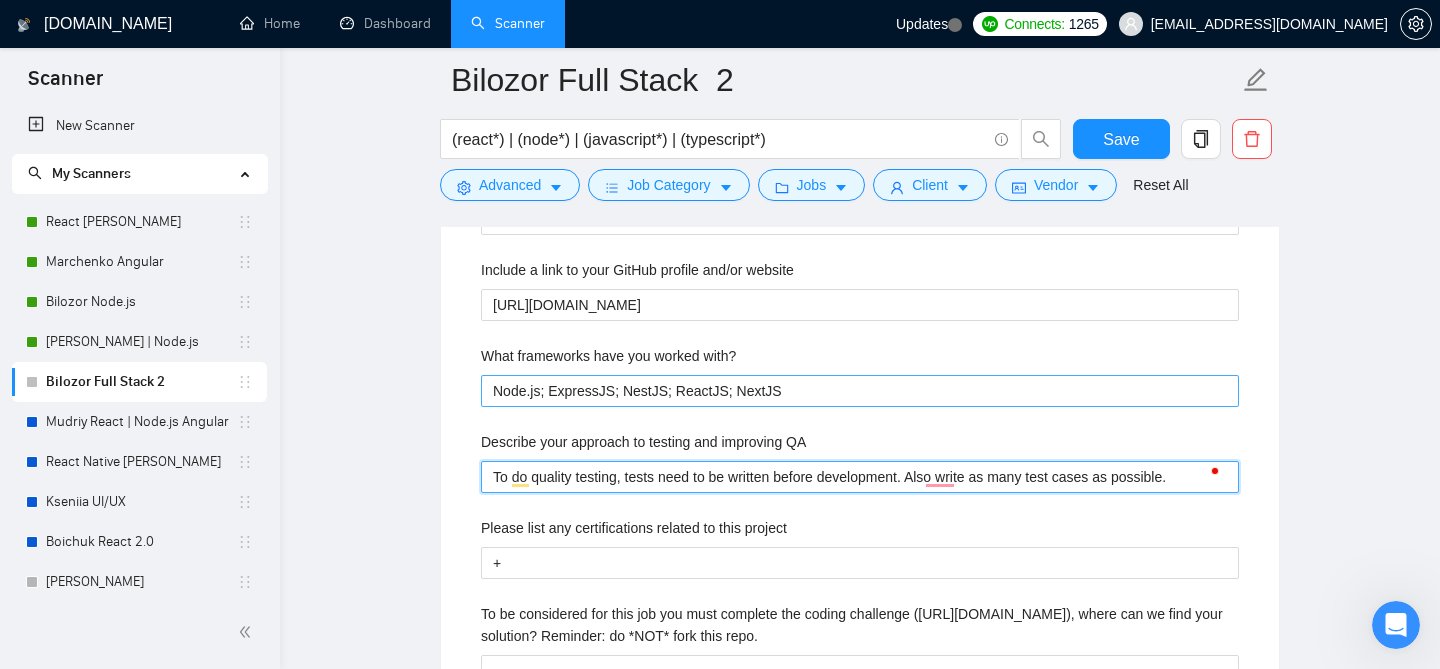 type on "To do quality testing, tests need to be written before development. Also write as many test cases as possible." 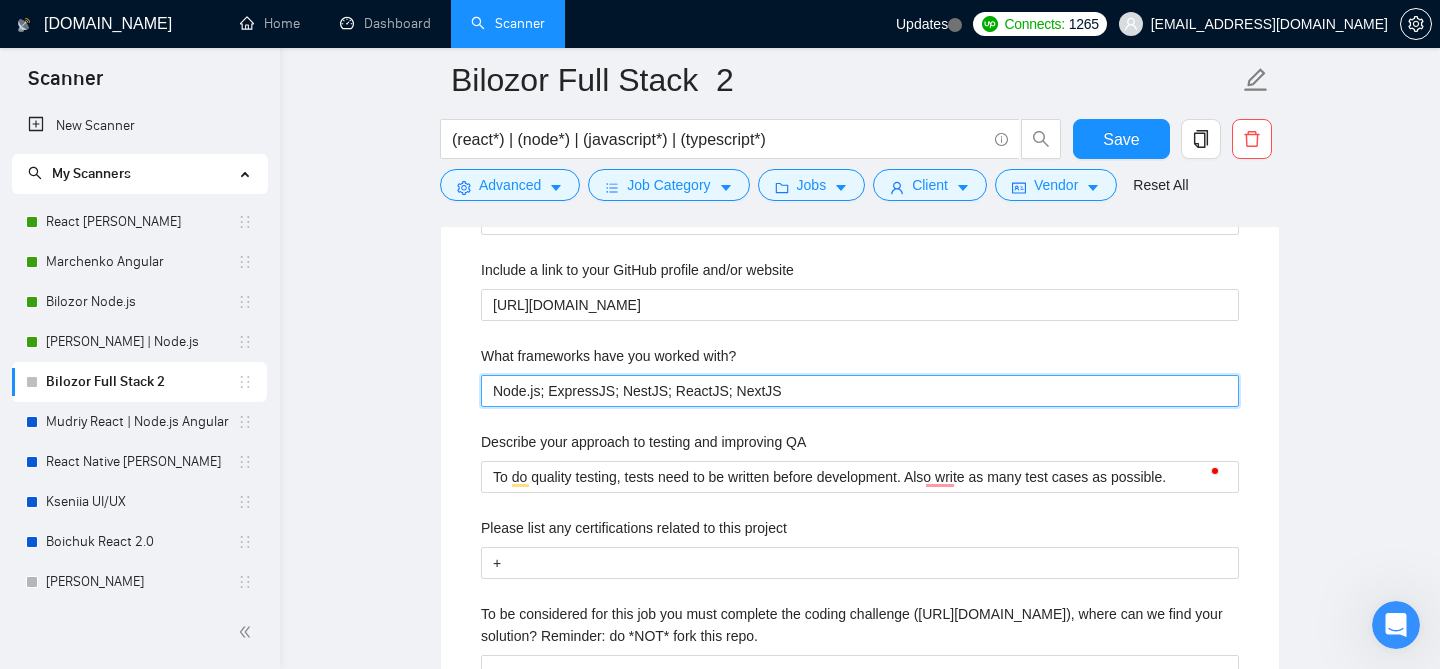 click on "Node.js; ExpressJS; NestJS; ReactJS; NextJS" at bounding box center [860, 391] 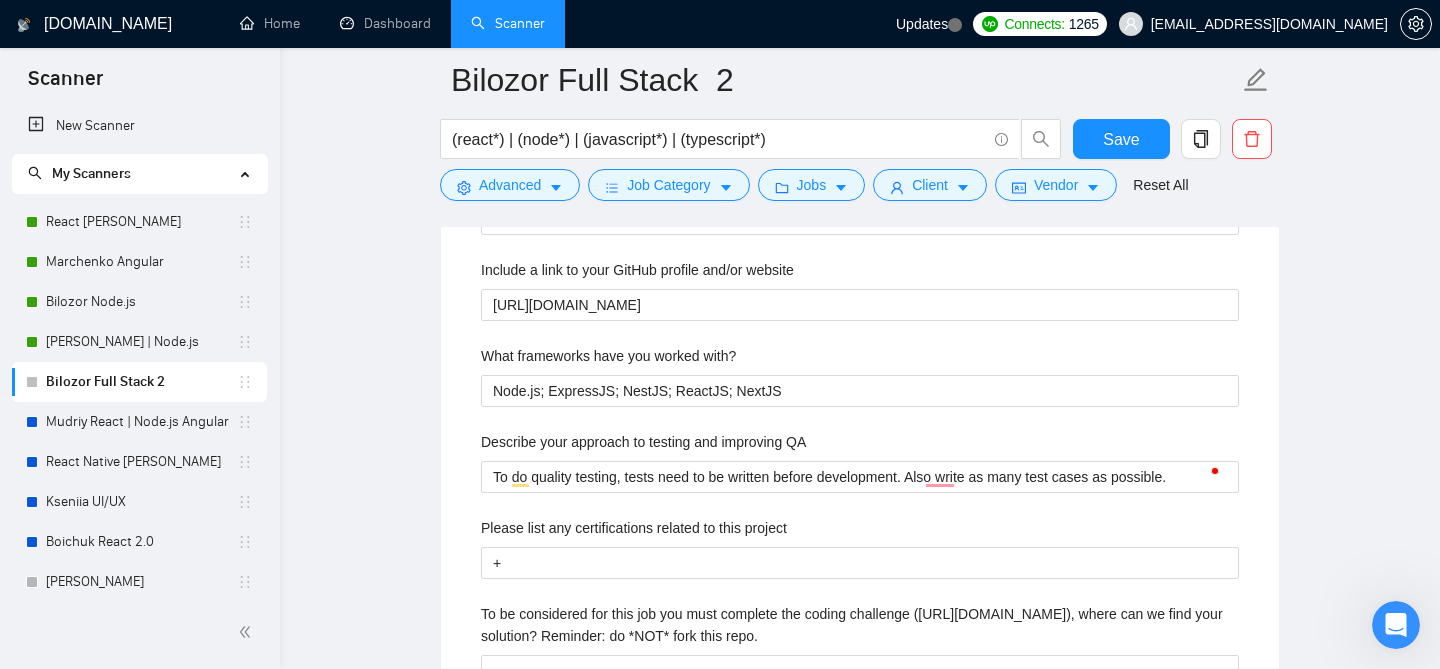 click on "Describe your recent experience with similar projects Include a link to your GitHub profile and/or website [URL][DOMAIN_NAME] What frameworks have you worked with? Node.js; ExpressJS; NestJS; ReactJS; NextJS Describe your approach to testing and improving QA To do quality testing, tests need to be written before development. Also write as many test cases as possible. Please list any certifications related to this project + To be considered for this job you must complete the coding challenge ([URL][DOMAIN_NAME]), where can we find your solution? Reminder: do *NOT* fork this repo. -" at bounding box center [860, 442] 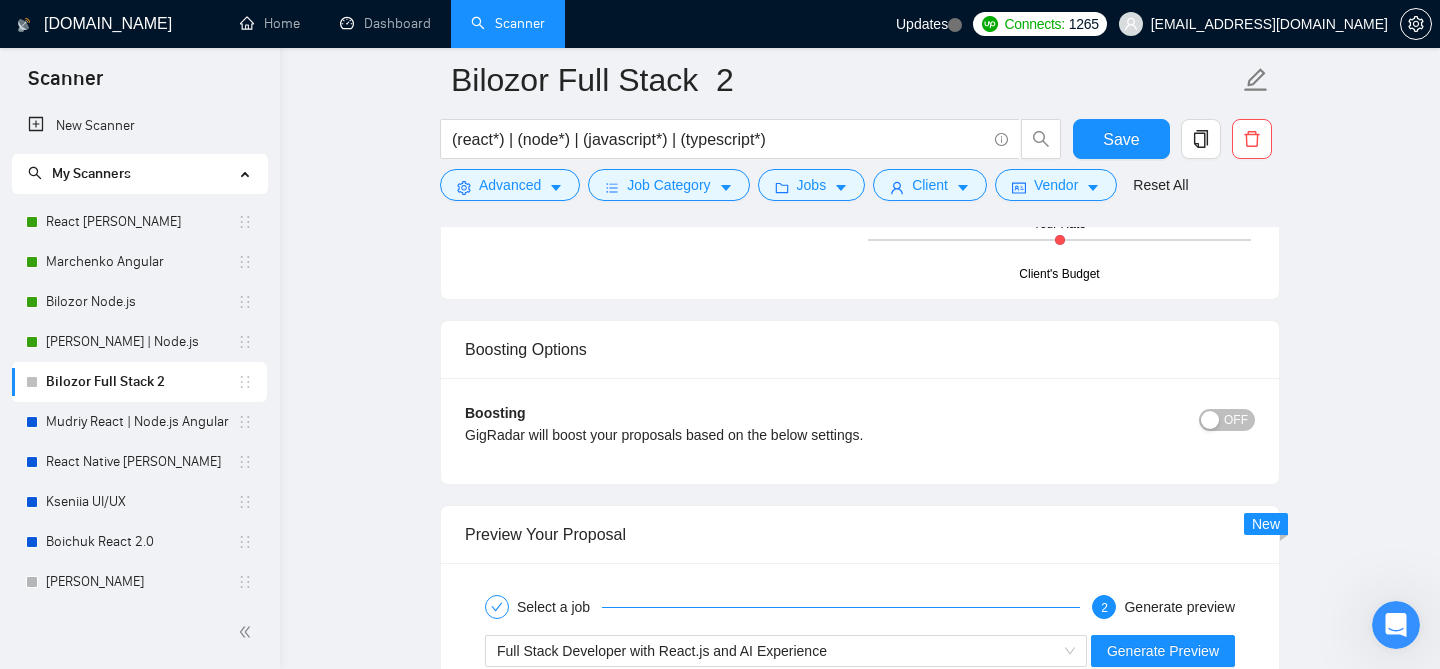 scroll, scrollTop: 3541, scrollLeft: 0, axis: vertical 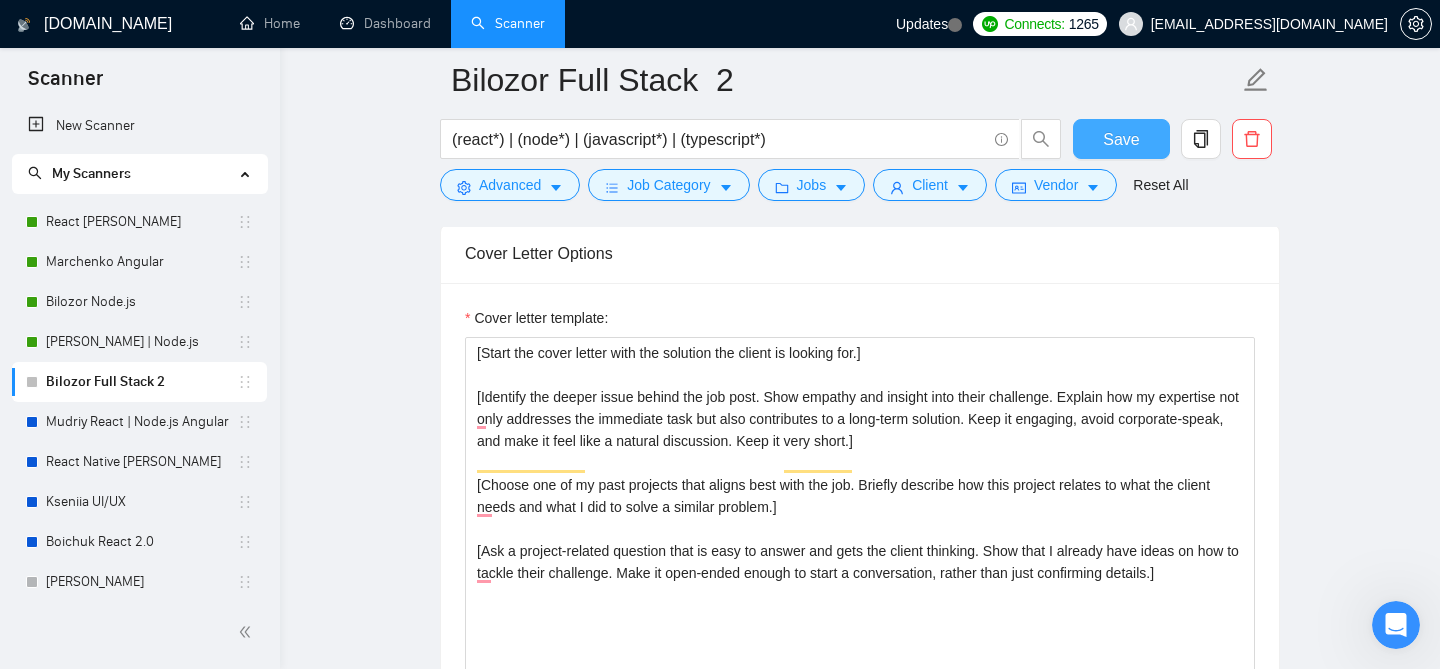 click on "Save" at bounding box center [1121, 139] 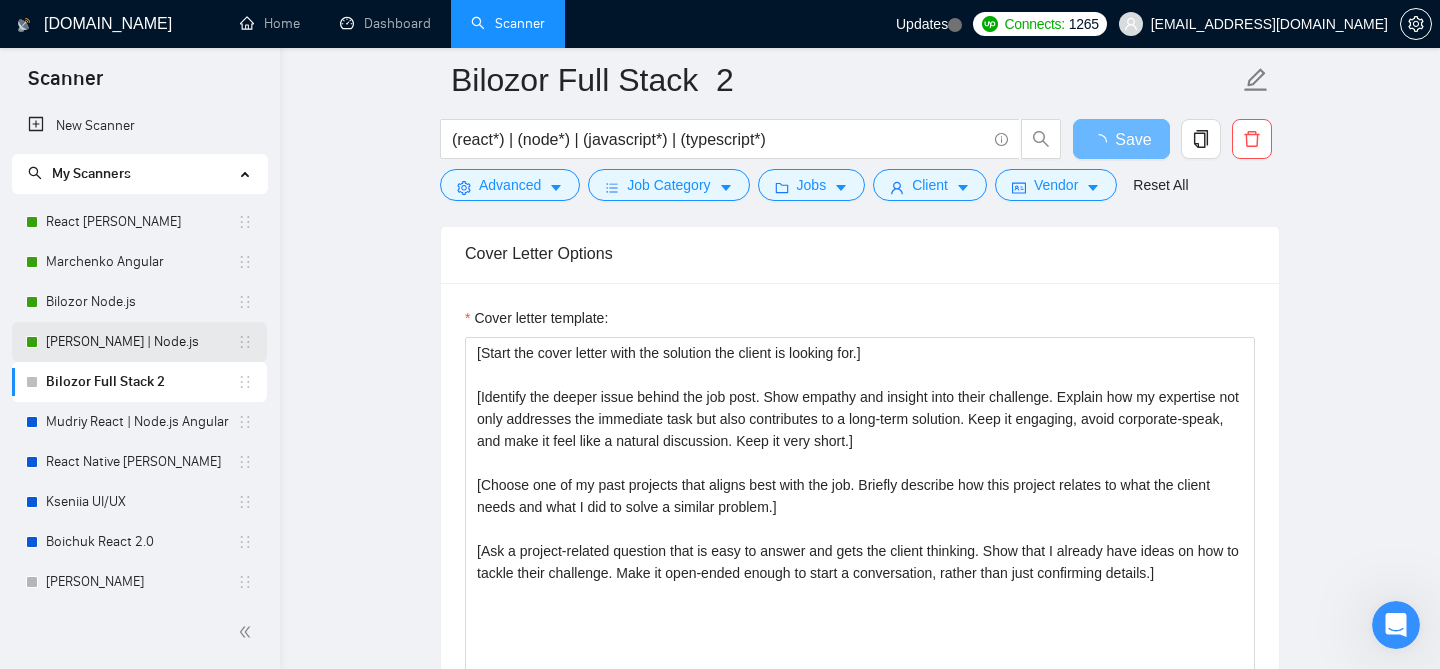 click on "[PERSON_NAME] | Node.js" at bounding box center (141, 342) 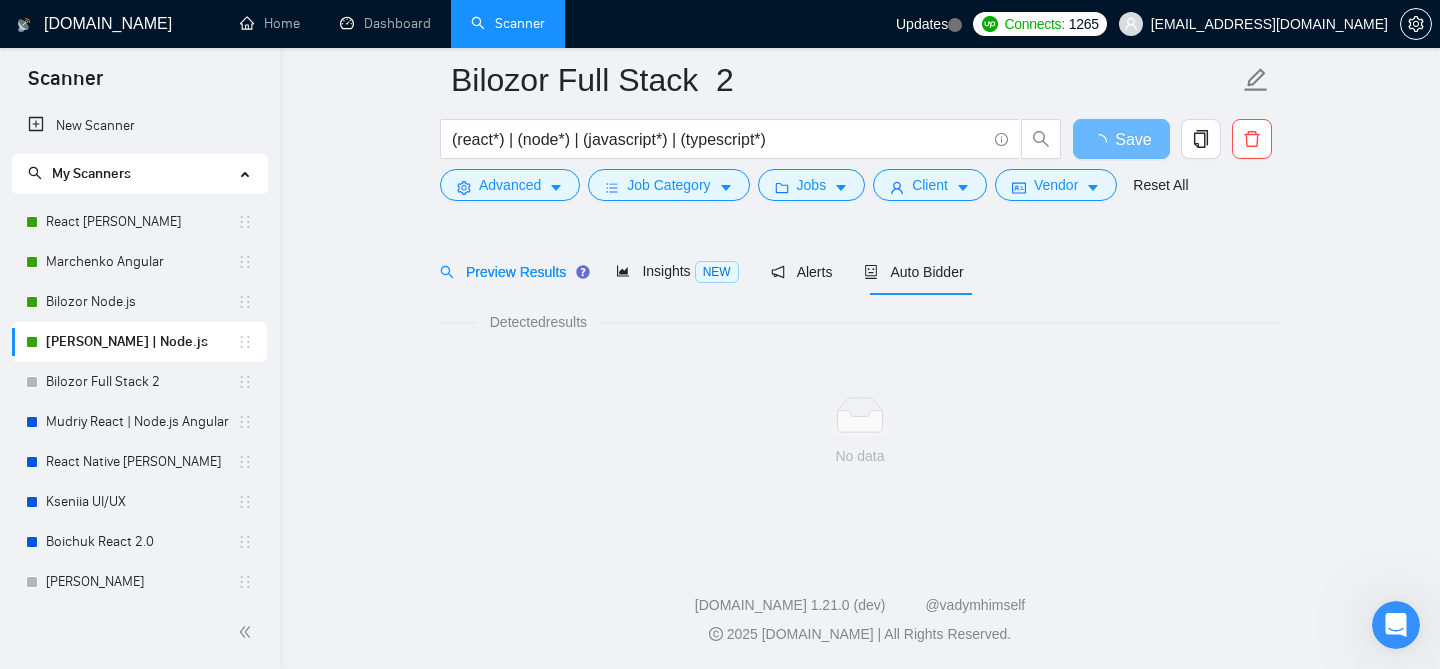 scroll, scrollTop: 61, scrollLeft: 0, axis: vertical 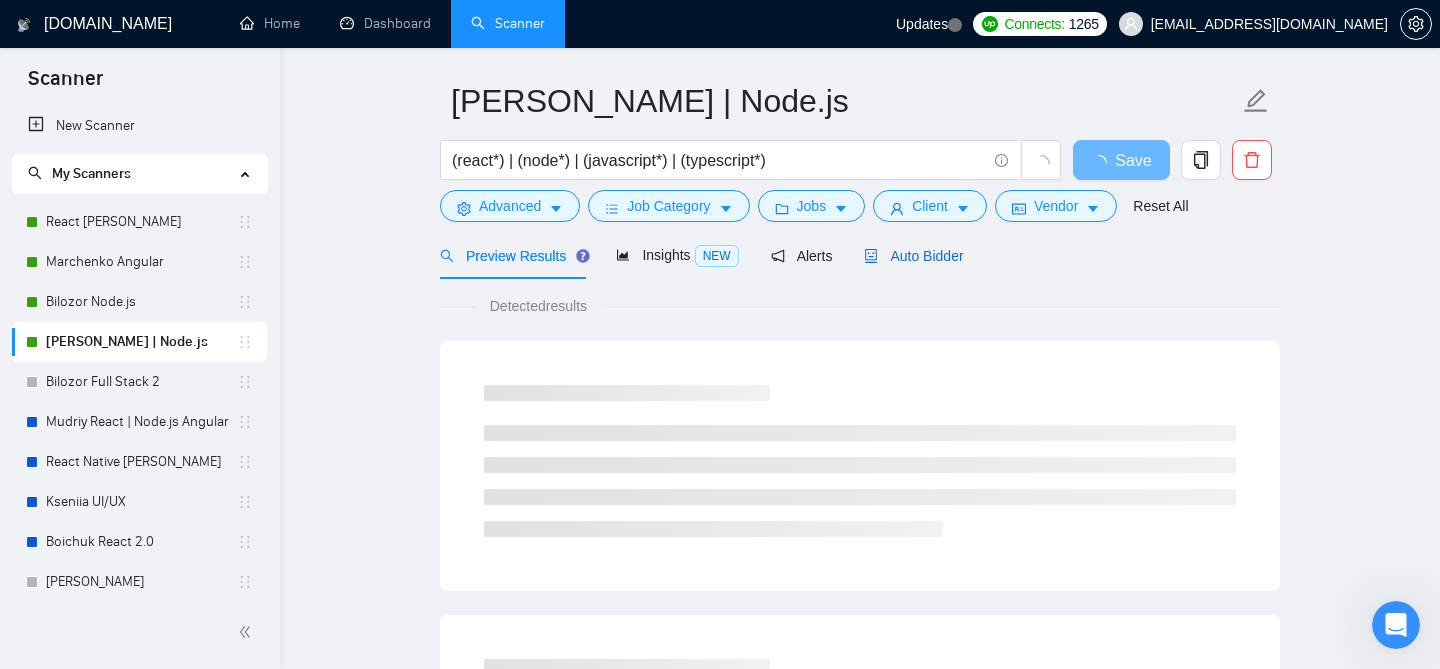 click on "Auto Bidder" at bounding box center [913, 256] 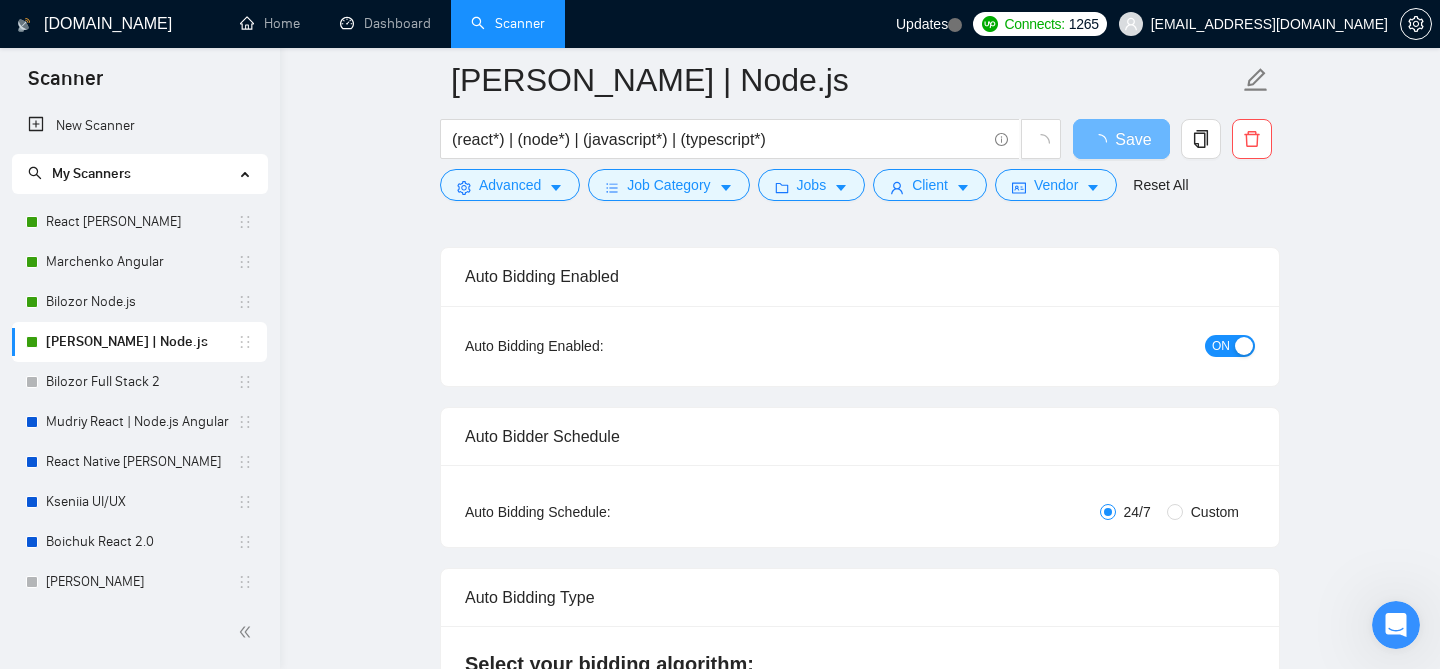 type 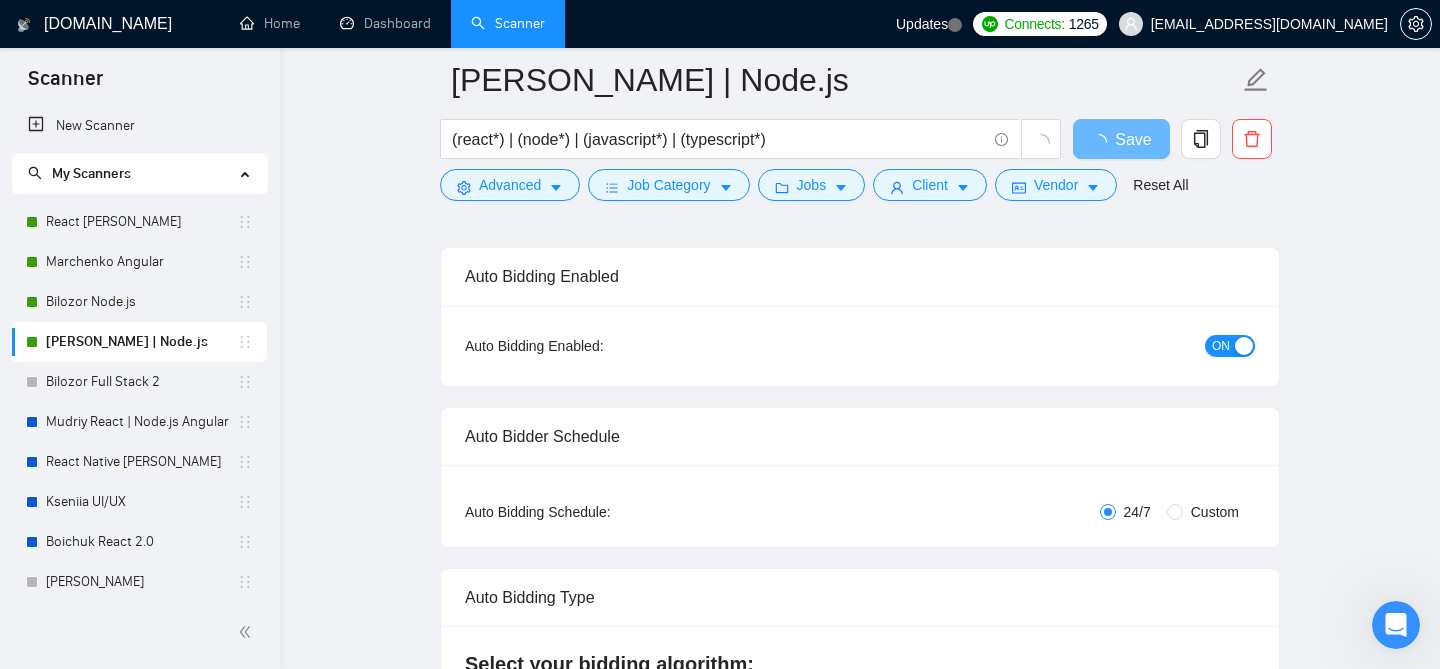 checkbox on "true" 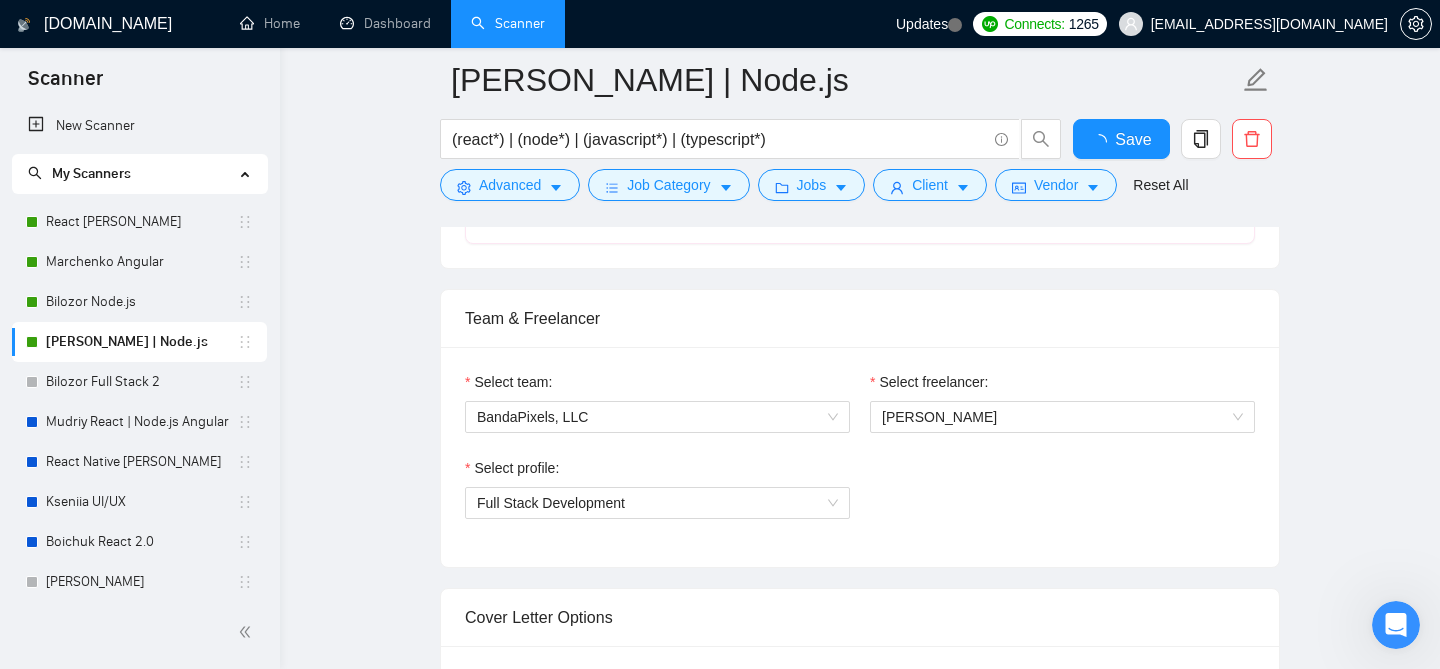 scroll, scrollTop: 1267, scrollLeft: 0, axis: vertical 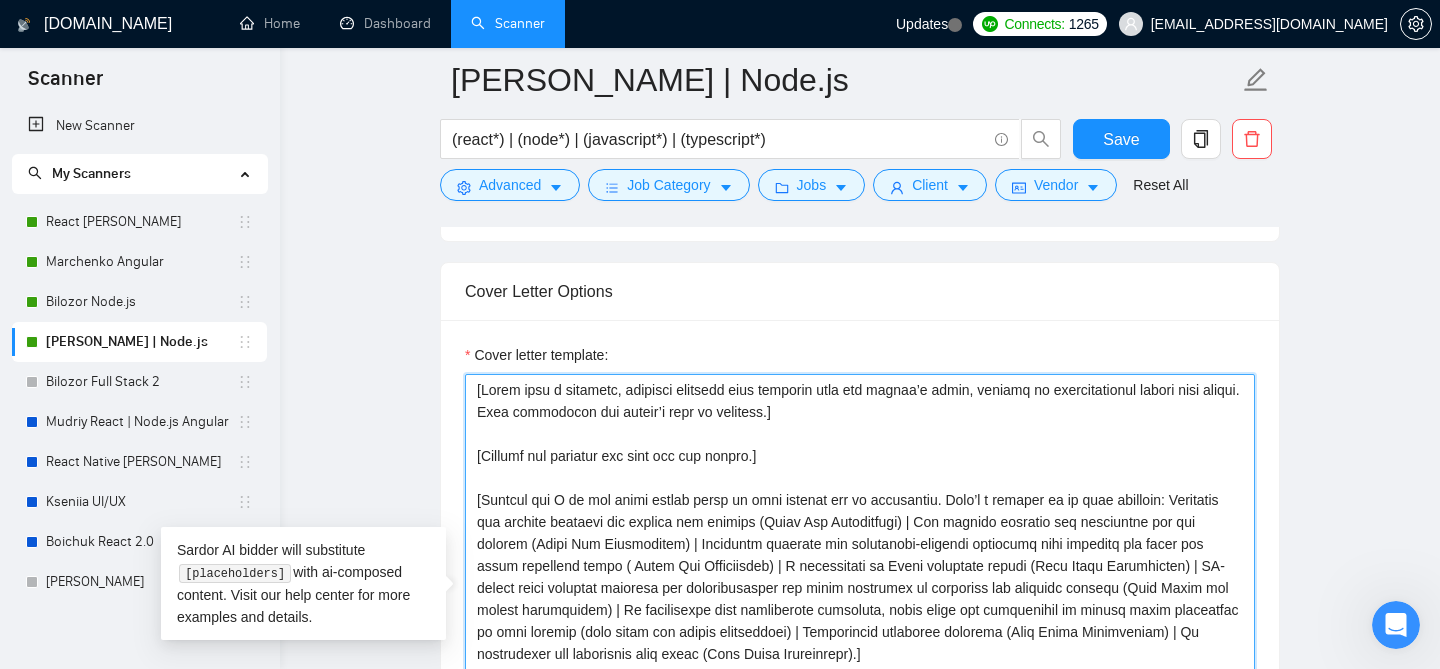 drag, startPoint x: 793, startPoint y: 450, endPoint x: 470, endPoint y: 393, distance: 327.99084 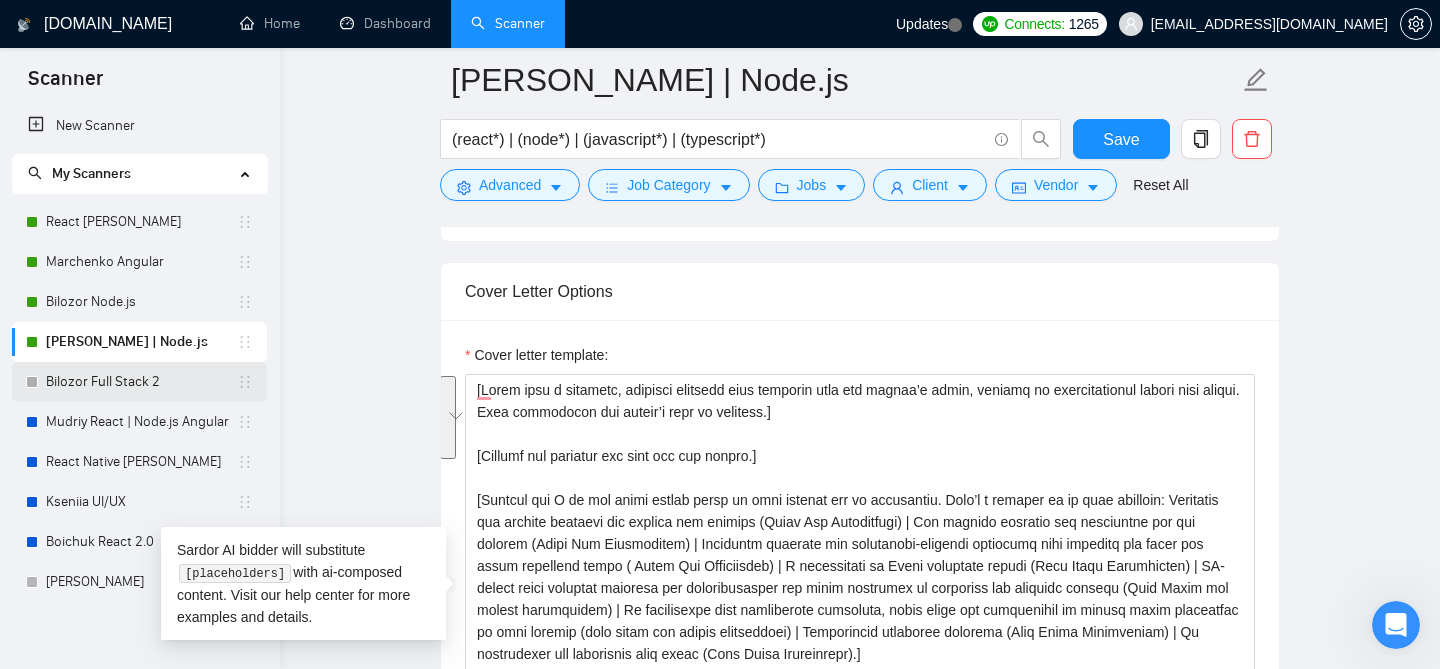 click on "Bilozor Full Stack  2" at bounding box center [141, 382] 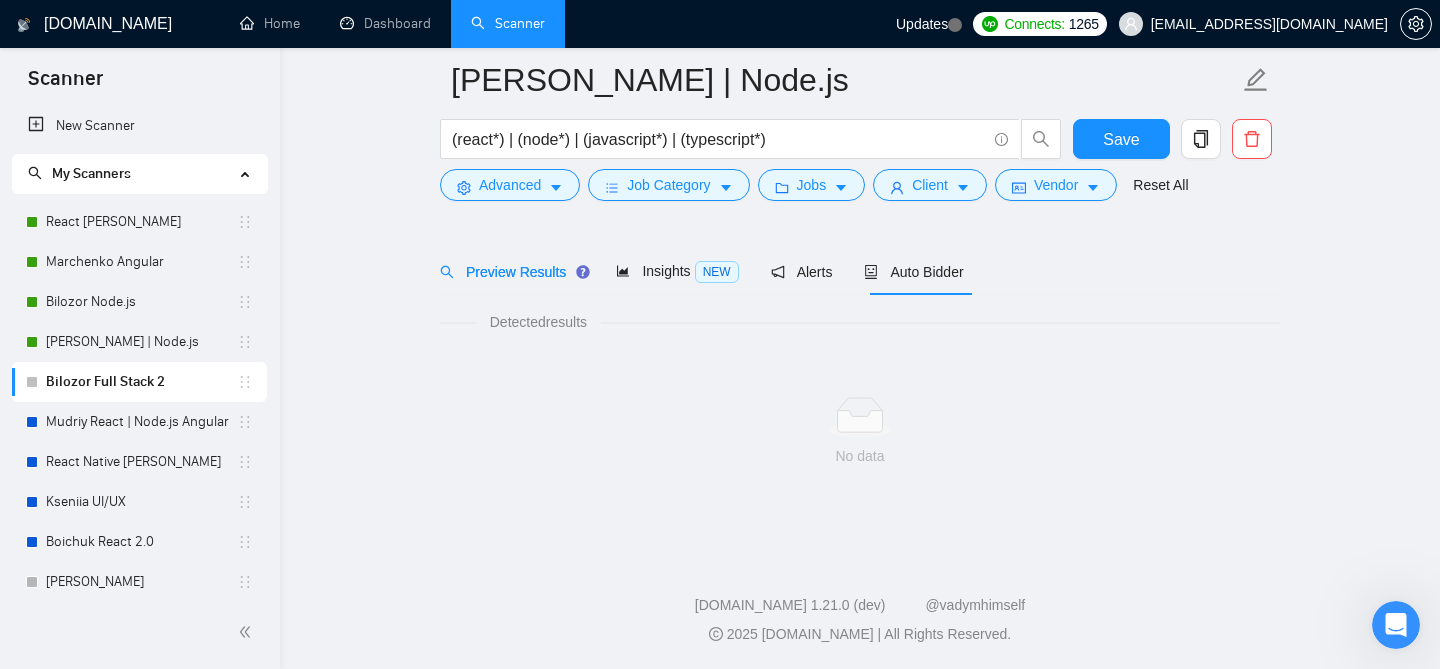 scroll, scrollTop: 61, scrollLeft: 0, axis: vertical 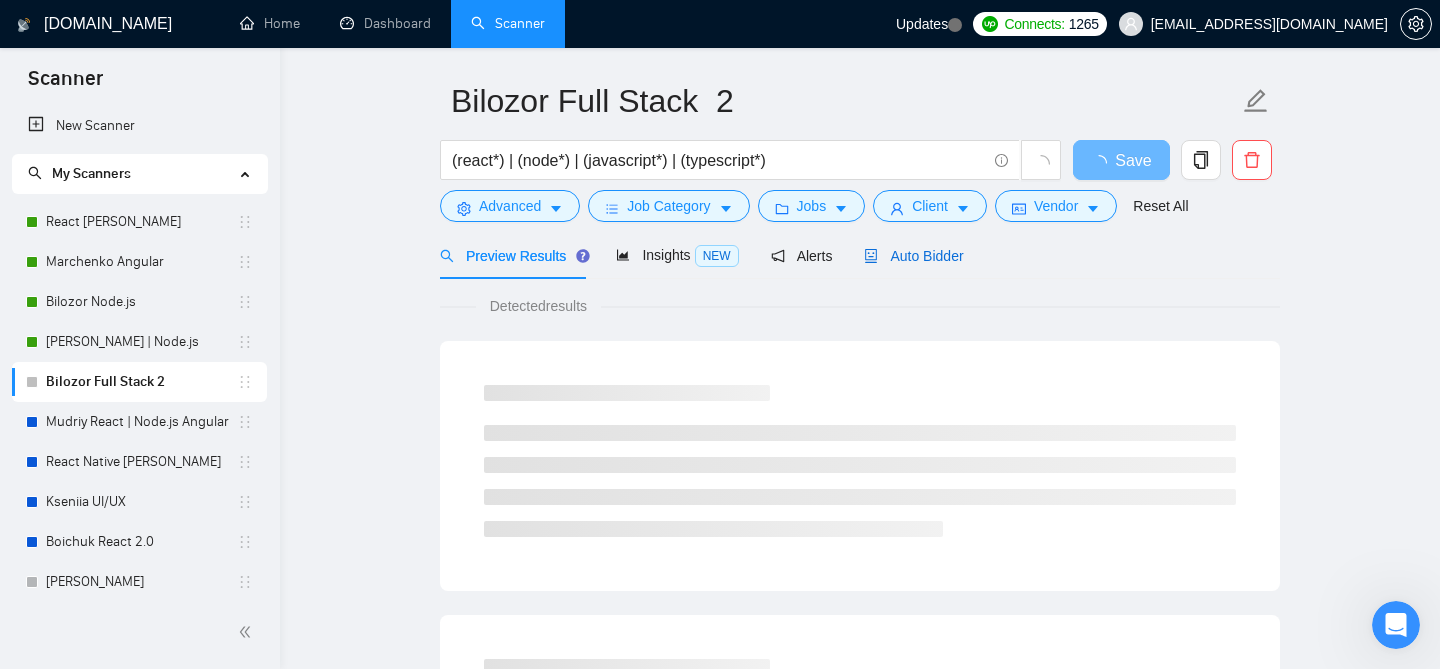 click on "Auto Bidder" at bounding box center (913, 256) 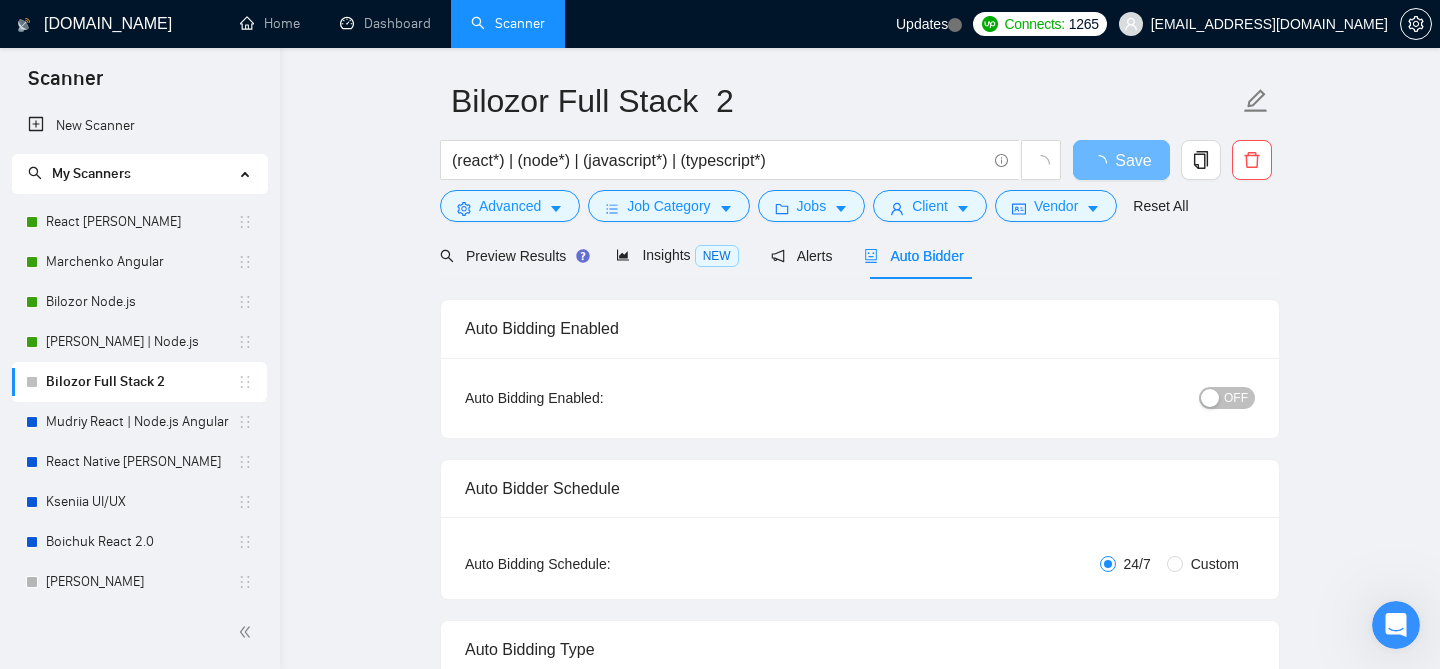 type 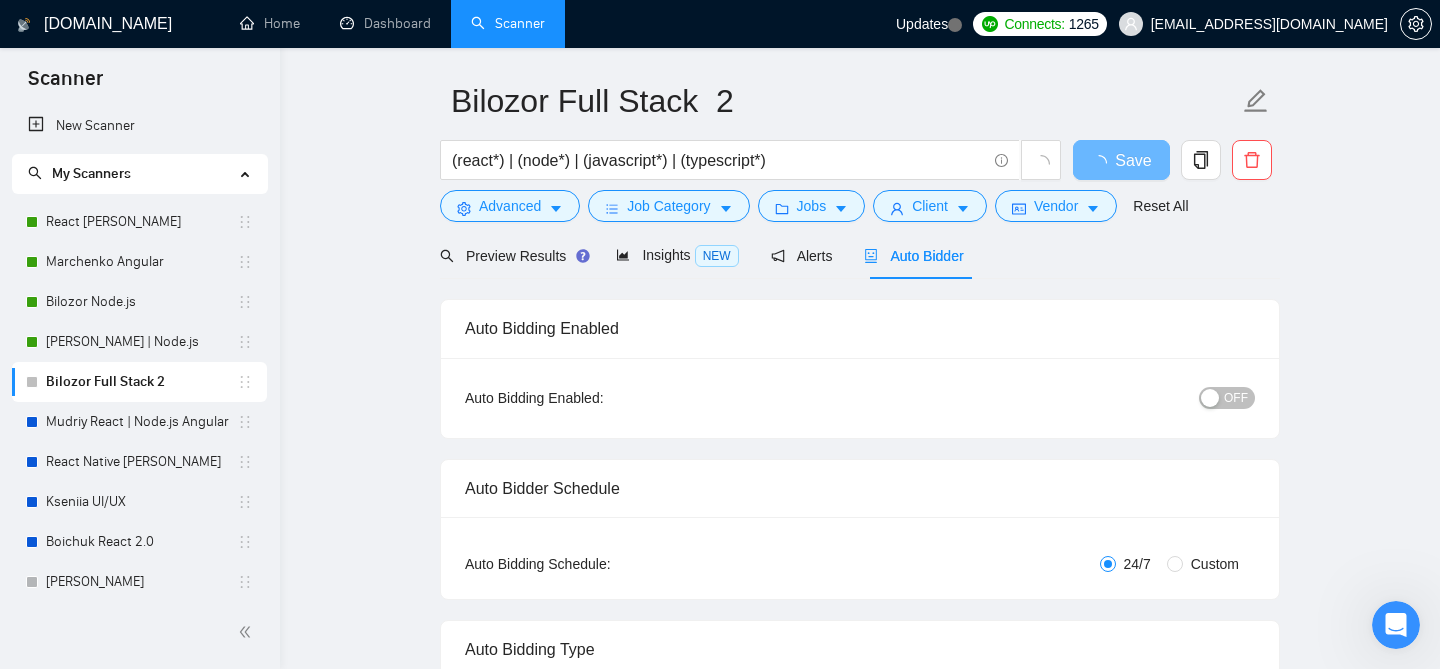checkbox on "true" 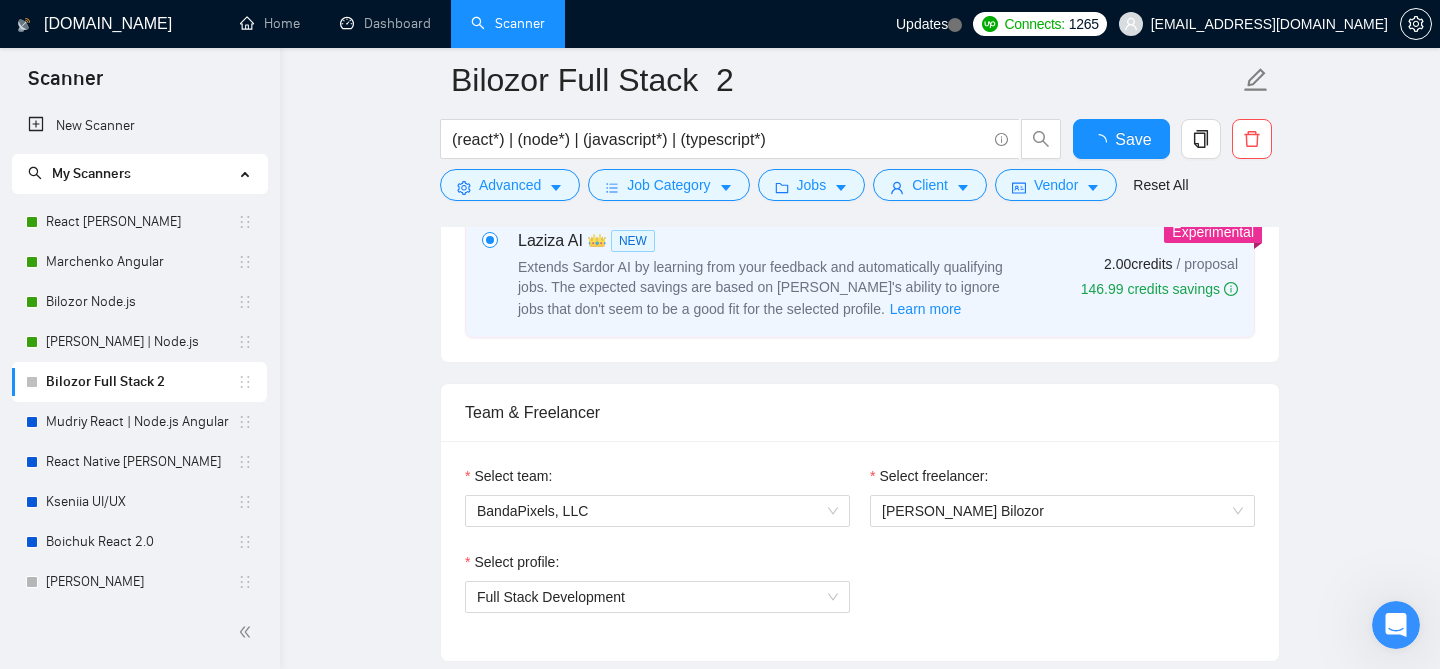 type 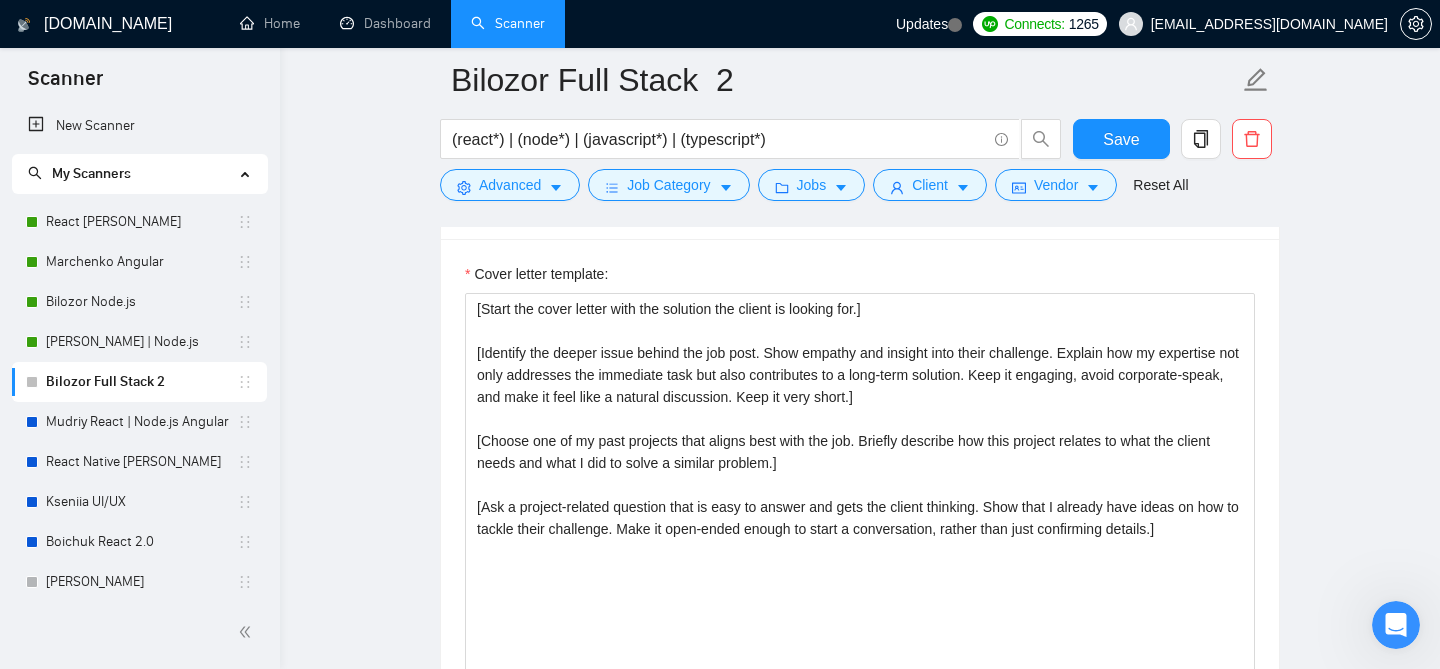 scroll, scrollTop: 1720, scrollLeft: 0, axis: vertical 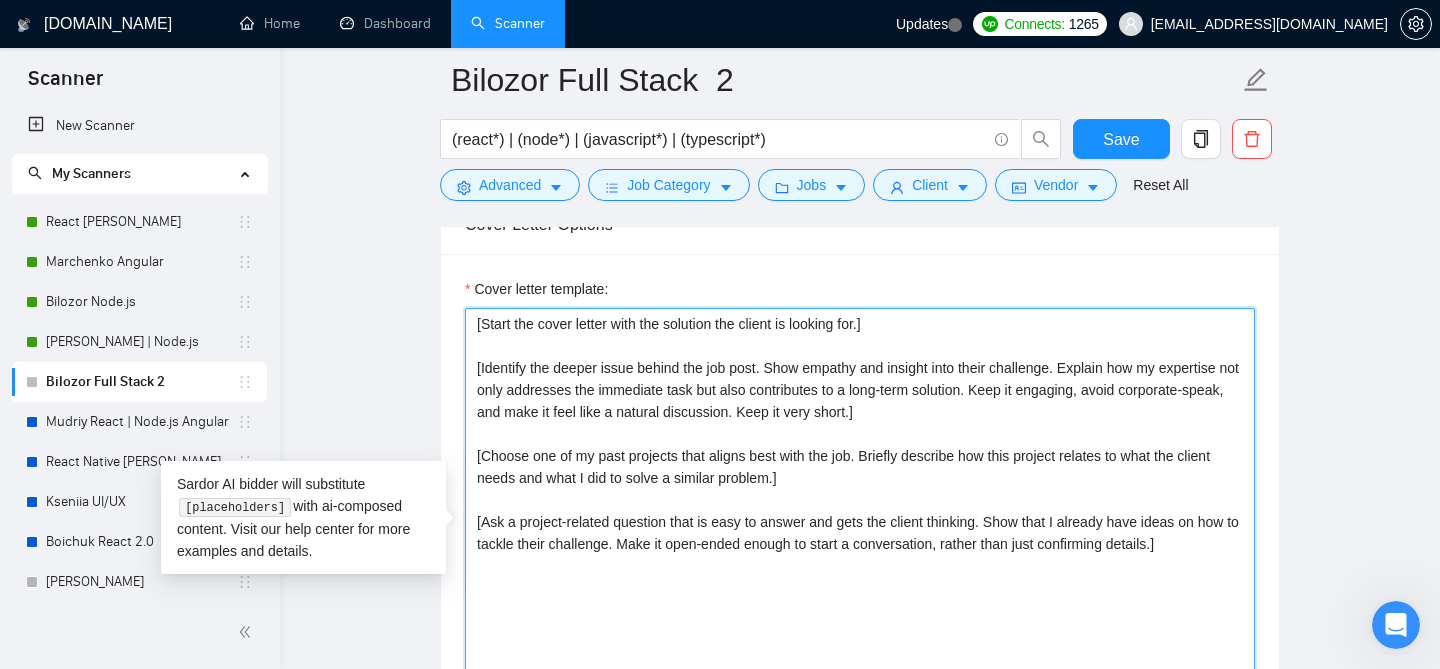 drag, startPoint x: 931, startPoint y: 346, endPoint x: 473, endPoint y: 345, distance: 458.0011 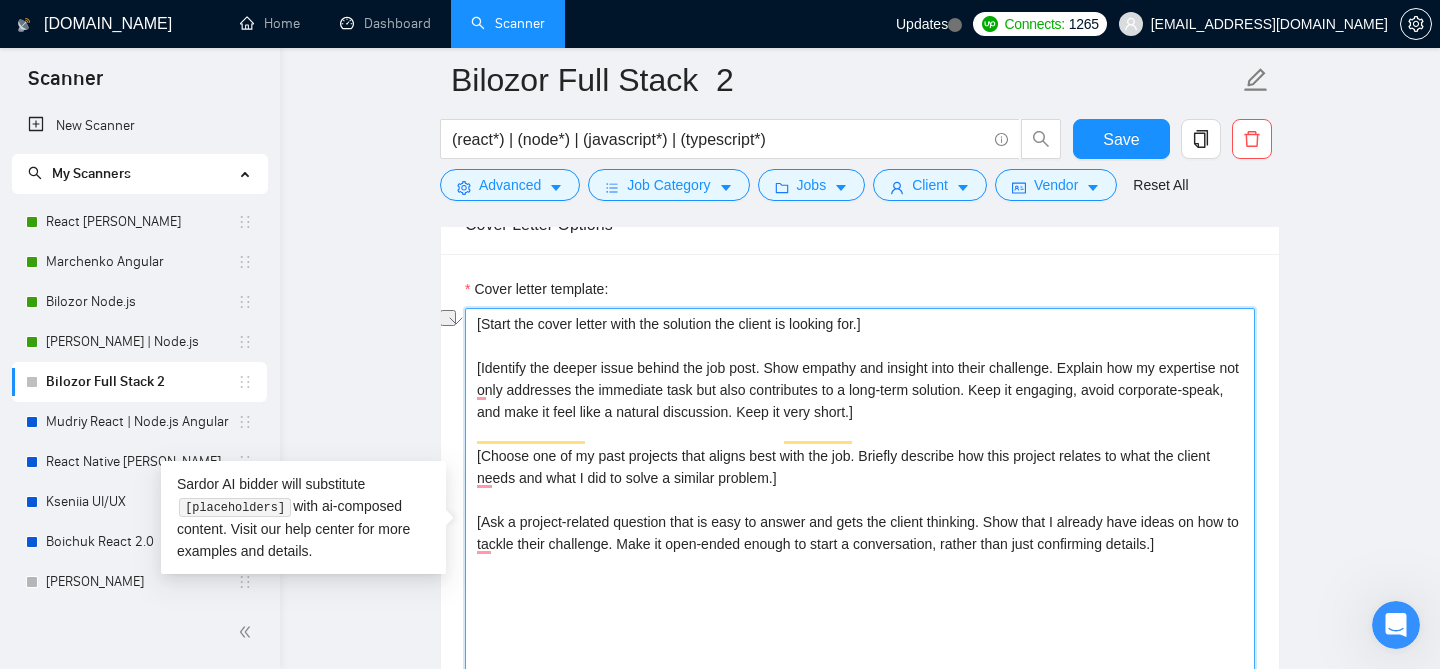paste on "with a friendly, engaging greeting that connects with the client’s needs, keeping it conversational rather than formal. Skip mentioning the client’s name or location.]
[Present the solution you have for the client" 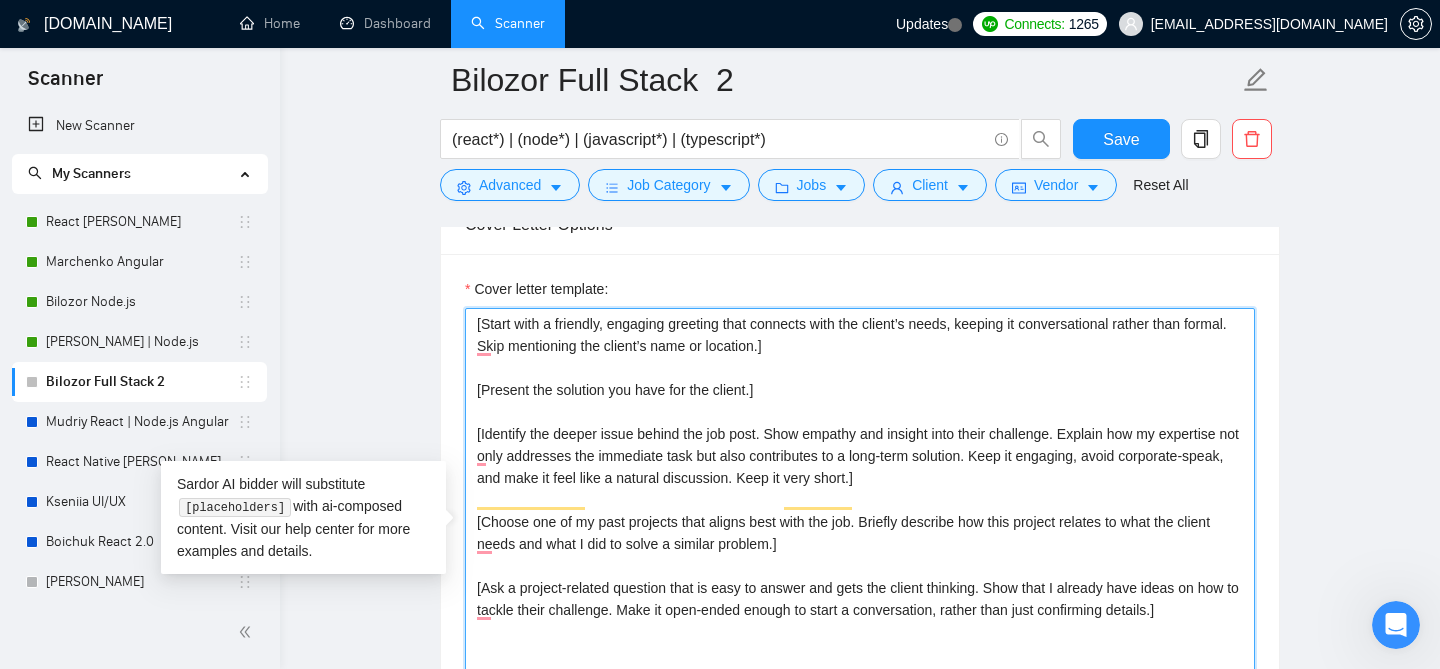 type on "[Start with a friendly, engaging greeting that connects with the client’s needs, keeping it conversational rather than formal. Skip mentioning the client’s name or location.]
[Present the solution you have for the client.]
[Identify the deeper issue behind the job post. Show empathy and insight into their challenge. Explain how my expertise not only addresses the immediate task but also contributes to a long-term solution. Keep it engaging, avoid corporate-speak, and make it feel like a natural discussion. Keep it very short.]
[Choose one of my past projects that aligns best with the job. Briefly describe how this project relates to what the client needs and what I did to solve a similar problem.]
[Ask a project-related question that is easy to answer and gets the client thinking. Show that I already have ideas on how to tackle their challenge. Make it open-ended enough to start a conversation, rather than just confirming details.]" 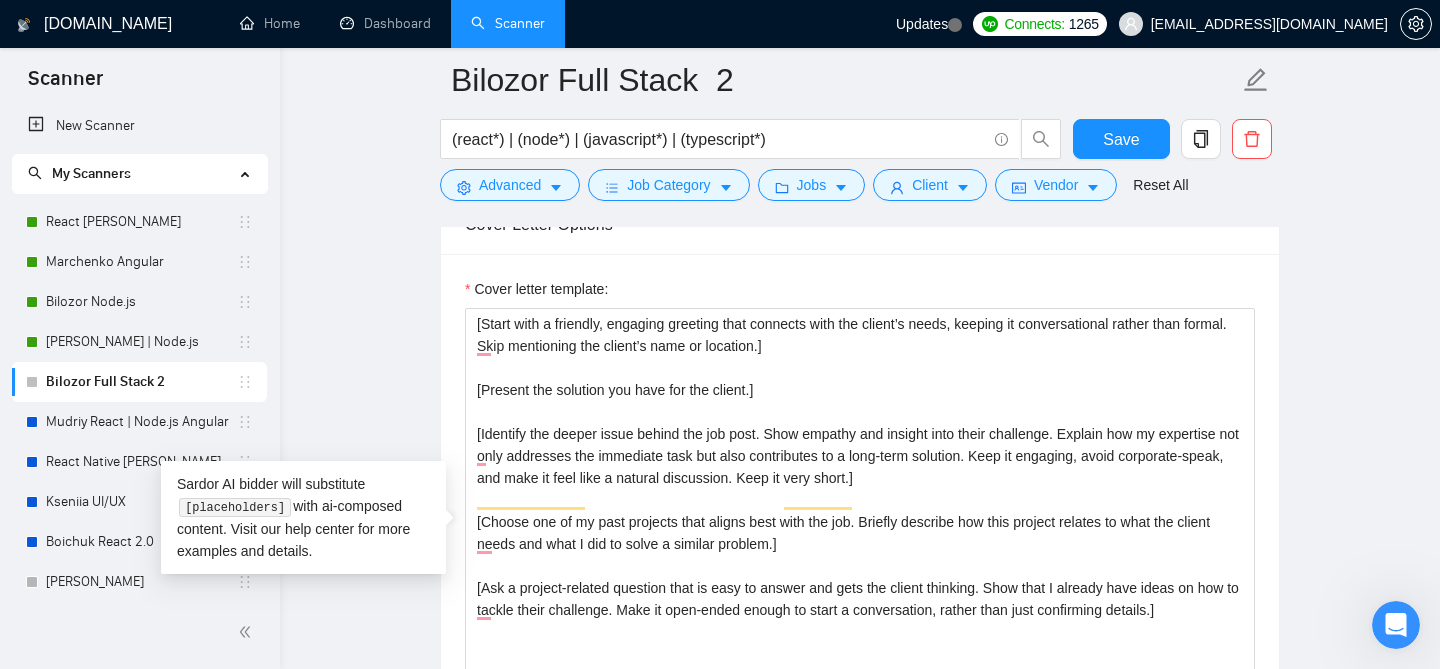click on "Bilozor Full Stack  2 (react*) | (node*) | (javascript*) | (typescript*) Save Advanced   Job Category   Jobs   Client   Vendor   Reset All Preview Results Insights NEW Alerts Auto Bidder Auto Bidding Enabled Auto Bidding Enabled: OFF Auto Bidder Schedule Auto Bidding Type: Automated (recommended) Semi-automated Auto Bidding Schedule: 24/7 Custom Custom Auto Bidder Schedule Repeat every week [DATE] [DATE] [DATE] [DATE] [DATE] [DATE] [DATE] Active Hours ( [GEOGRAPHIC_DATA]/[GEOGRAPHIC_DATA] ): From: To: ( 24  hours) [GEOGRAPHIC_DATA]/[GEOGRAPHIC_DATA] Auto Bidding Type Select your bidding algorithm: Choose the algorithm for you bidding. The price per proposal does not include your connects expenditure. Template Bidder Works great for narrow segments and short cover letters that don't change. 0.50  credits / proposal Sardor AI 🤖 Personalise your cover letter with ai [placeholders] 1.00  credits / proposal Experimental Laziza AI  👑   NEW   Learn more 2.00  credits / proposal 146.99 credits savings Team & Freelancer Select team: [PERSON_NAME] Bilozor" at bounding box center [860, 1066] 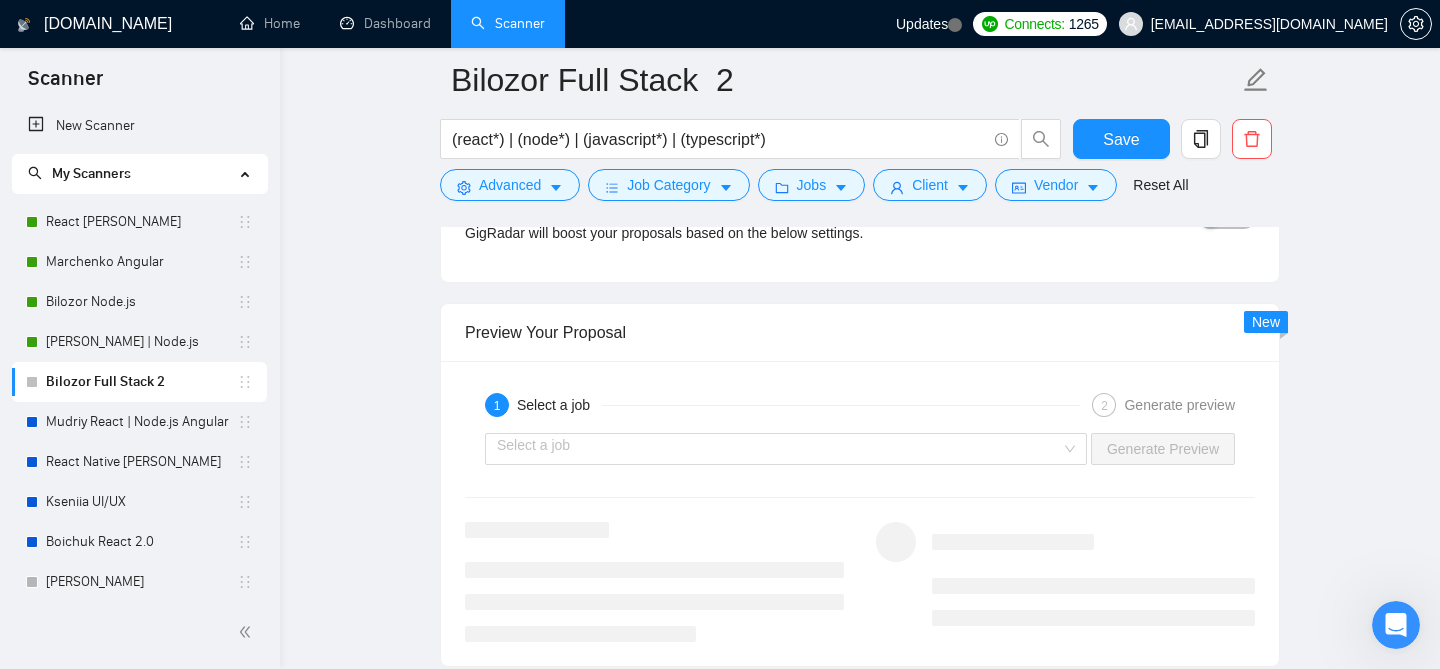scroll, scrollTop: 3176, scrollLeft: 0, axis: vertical 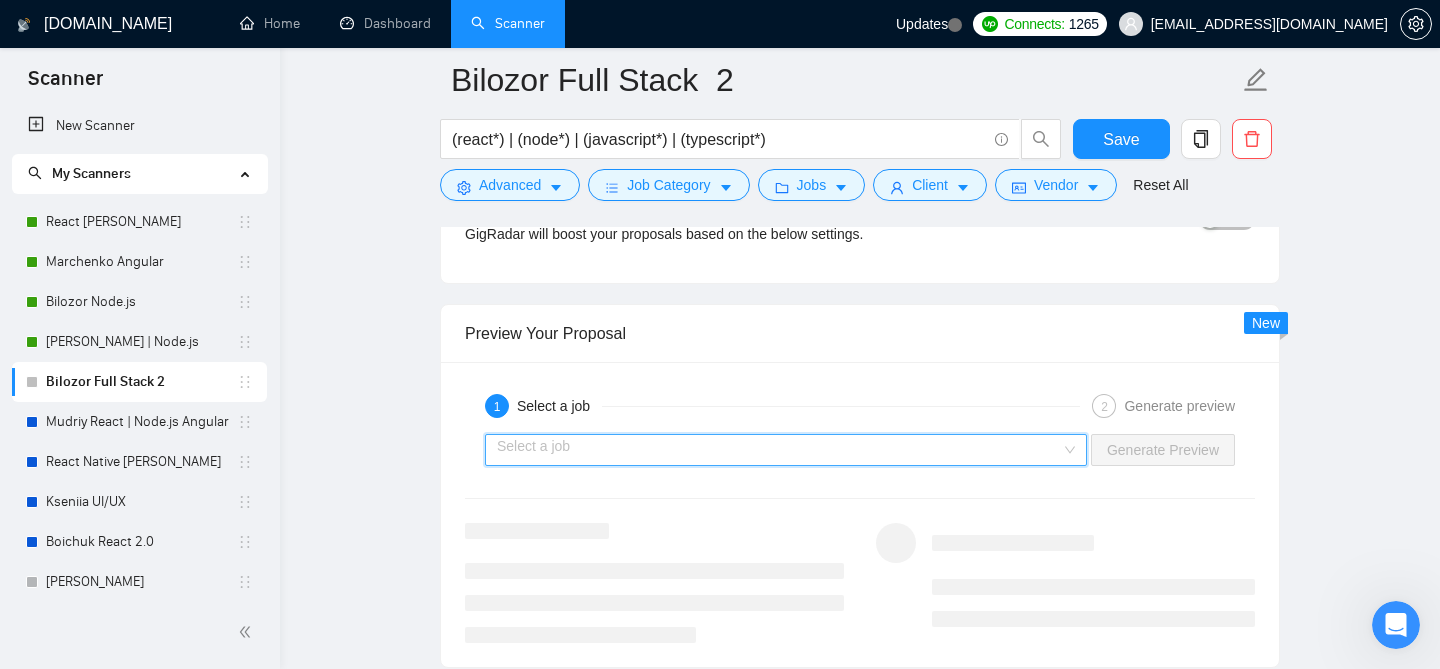click at bounding box center [779, 450] 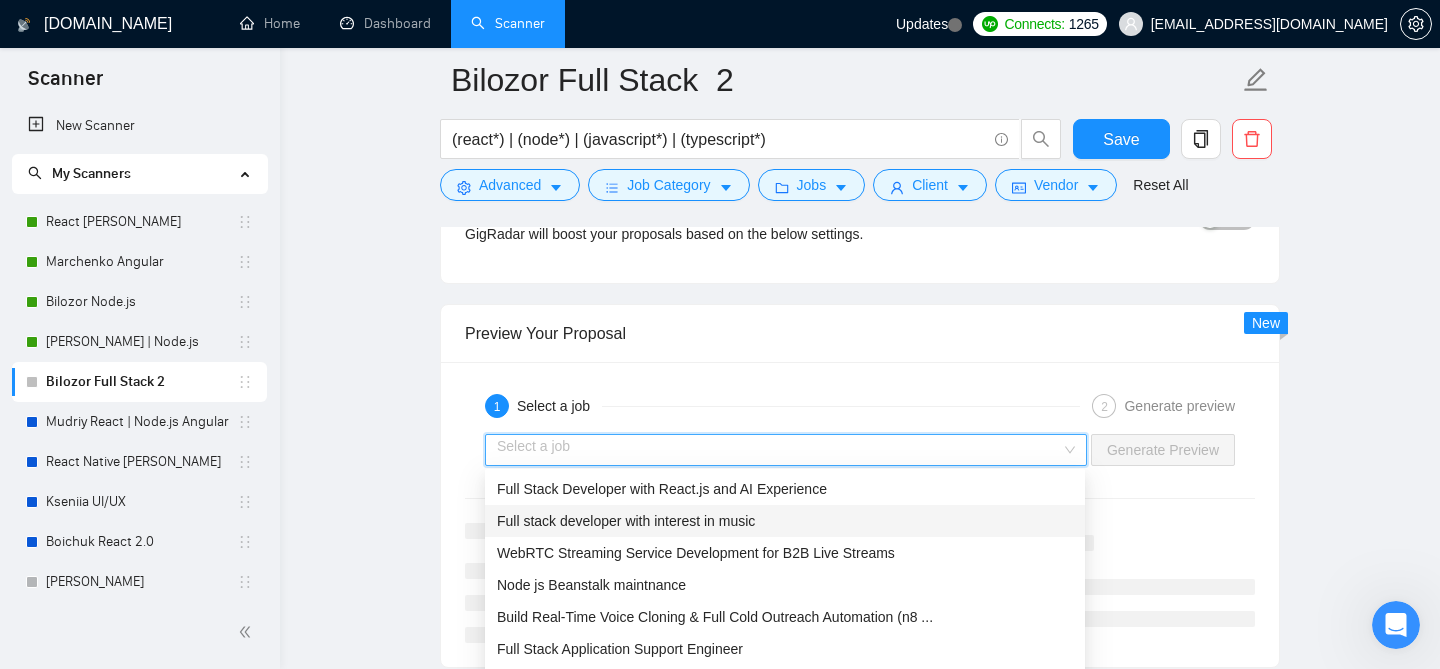 click on "Full stack developer with interest in music" at bounding box center (626, 521) 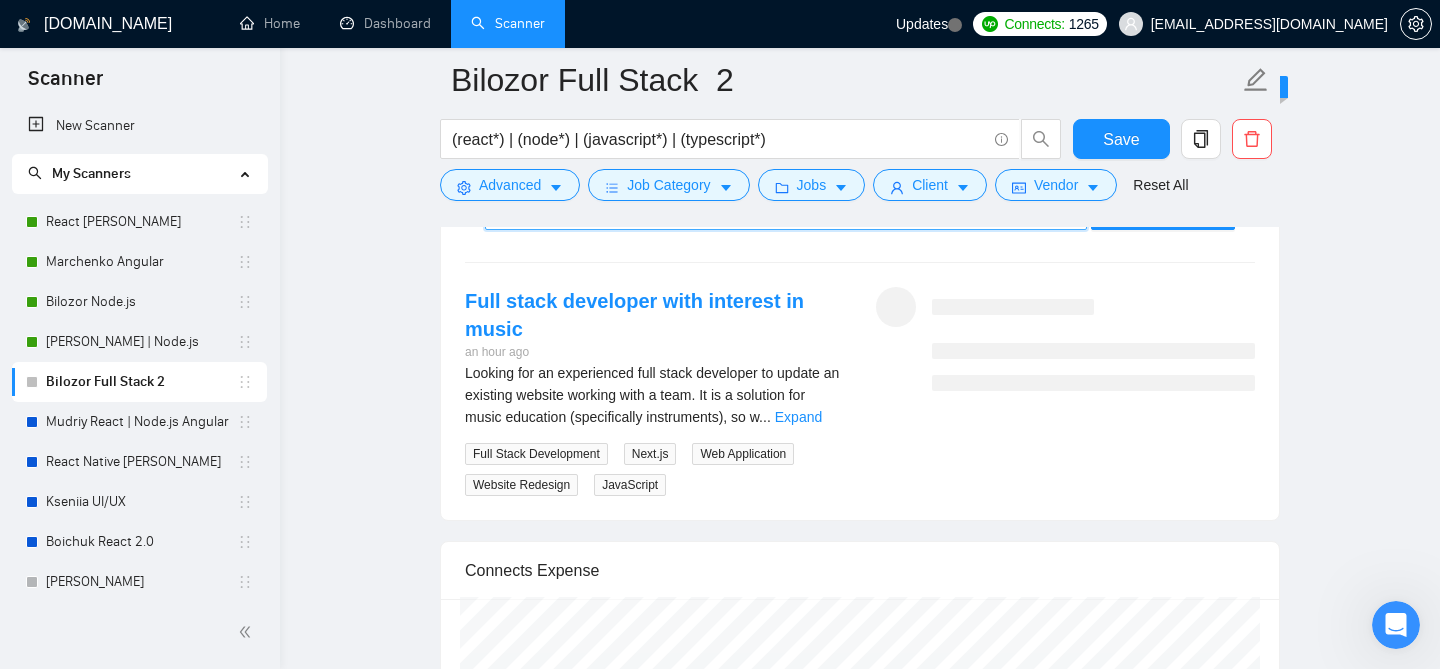 scroll, scrollTop: 3358, scrollLeft: 0, axis: vertical 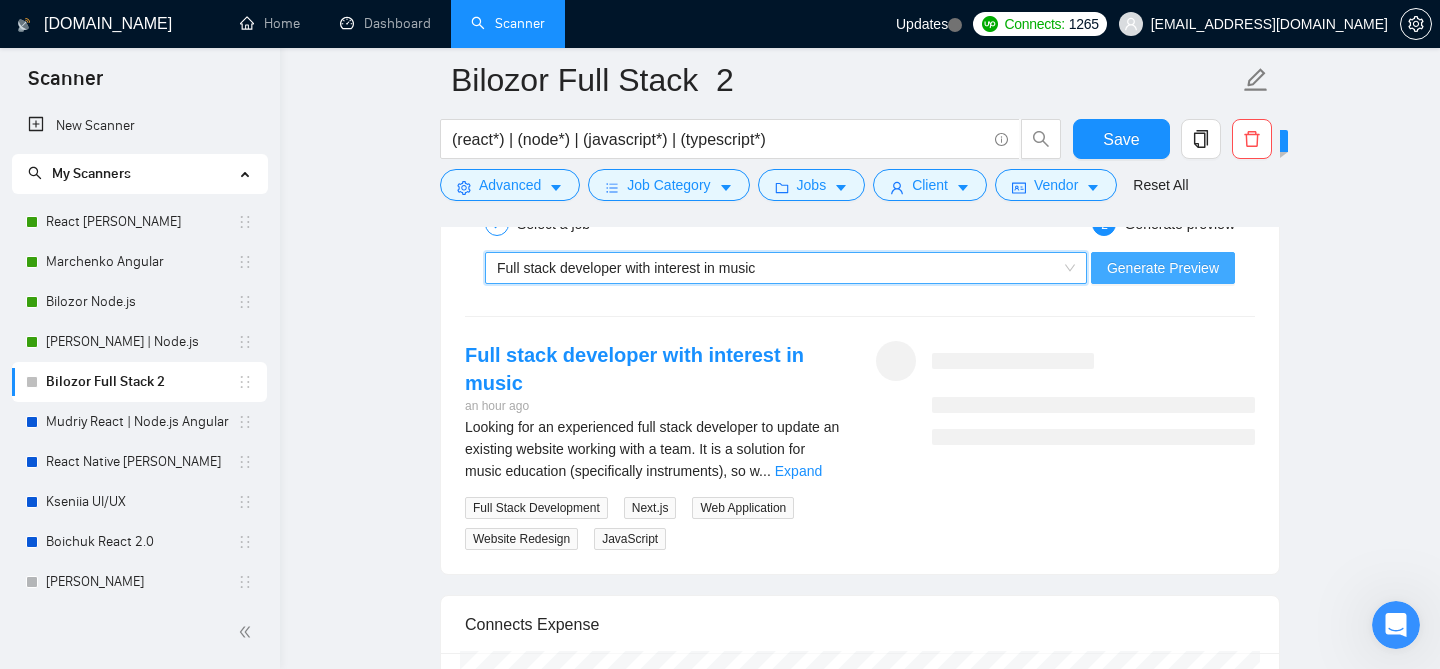 click on "Generate Preview" at bounding box center [1163, 268] 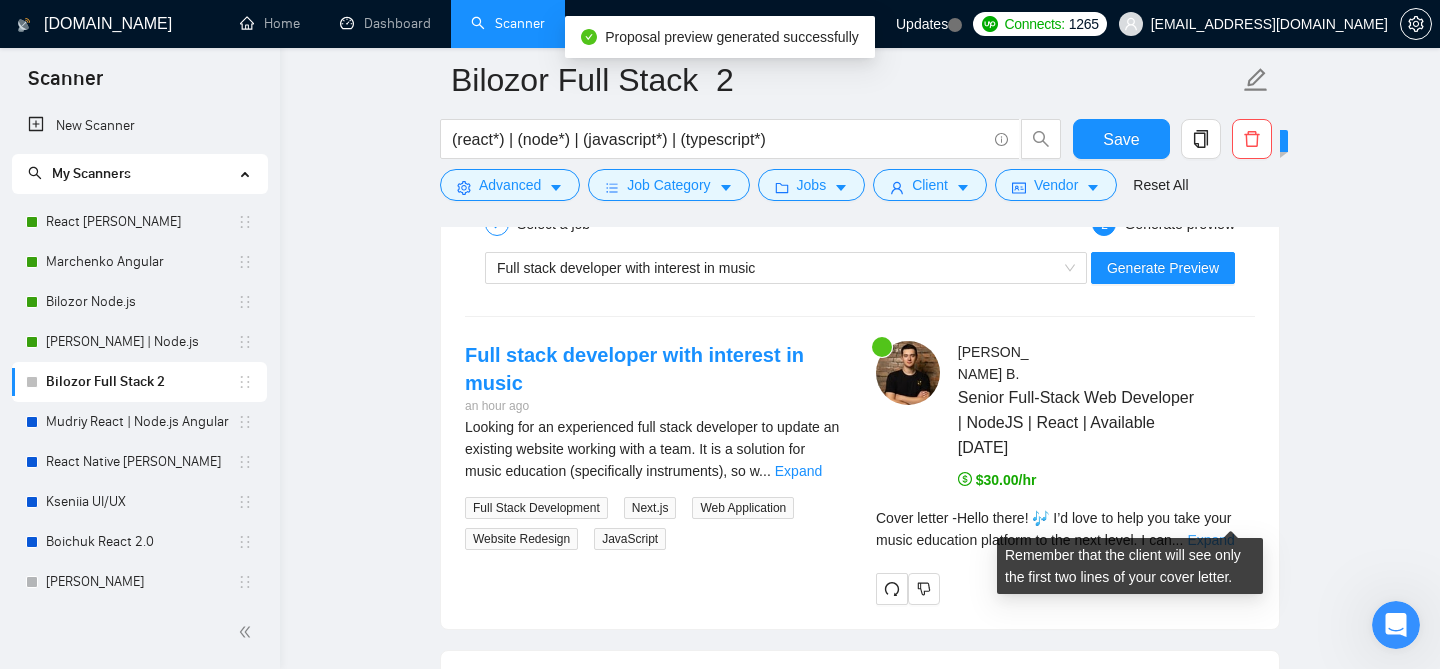 click on "Expand" at bounding box center [1210, 540] 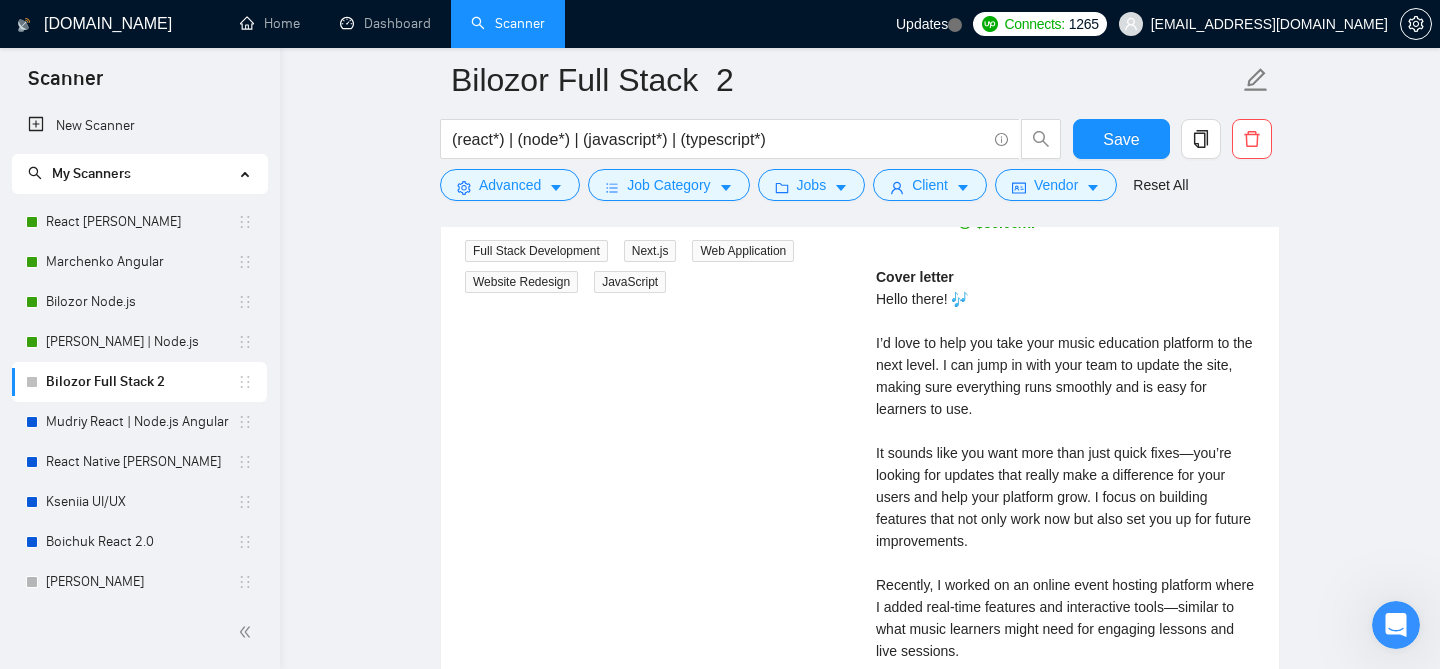 scroll, scrollTop: 3619, scrollLeft: 0, axis: vertical 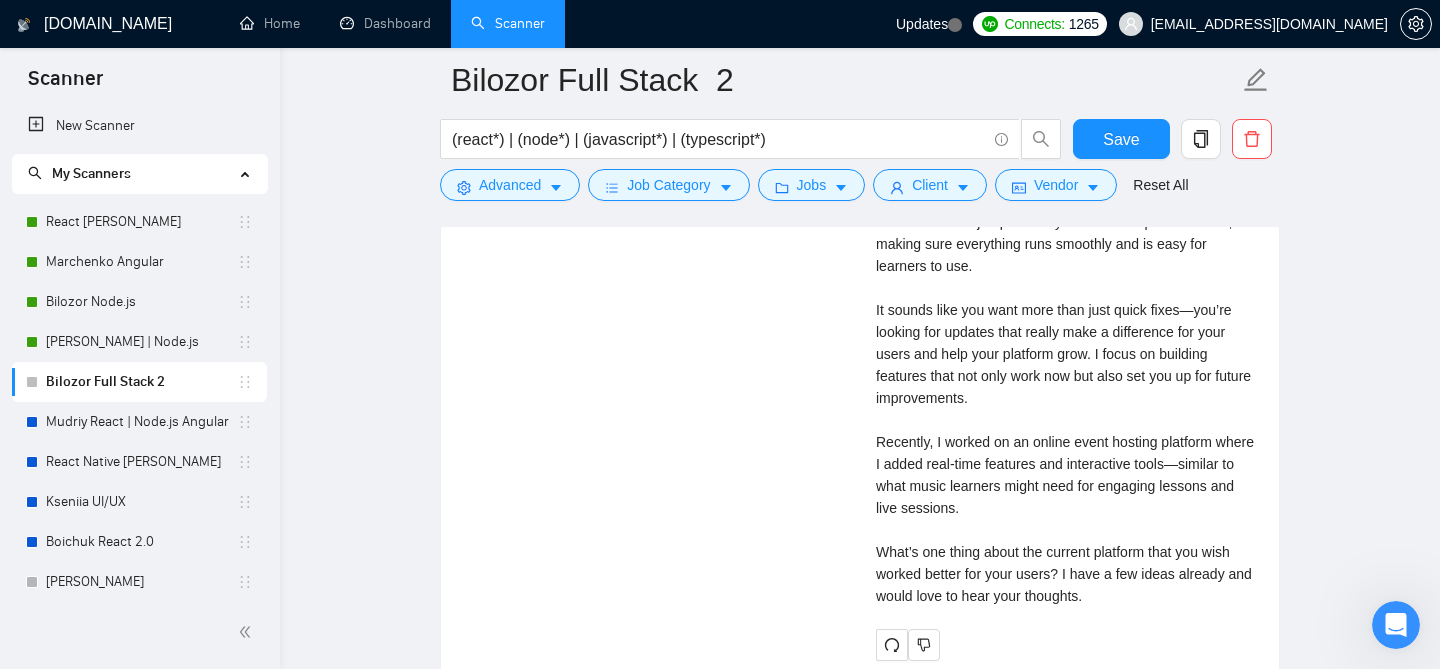 click on "Bilozor Full Stack  2 (react*) | (node*) | (javascript*) | (typescript*) Save Advanced   Job Category   Jobs   Client   Vendor   Reset All Preview Results Insights NEW Alerts Auto Bidder Auto Bidding Enabled Auto Bidding Enabled: OFF Auto Bidder Schedule Auto Bidding Type: Automated (recommended) Semi-automated Auto Bidding Schedule: 24/7 Custom Custom Auto Bidder Schedule Repeat every week [DATE] [DATE] [DATE] [DATE] [DATE] [DATE] [DATE] Active Hours ( [GEOGRAPHIC_DATA]/[GEOGRAPHIC_DATA] ): From: To: ( 24  hours) [GEOGRAPHIC_DATA]/[GEOGRAPHIC_DATA] Auto Bidding Type Select your bidding algorithm: Choose the algorithm for you bidding. The price per proposal does not include your connects expenditure. Template Bidder Works great for narrow segments and short cover letters that don't change. 0.50  credits / proposal Sardor AI 🤖 Personalise your cover letter with ai [placeholders] 1.00  credits / proposal Experimental Laziza AI  👑   NEW   Learn more 2.00  credits / proposal 146.99 credits savings Team & Freelancer Select team: [PERSON_NAME] Bilozor" at bounding box center (860, -672) 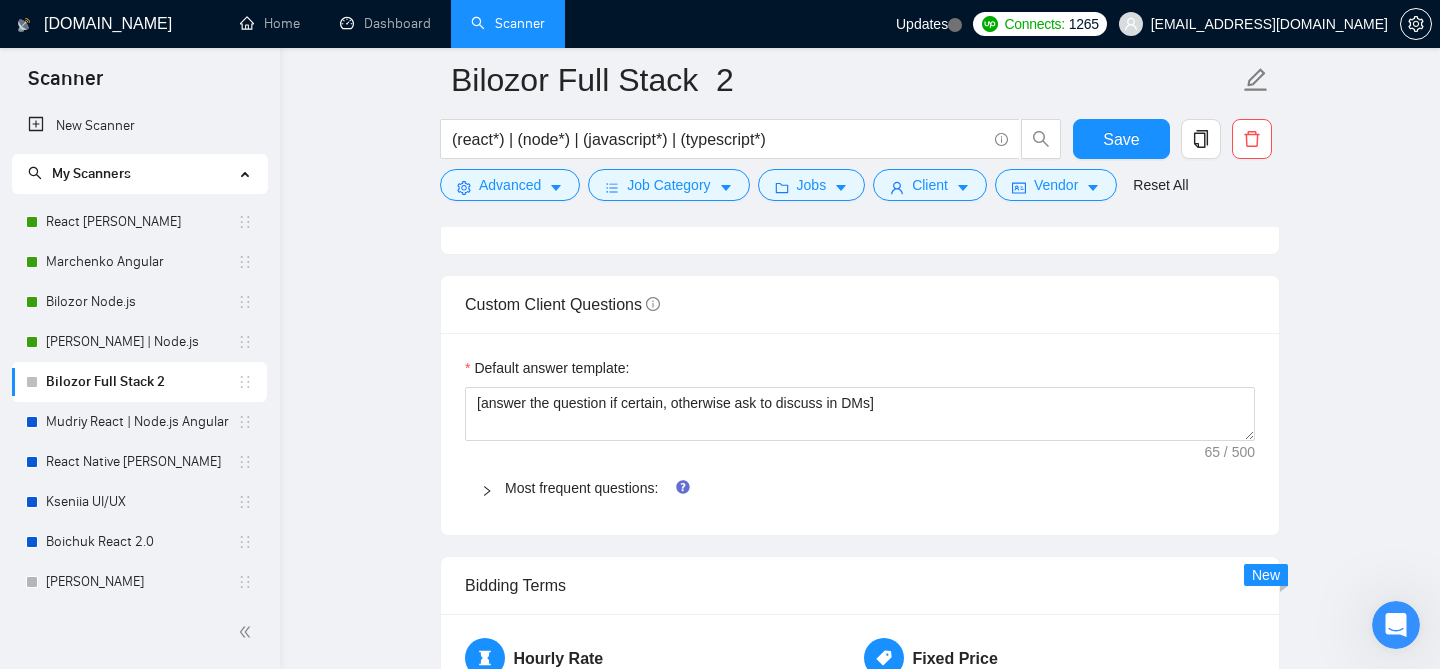 scroll, scrollTop: 2270, scrollLeft: 0, axis: vertical 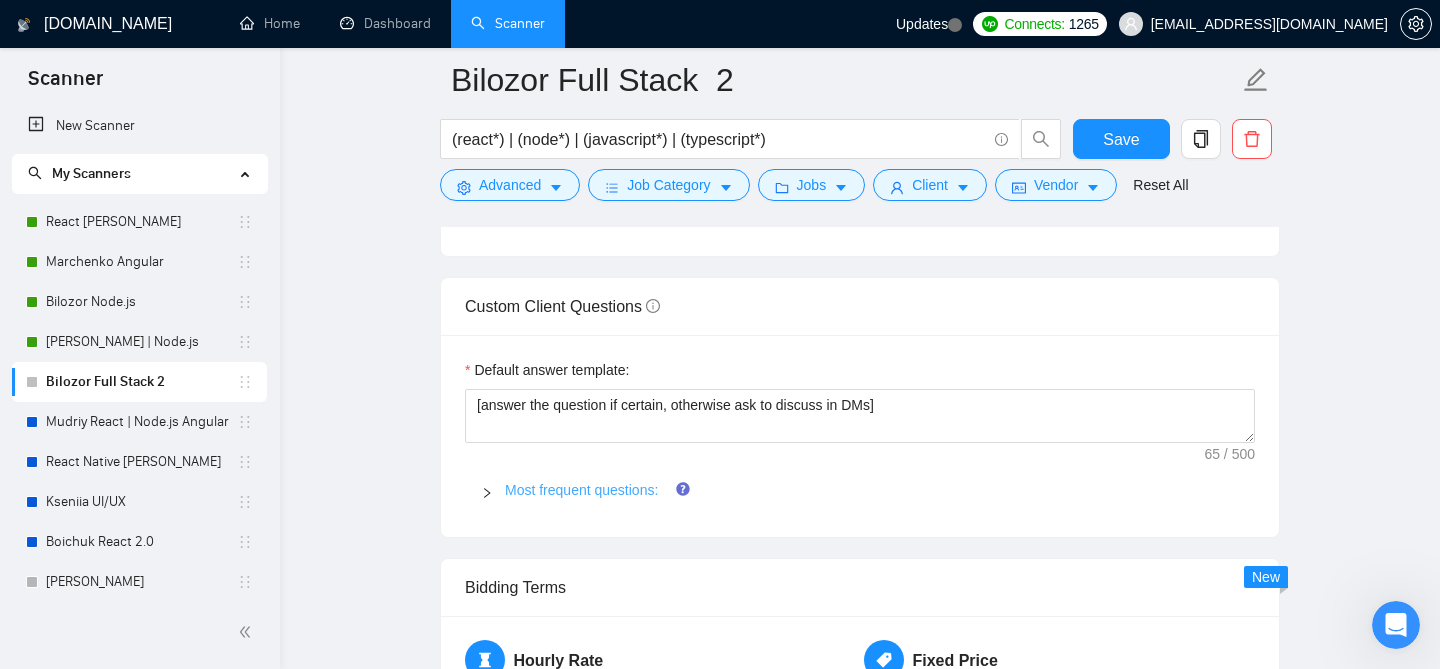 click on "Most frequent questions:" at bounding box center [581, 490] 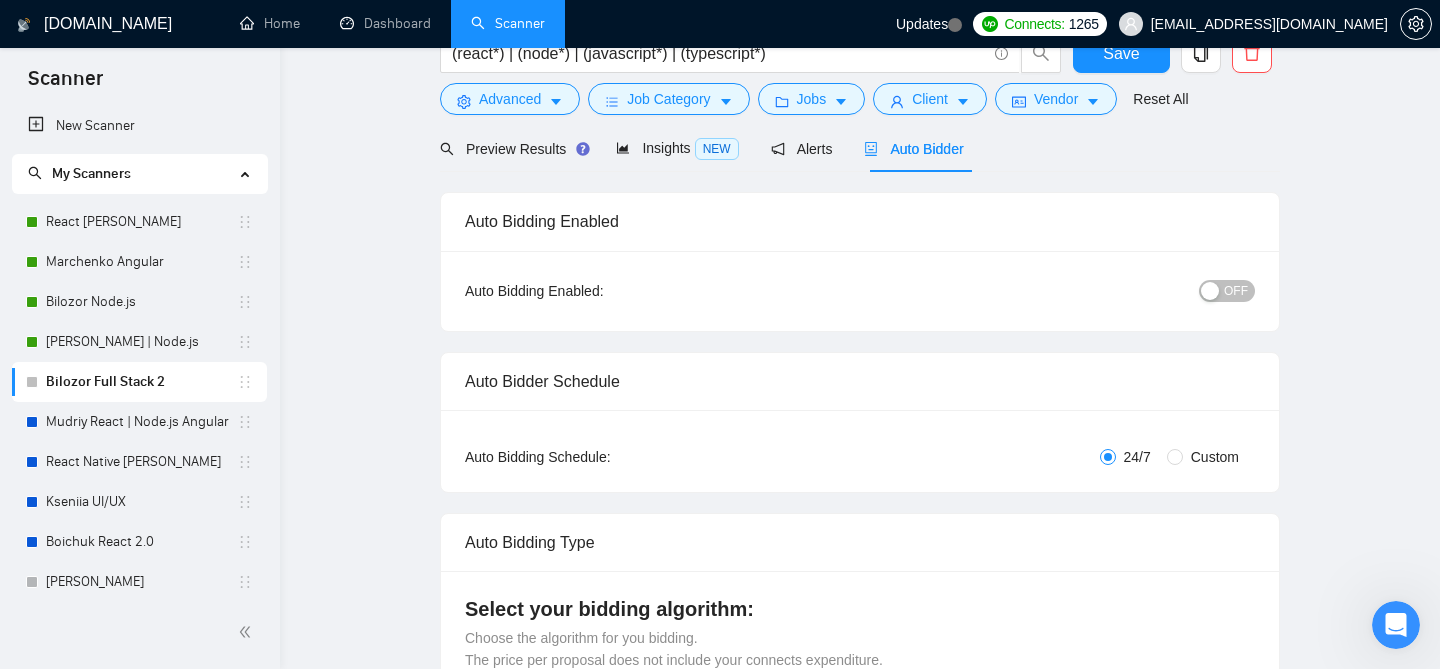 scroll, scrollTop: 0, scrollLeft: 0, axis: both 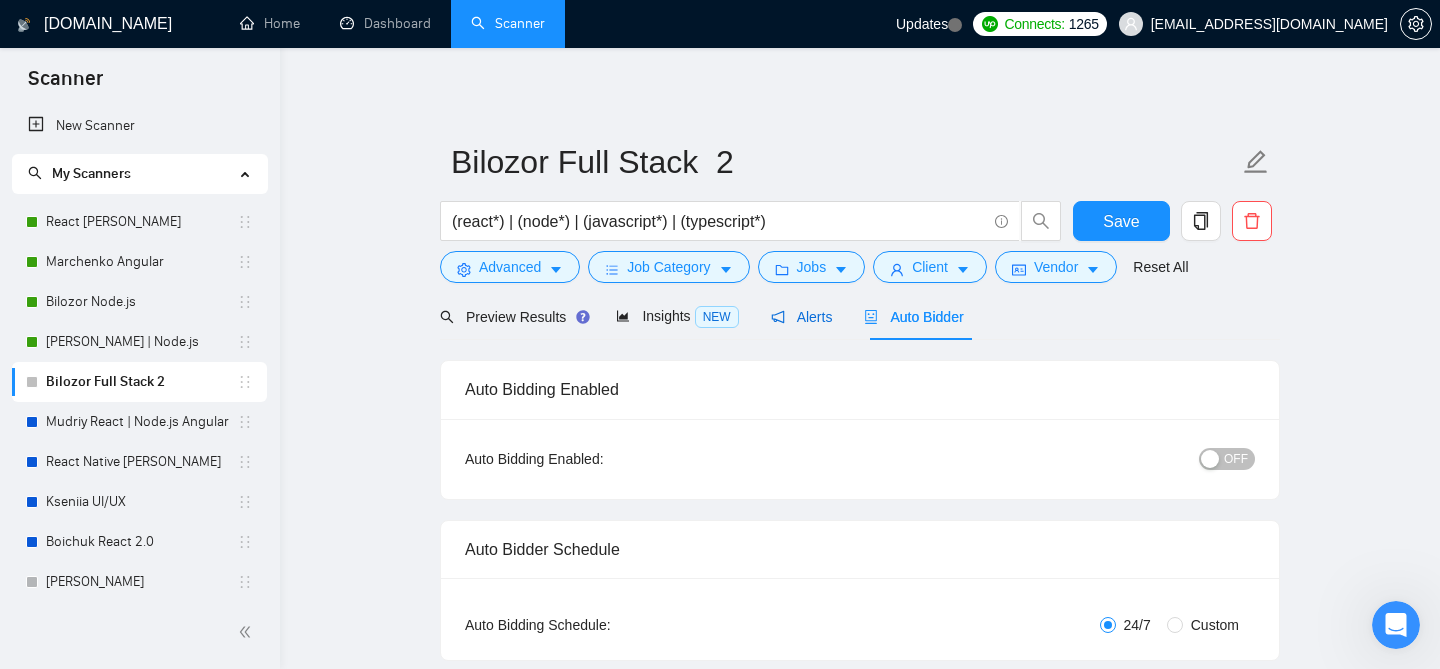 click on "Alerts" at bounding box center (802, 317) 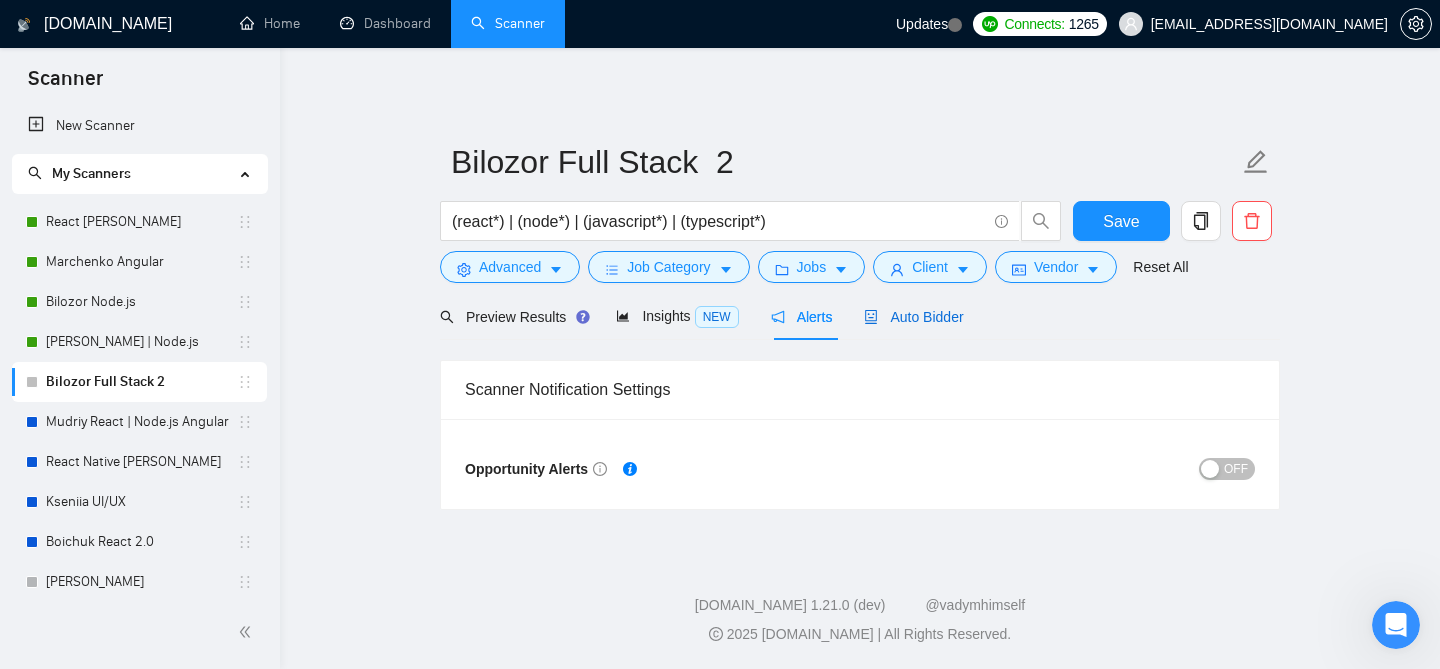 click on "Auto Bidder" at bounding box center (913, 317) 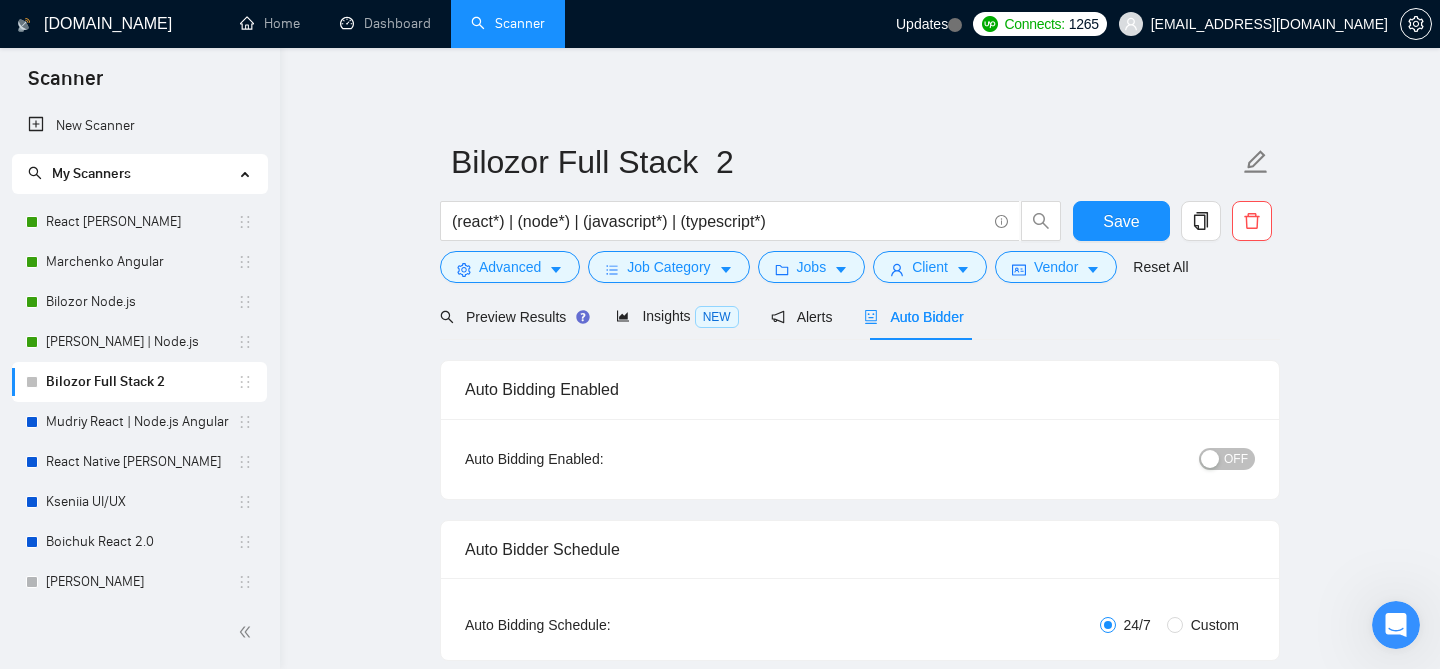 type 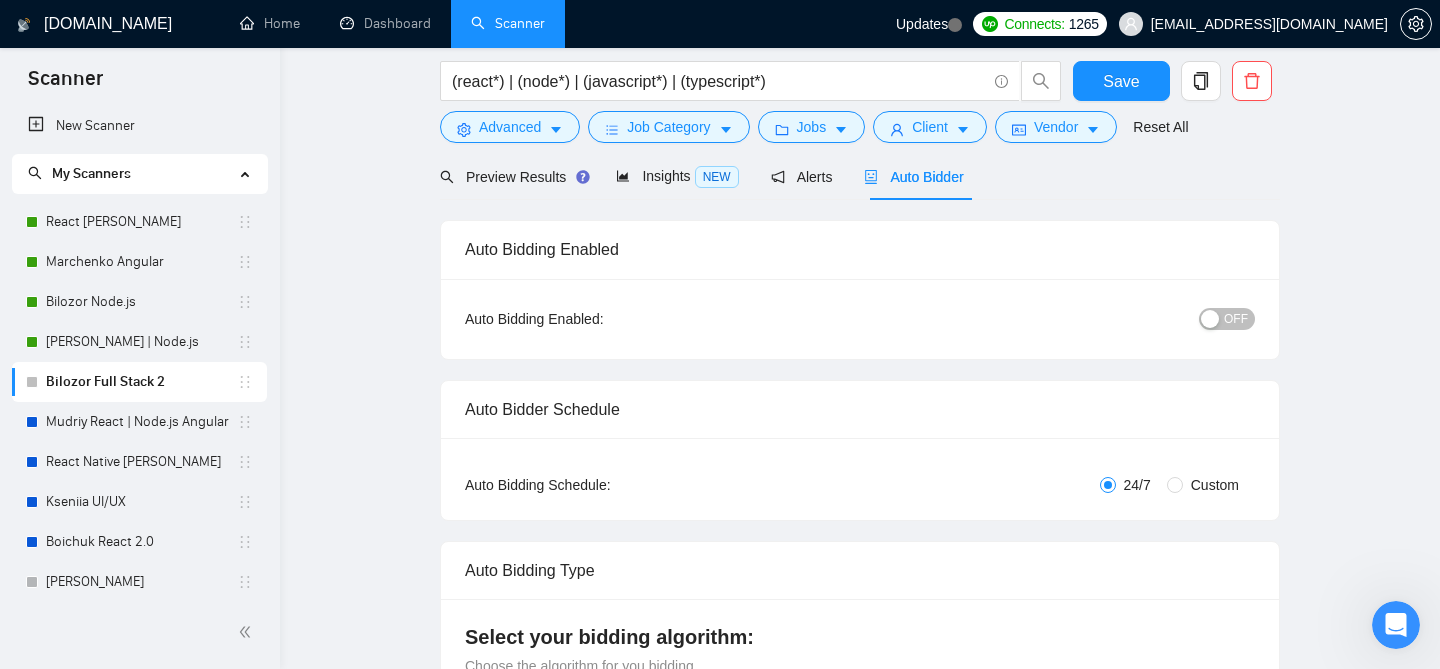 scroll, scrollTop: 0, scrollLeft: 0, axis: both 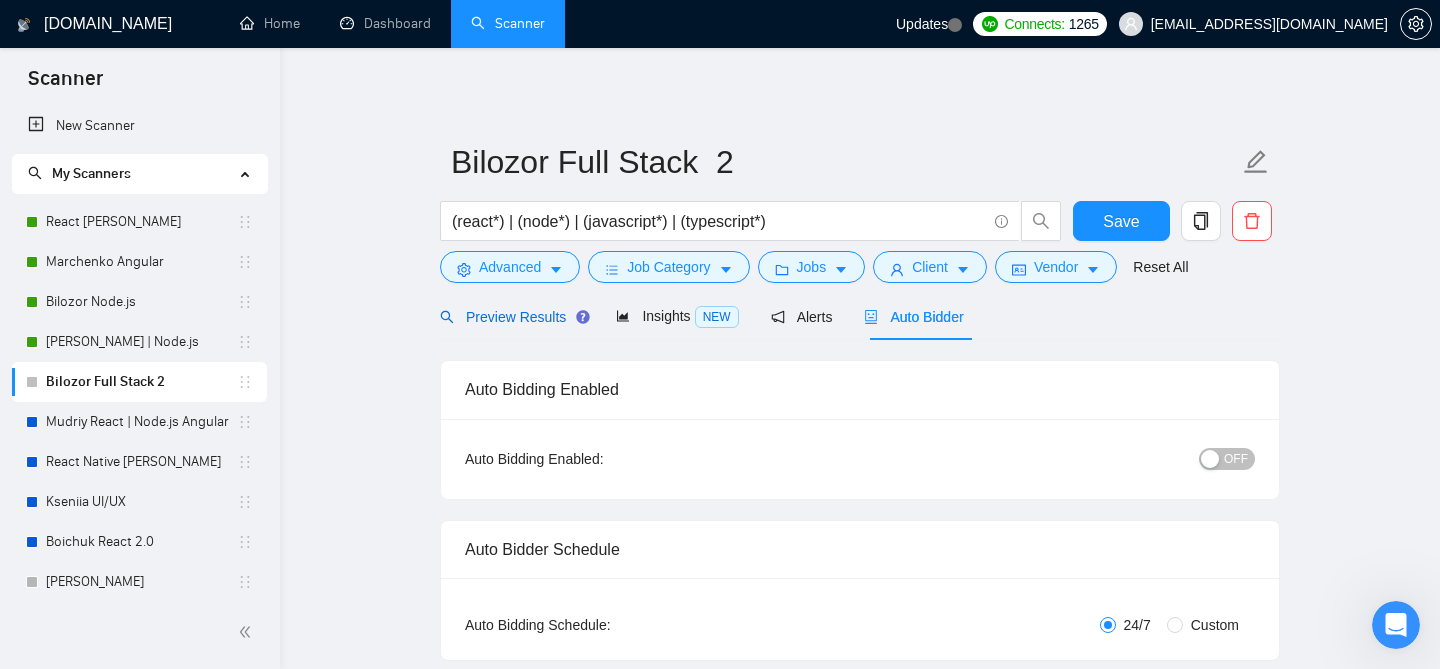 click on "Preview Results" at bounding box center [512, 317] 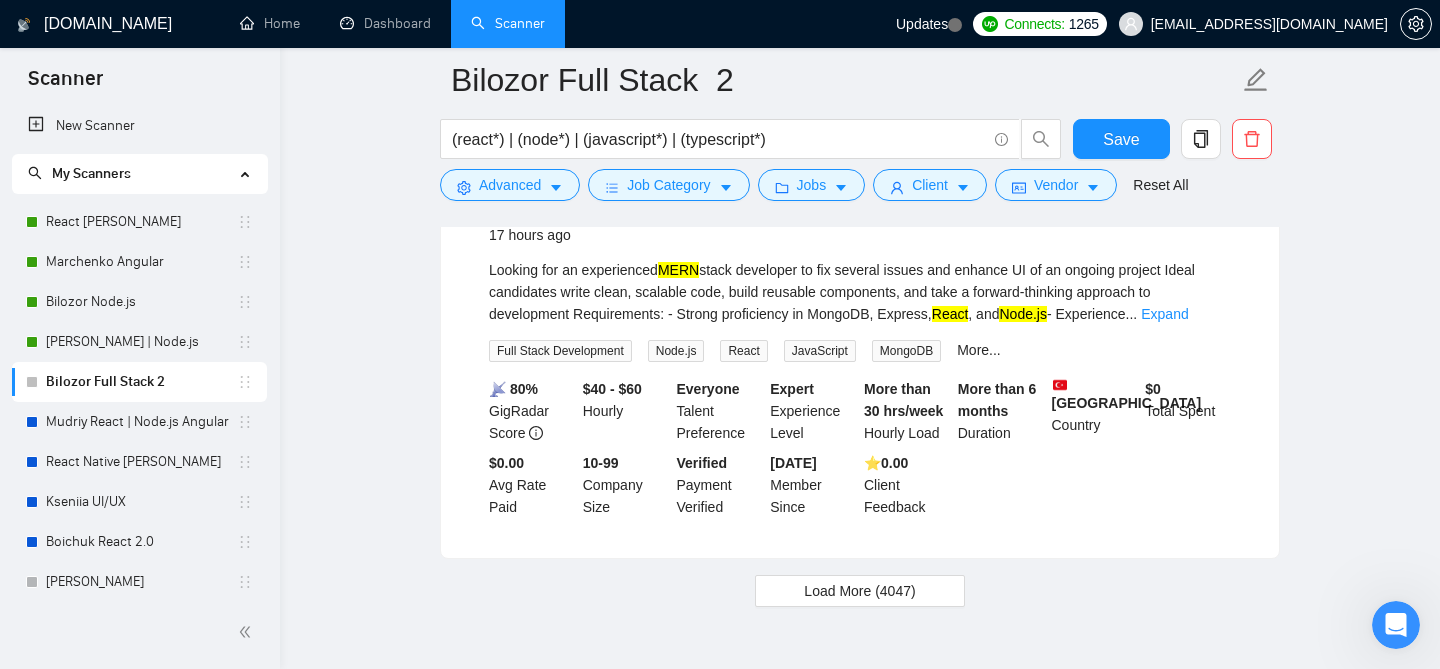 scroll, scrollTop: 4308, scrollLeft: 0, axis: vertical 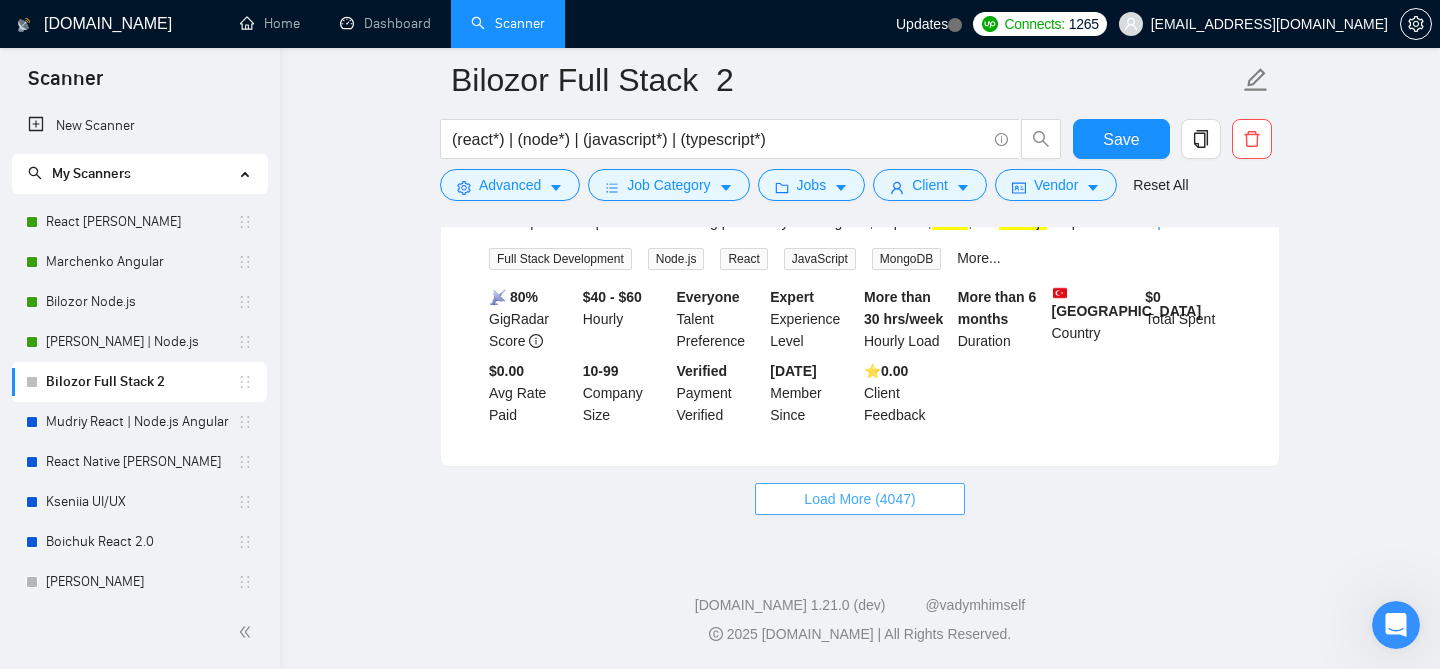 click on "Load More (4047)" at bounding box center [859, 499] 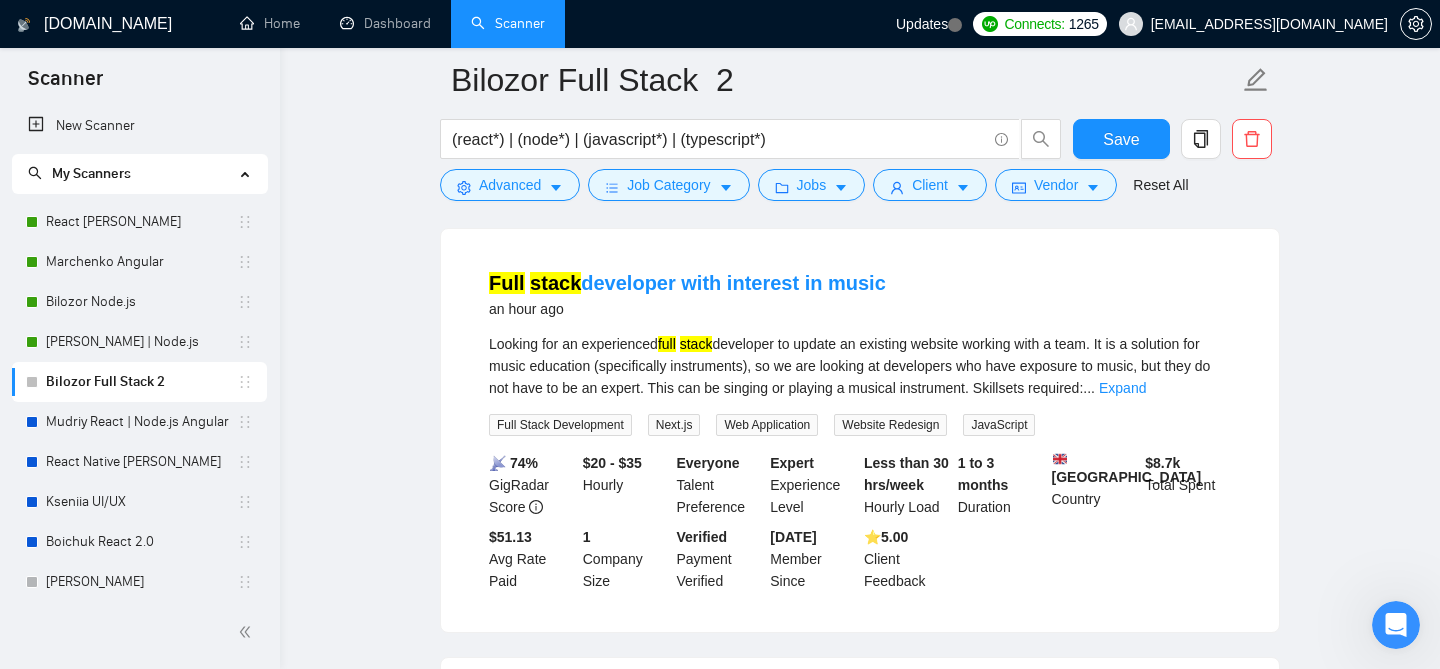 scroll, scrollTop: 0, scrollLeft: 0, axis: both 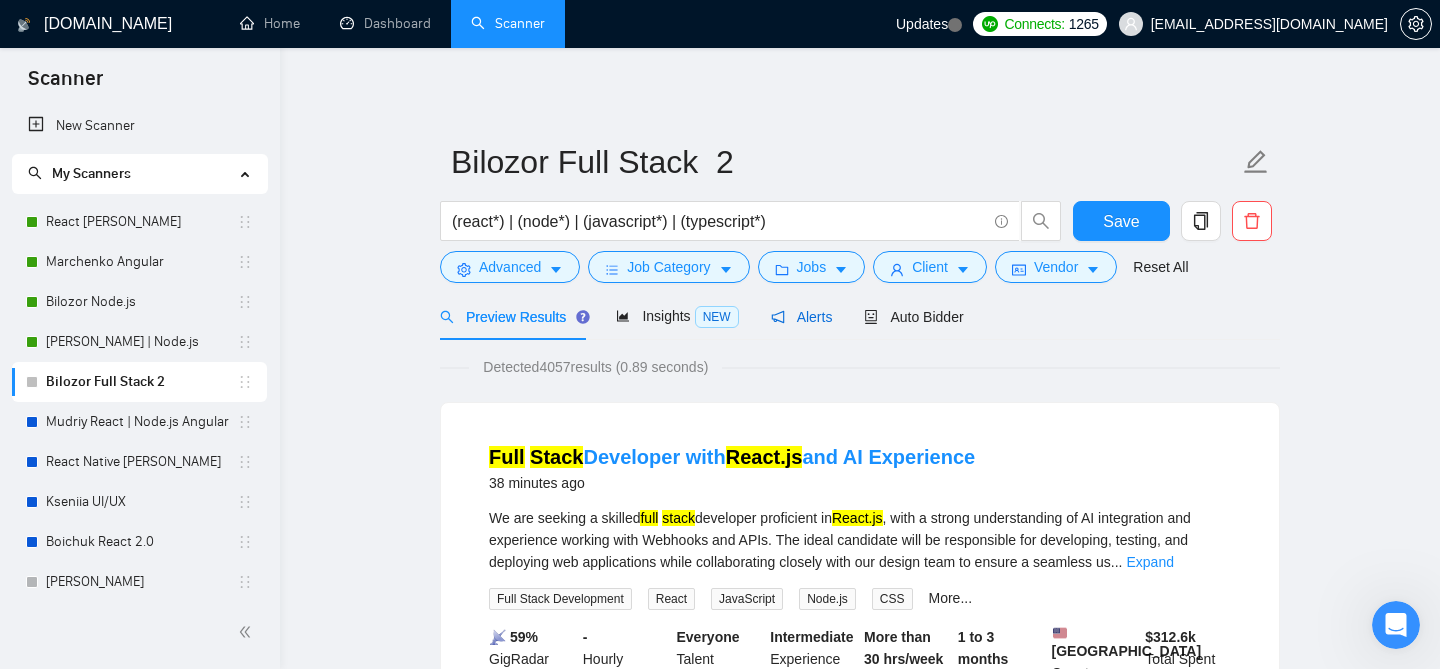 click on "Alerts" at bounding box center [802, 317] 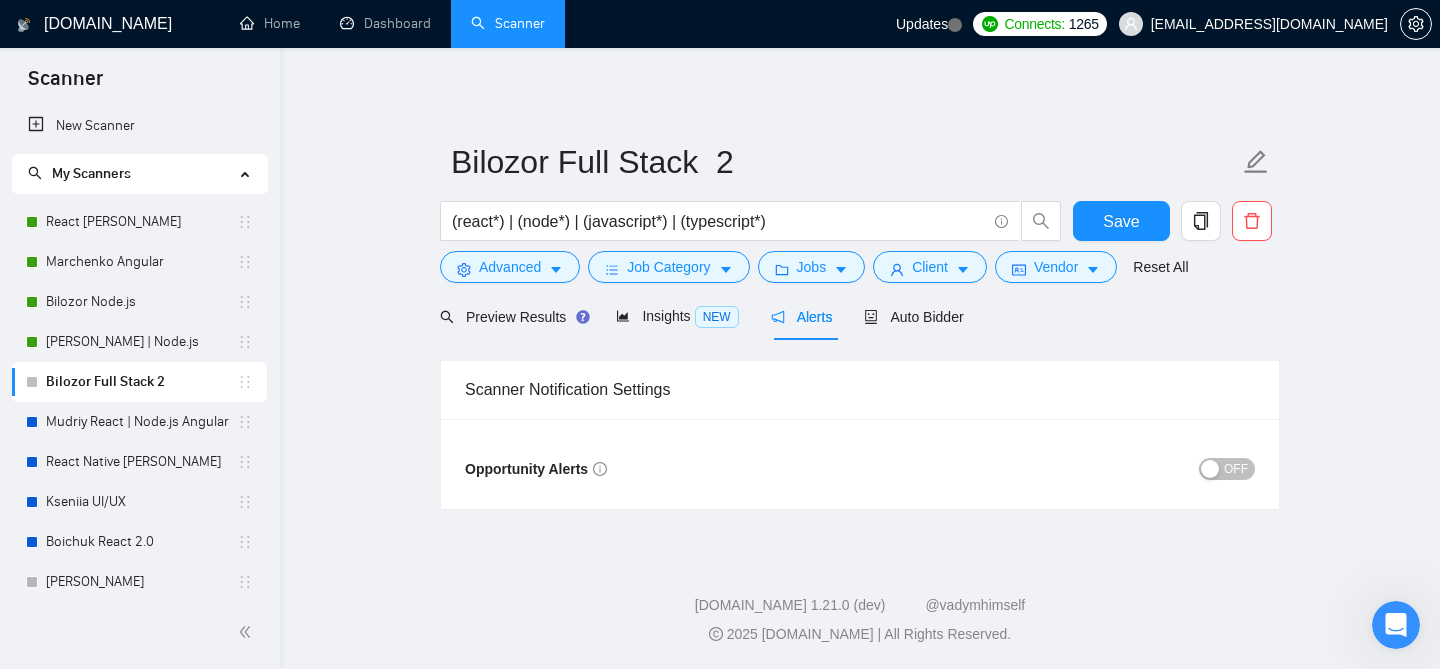 click on "OFF" at bounding box center (1227, 469) 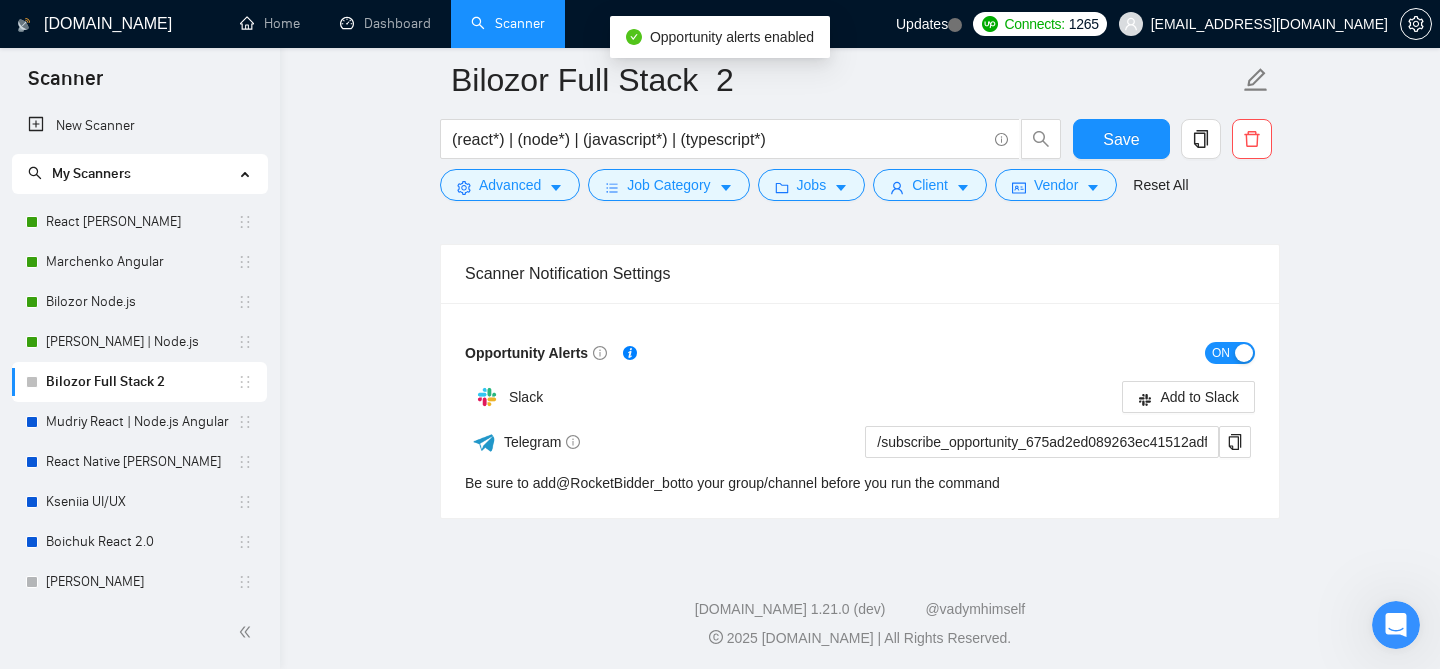 scroll, scrollTop: 0, scrollLeft: 0, axis: both 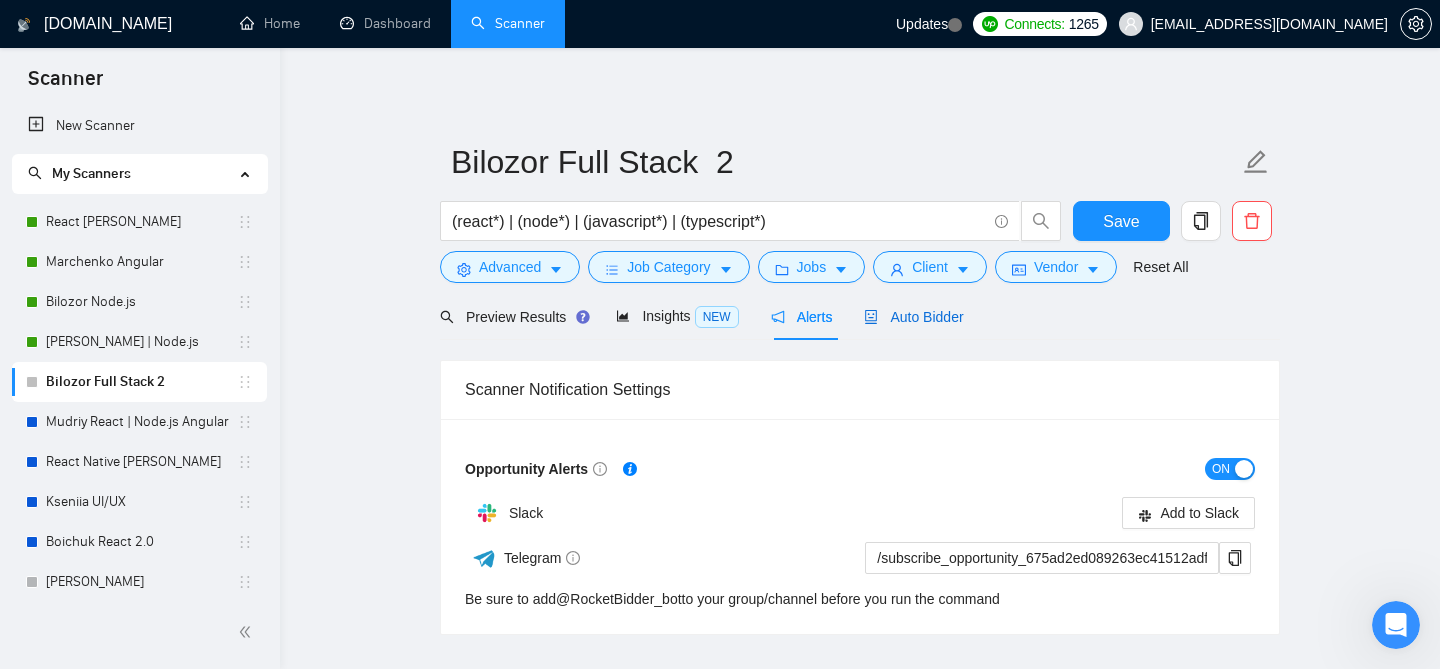 click on "Auto Bidder" at bounding box center [913, 317] 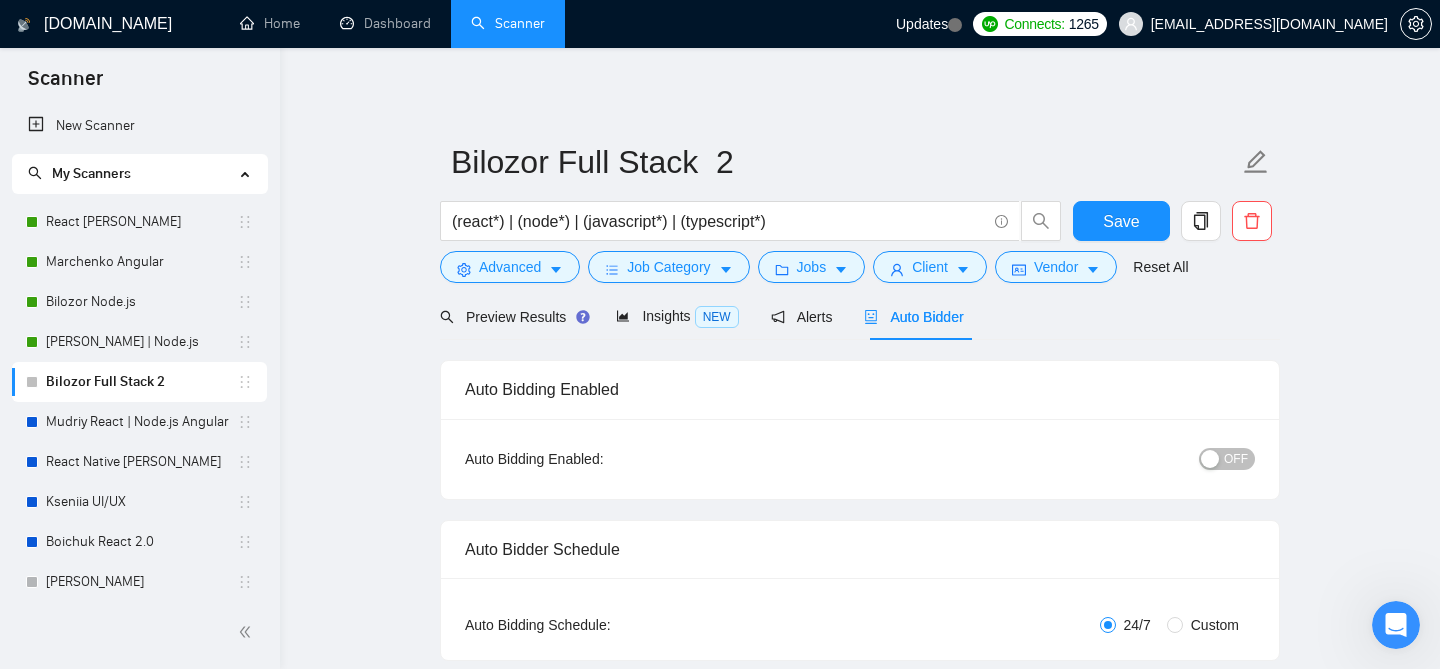 type 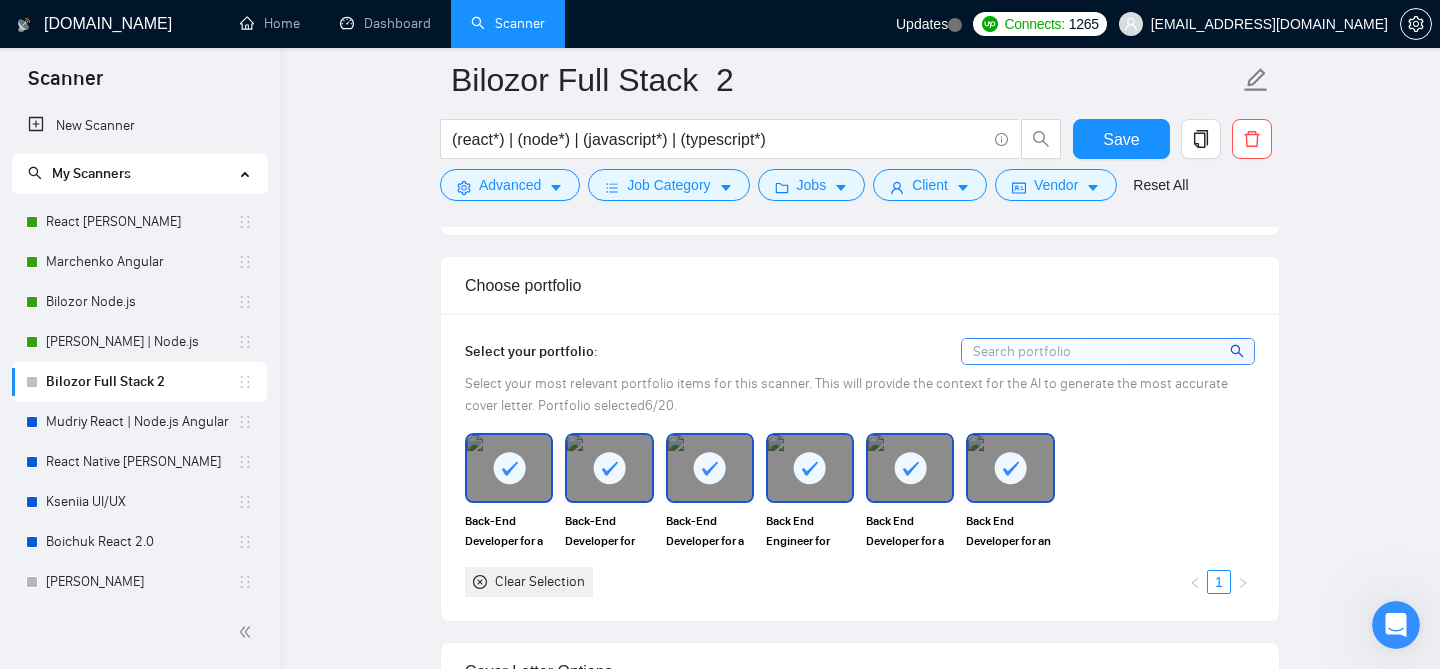 scroll, scrollTop: 1276, scrollLeft: 0, axis: vertical 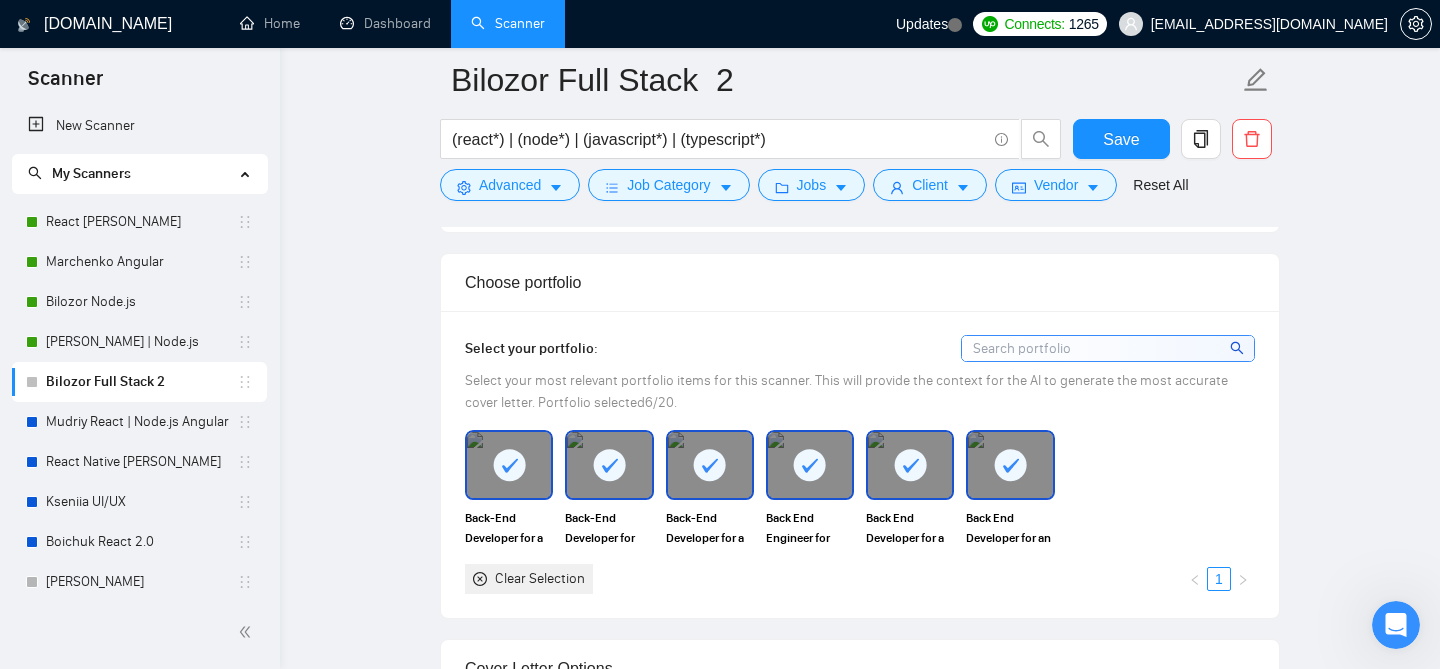 click on "Updates" at bounding box center (922, 24) 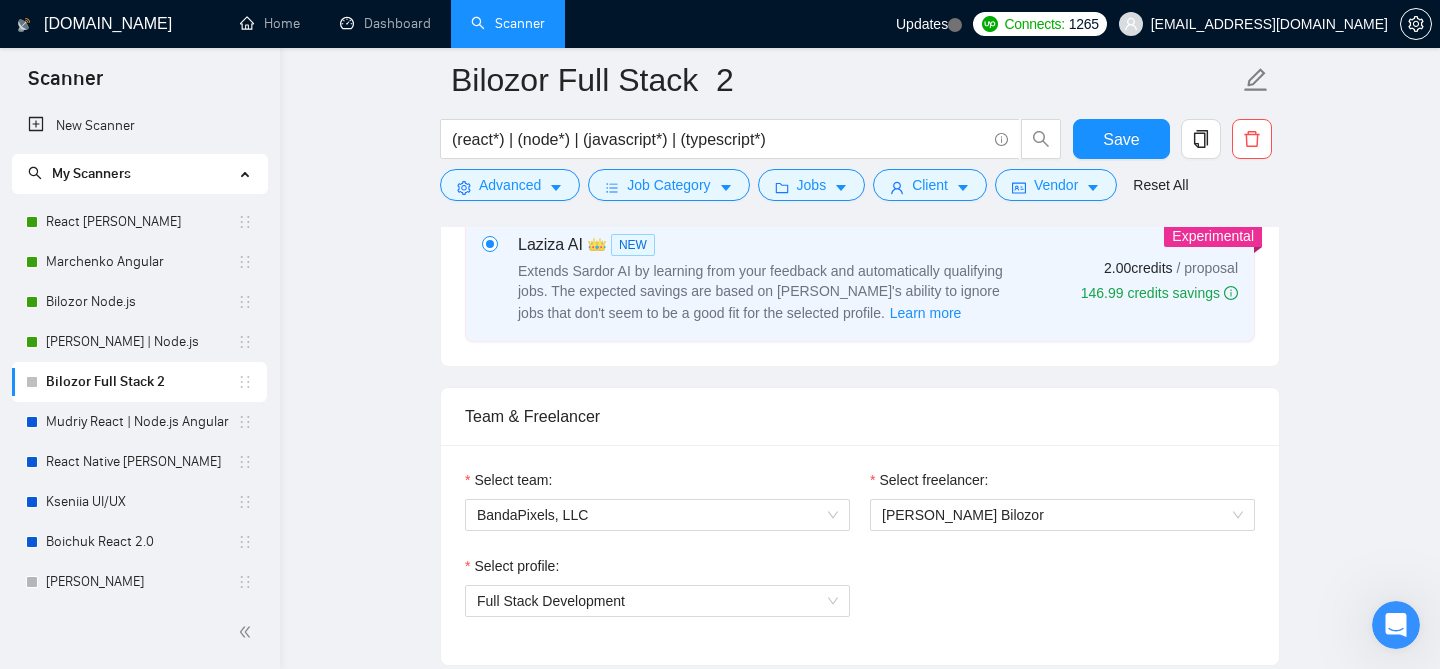 scroll, scrollTop: 0, scrollLeft: 0, axis: both 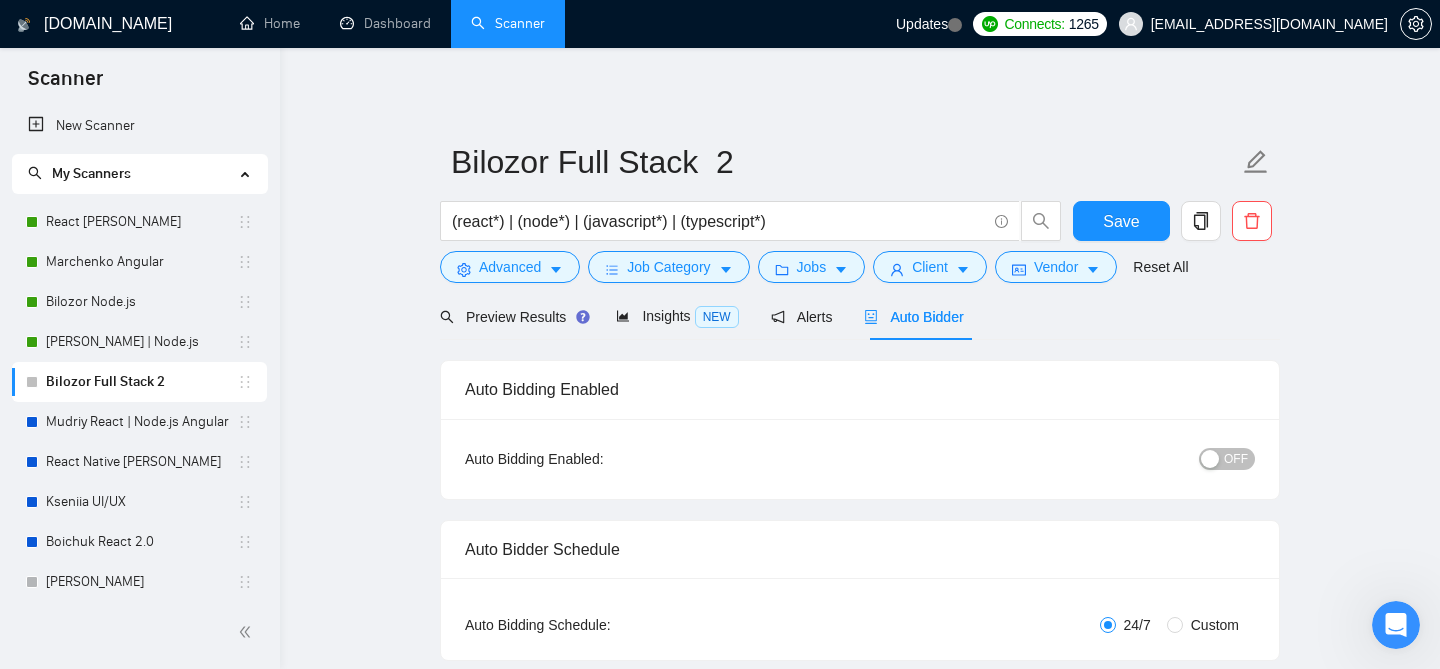 click at bounding box center (1210, 459) 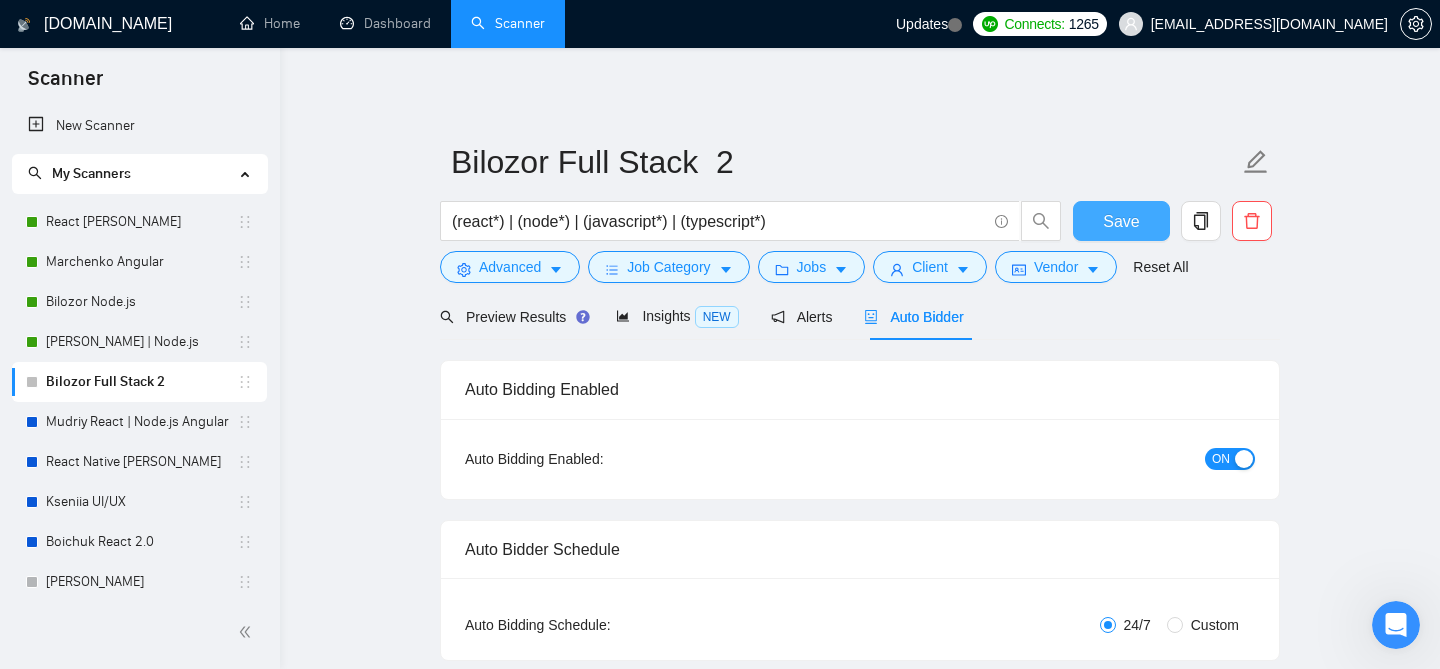click on "Save" at bounding box center (1121, 221) 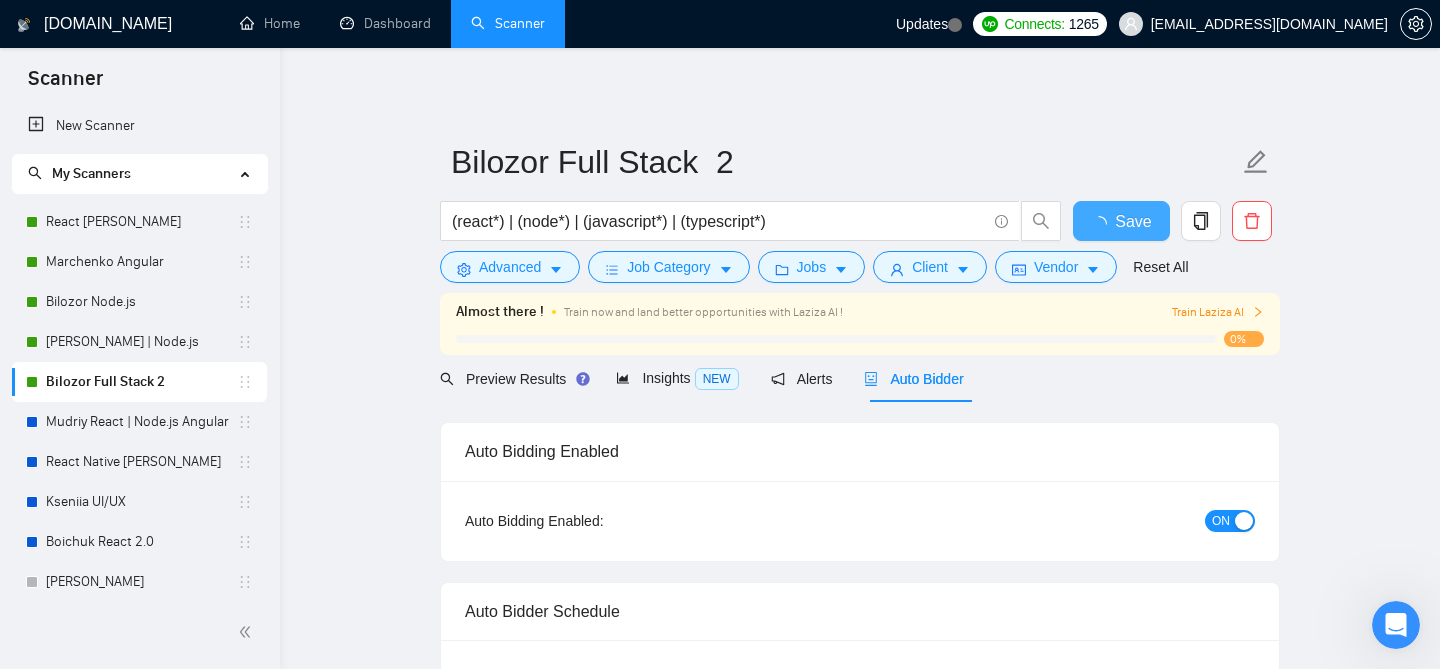 type 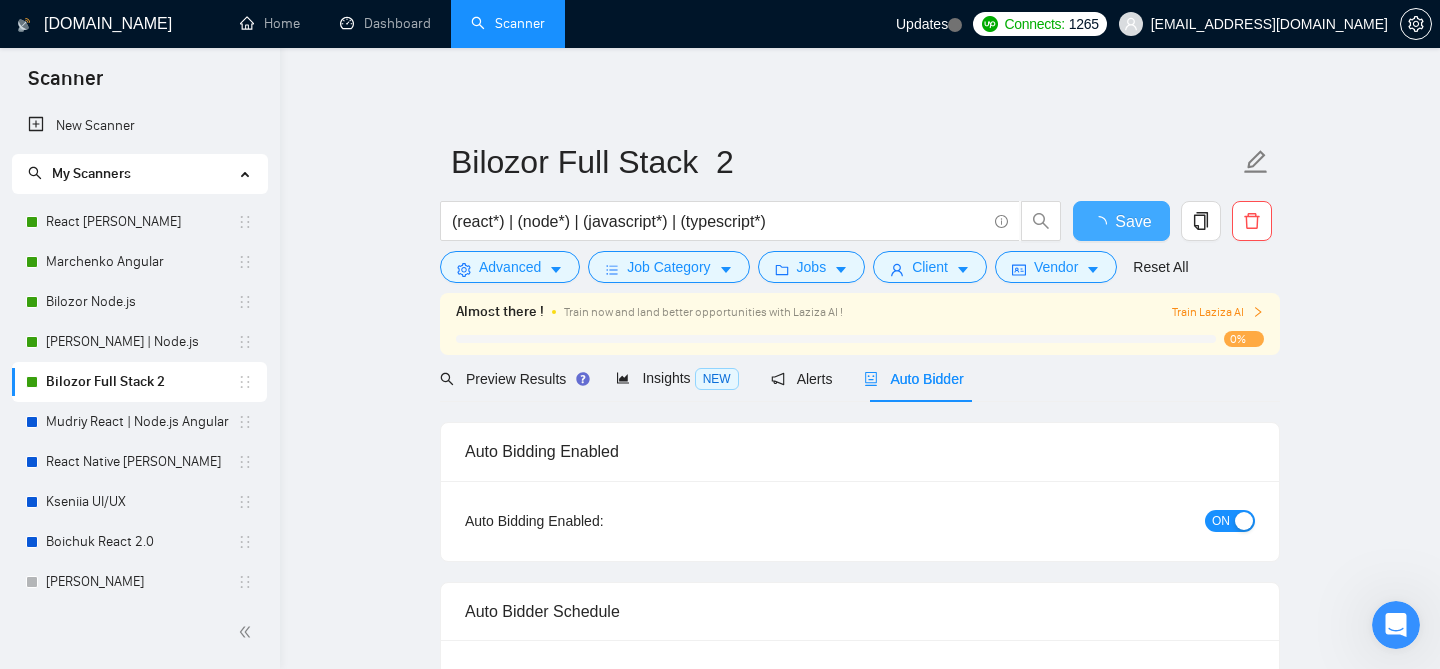 checkbox on "true" 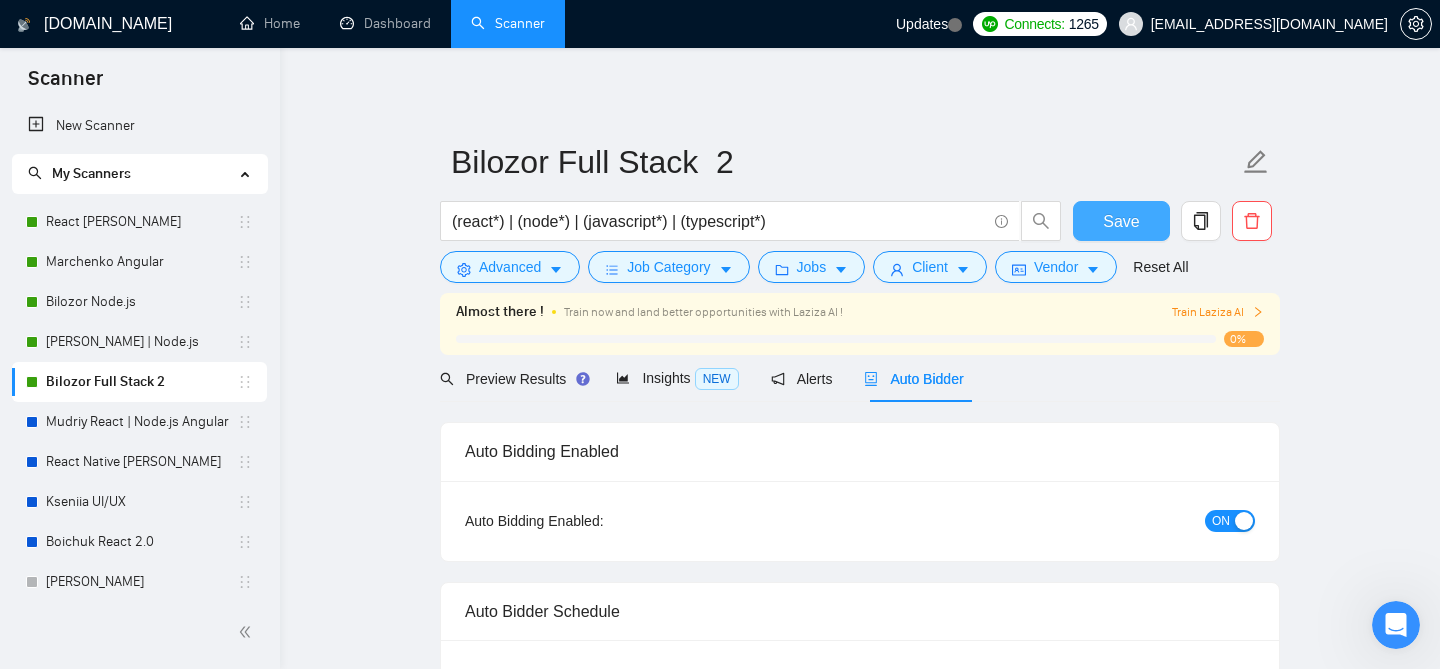 type 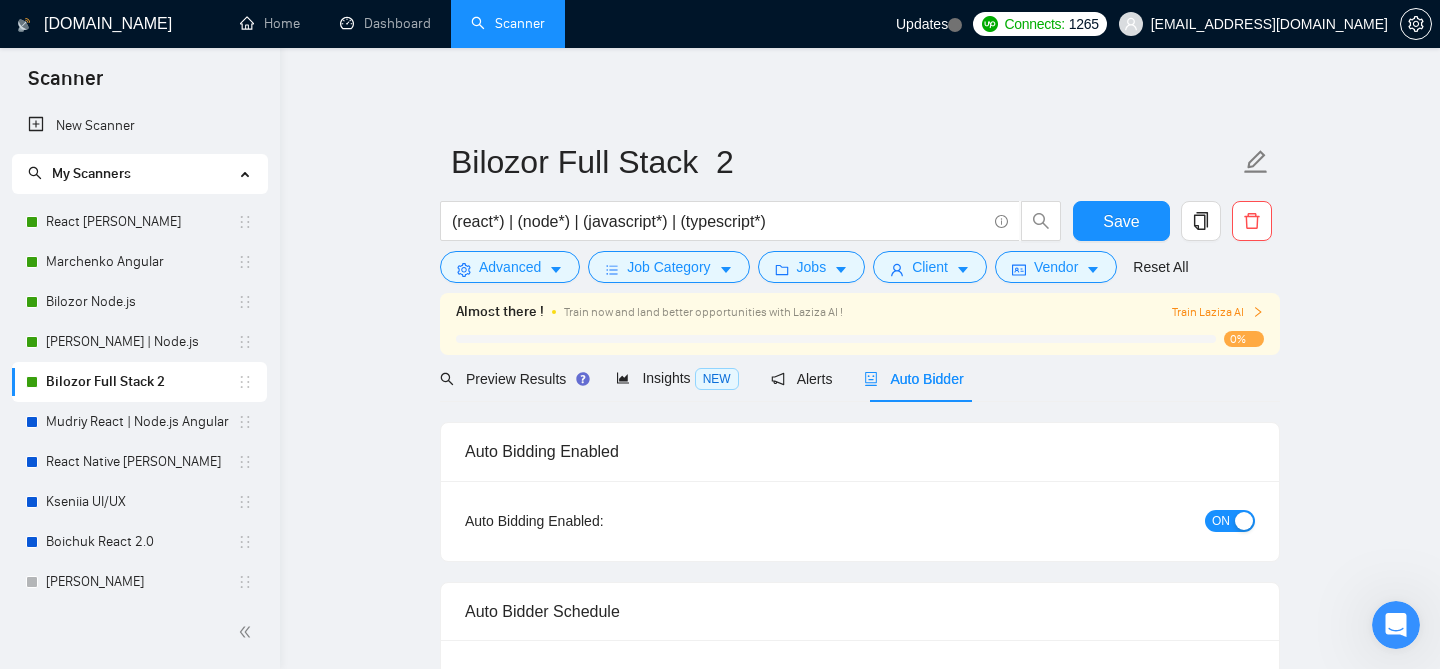 click on "Train Laziza AI" at bounding box center [1218, 312] 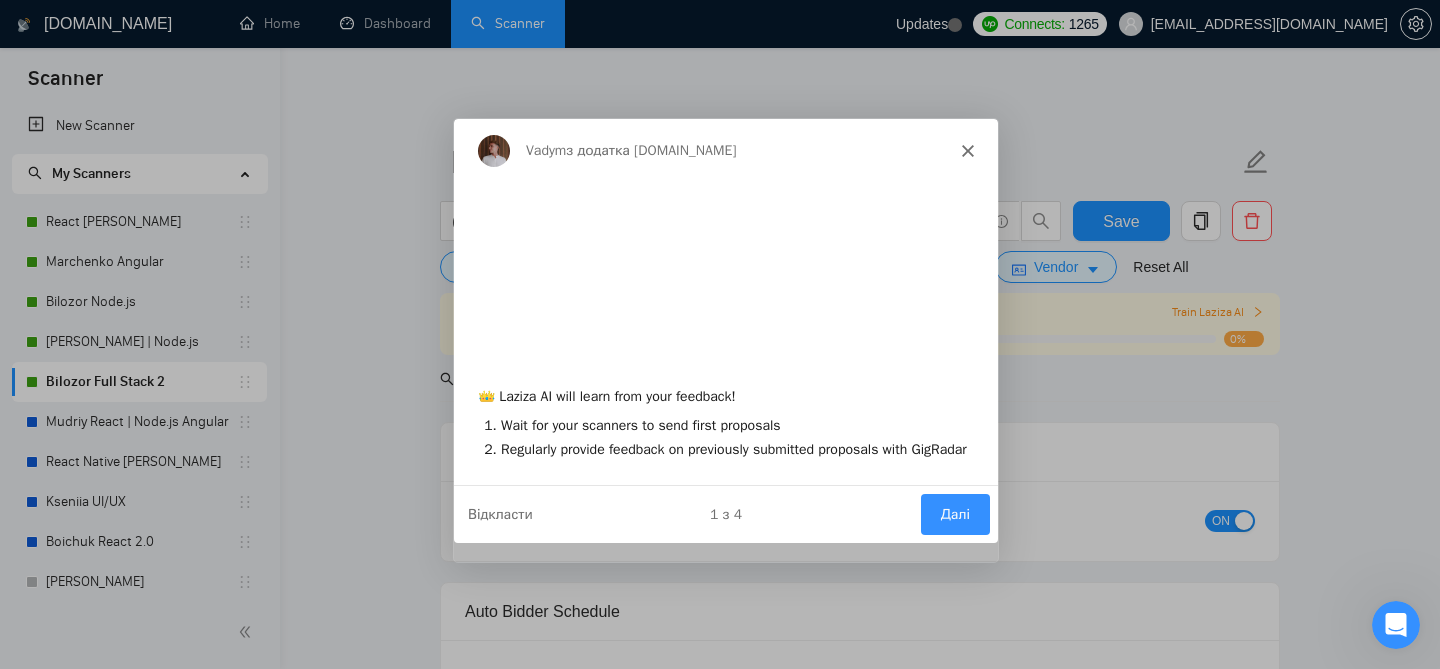 scroll, scrollTop: 0, scrollLeft: 0, axis: both 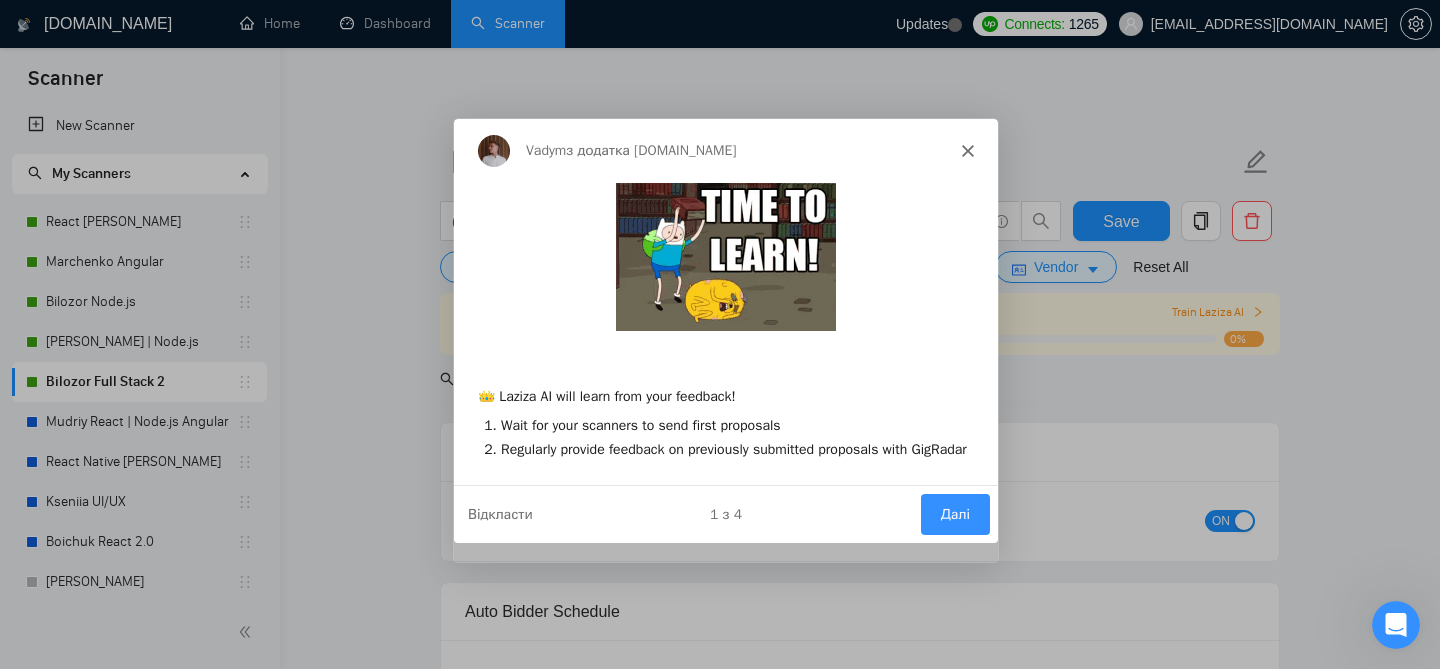 click on "Далі" at bounding box center [954, 513] 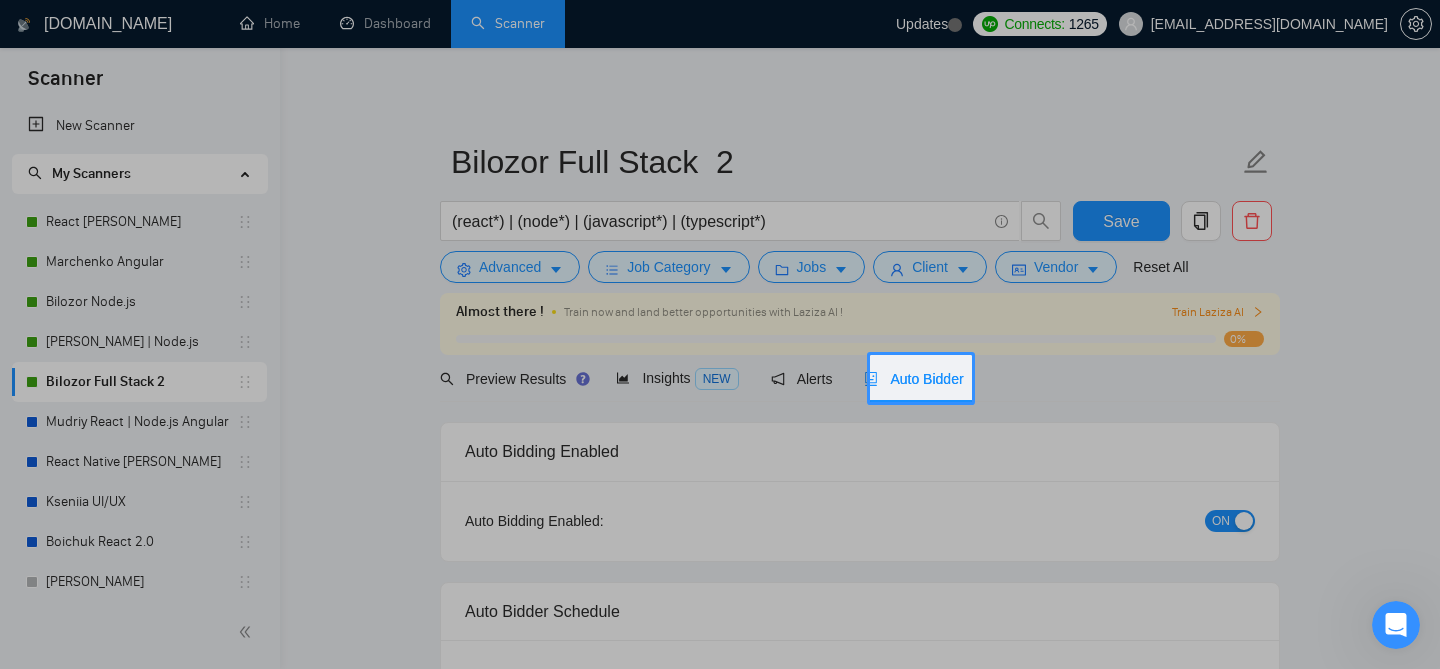 scroll, scrollTop: 0, scrollLeft: 0, axis: both 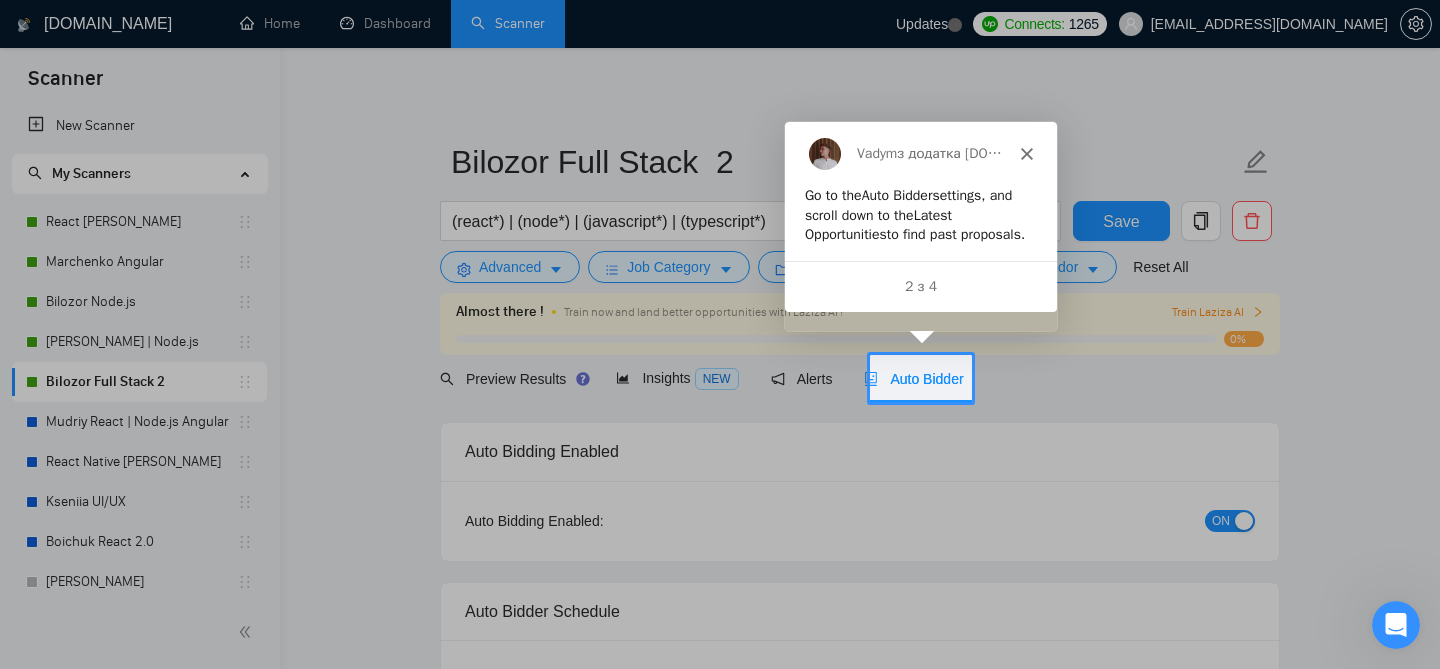click on "2 з 4" at bounding box center (919, 284) 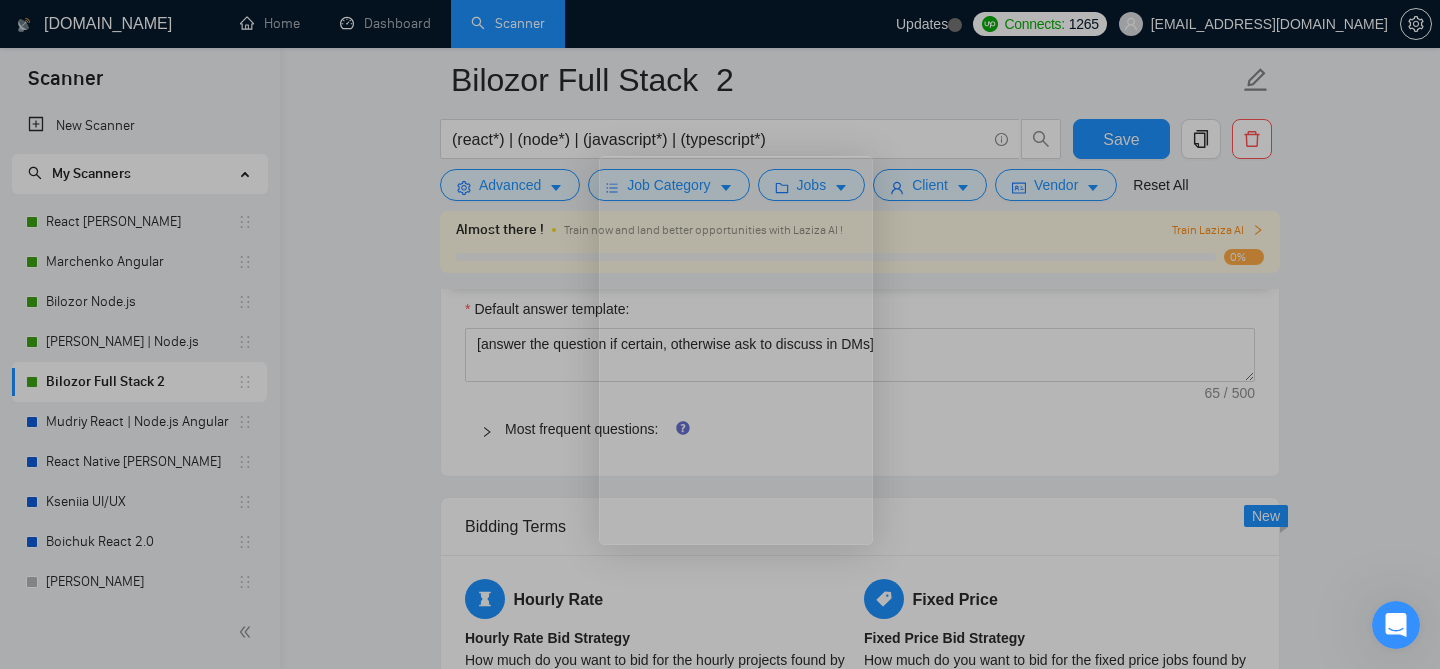 scroll, scrollTop: 2543, scrollLeft: 0, axis: vertical 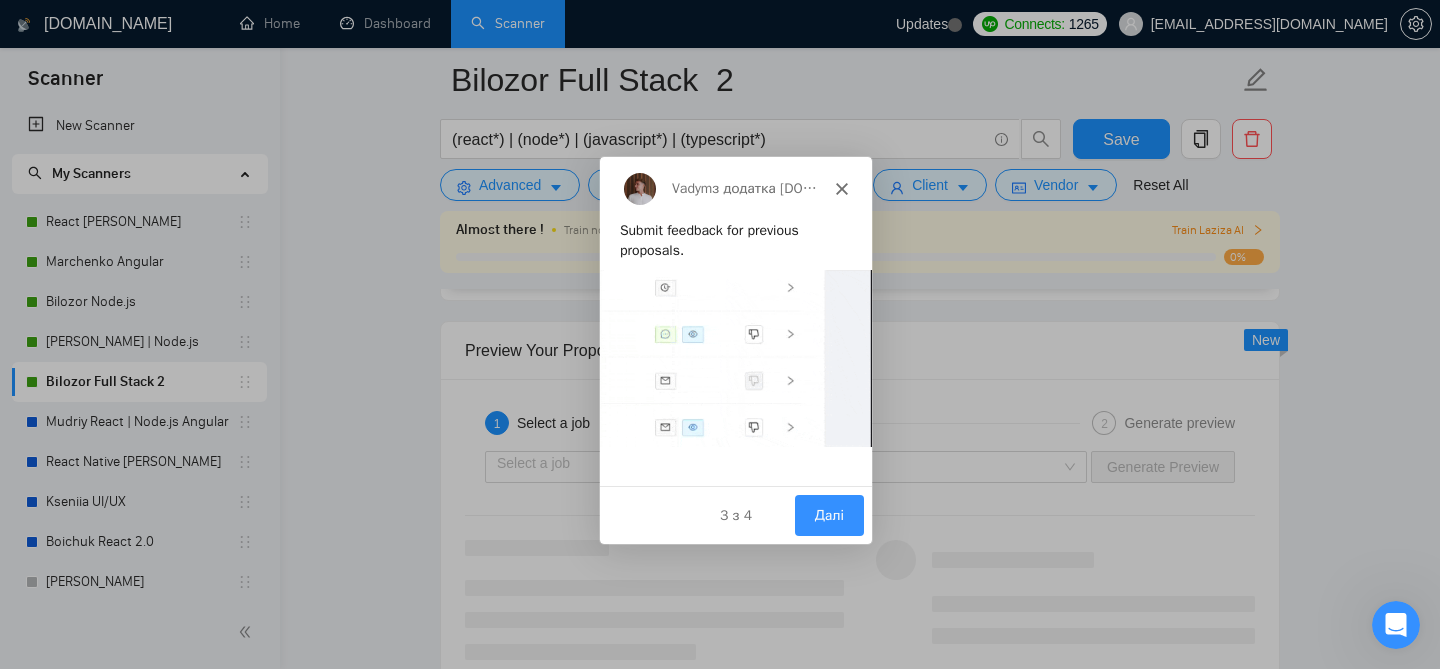 click on "Далі" at bounding box center (828, 513) 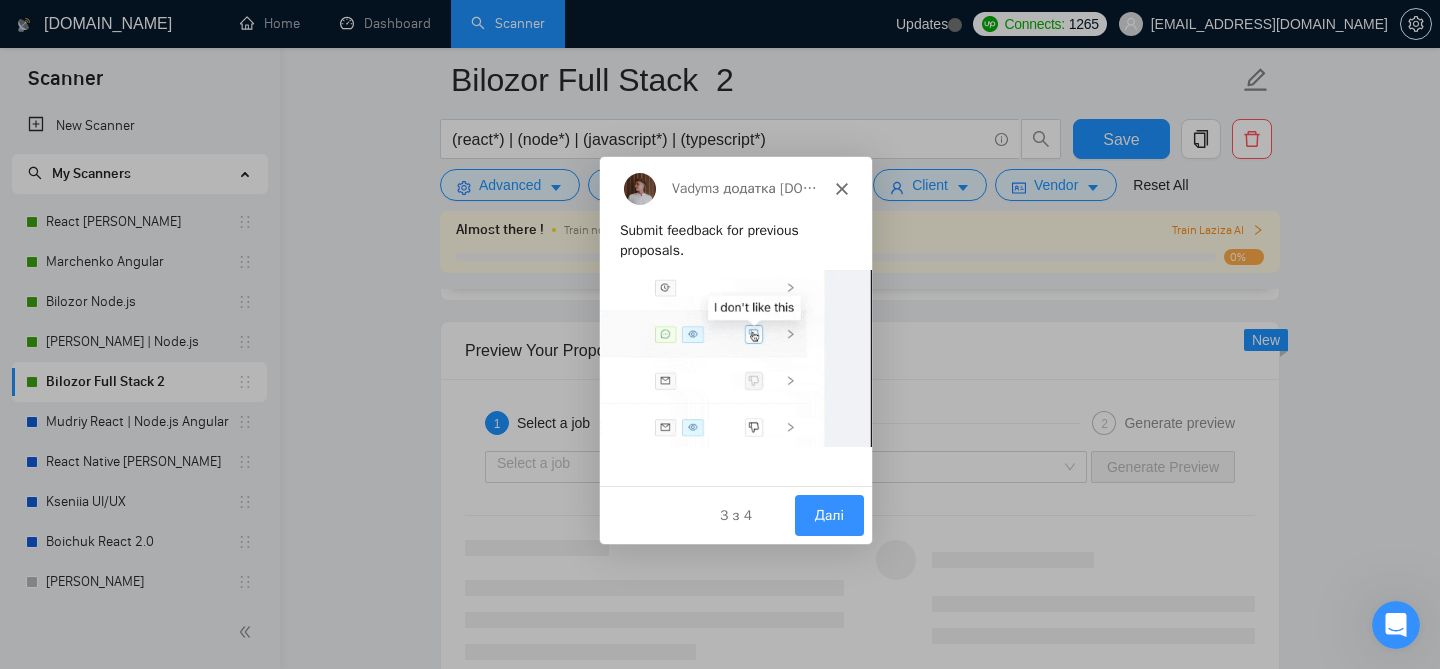 scroll, scrollTop: 0, scrollLeft: 0, axis: both 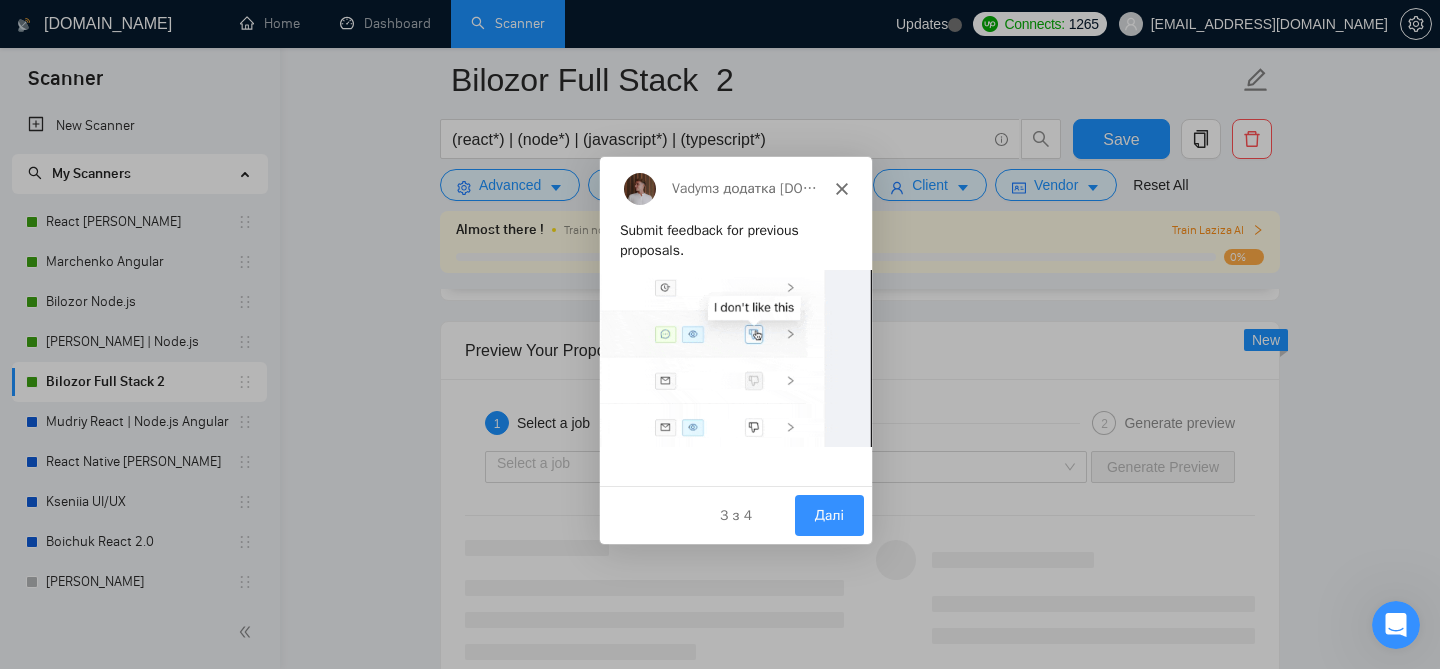 click on "Далі" at bounding box center [828, 513] 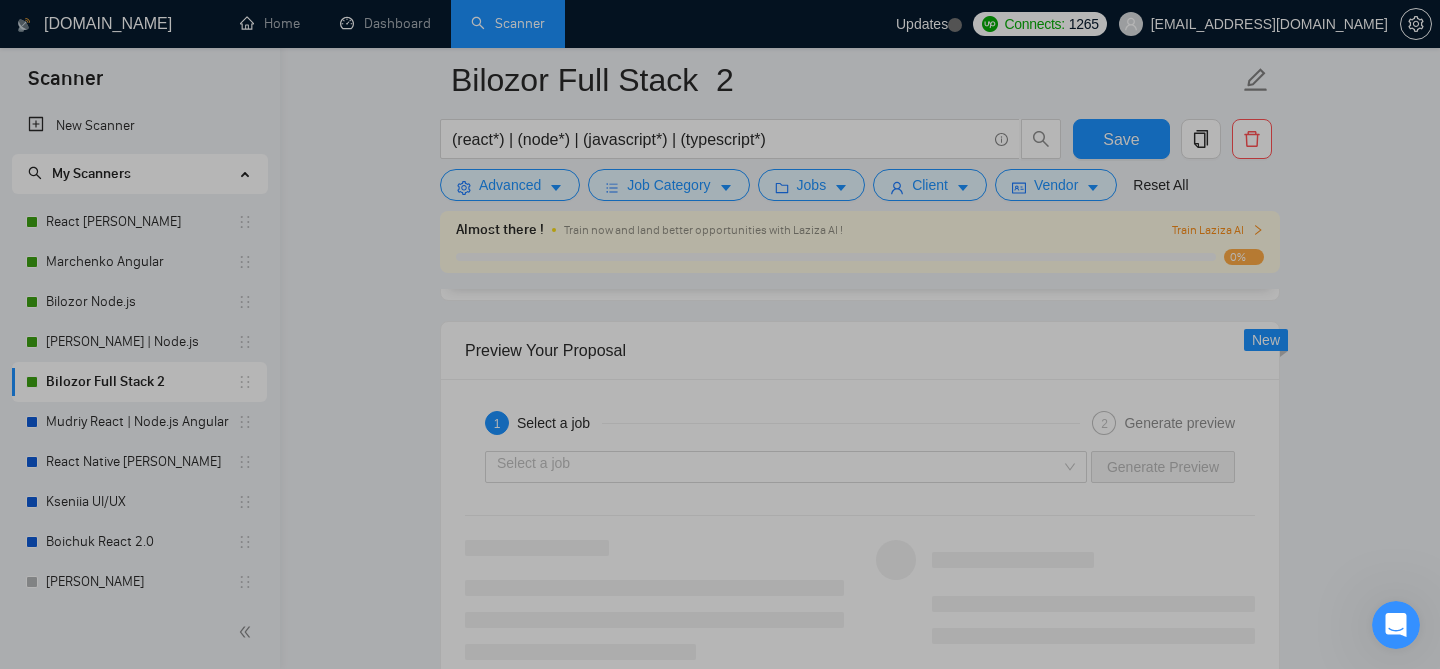 scroll, scrollTop: 0, scrollLeft: 0, axis: both 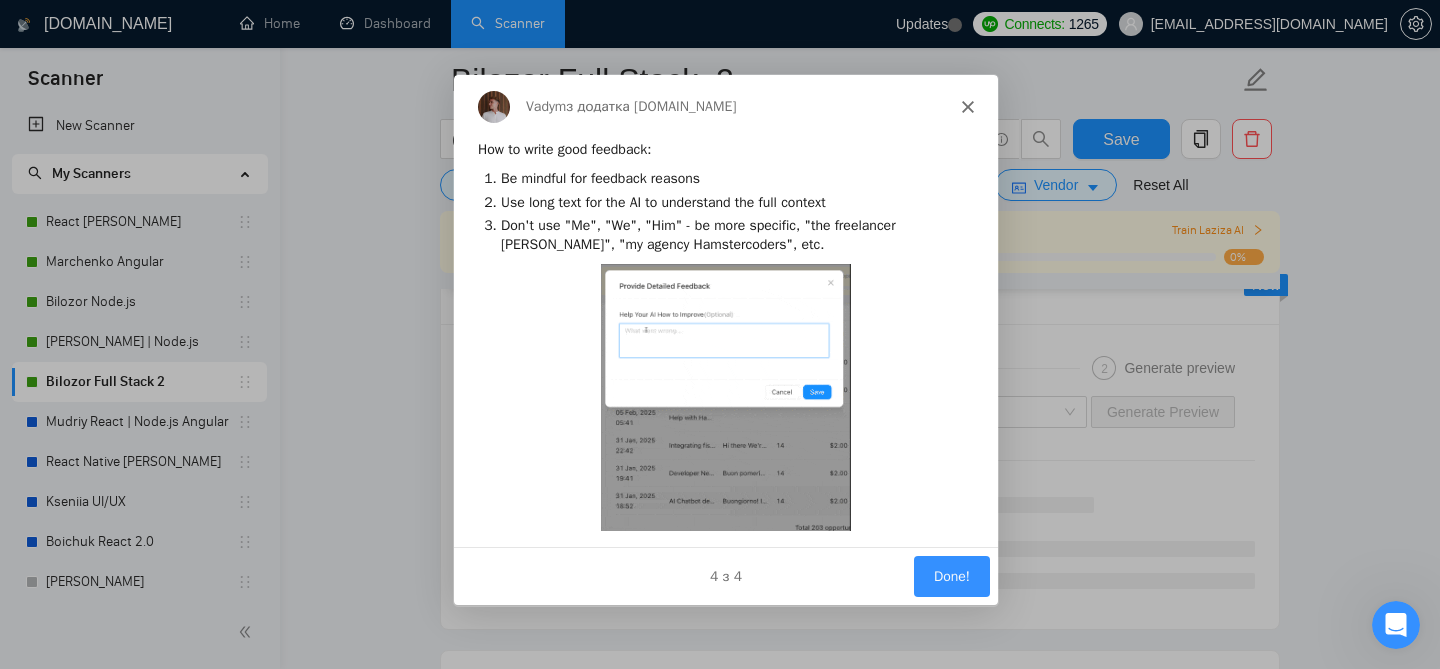 click on "Done!" at bounding box center [951, 575] 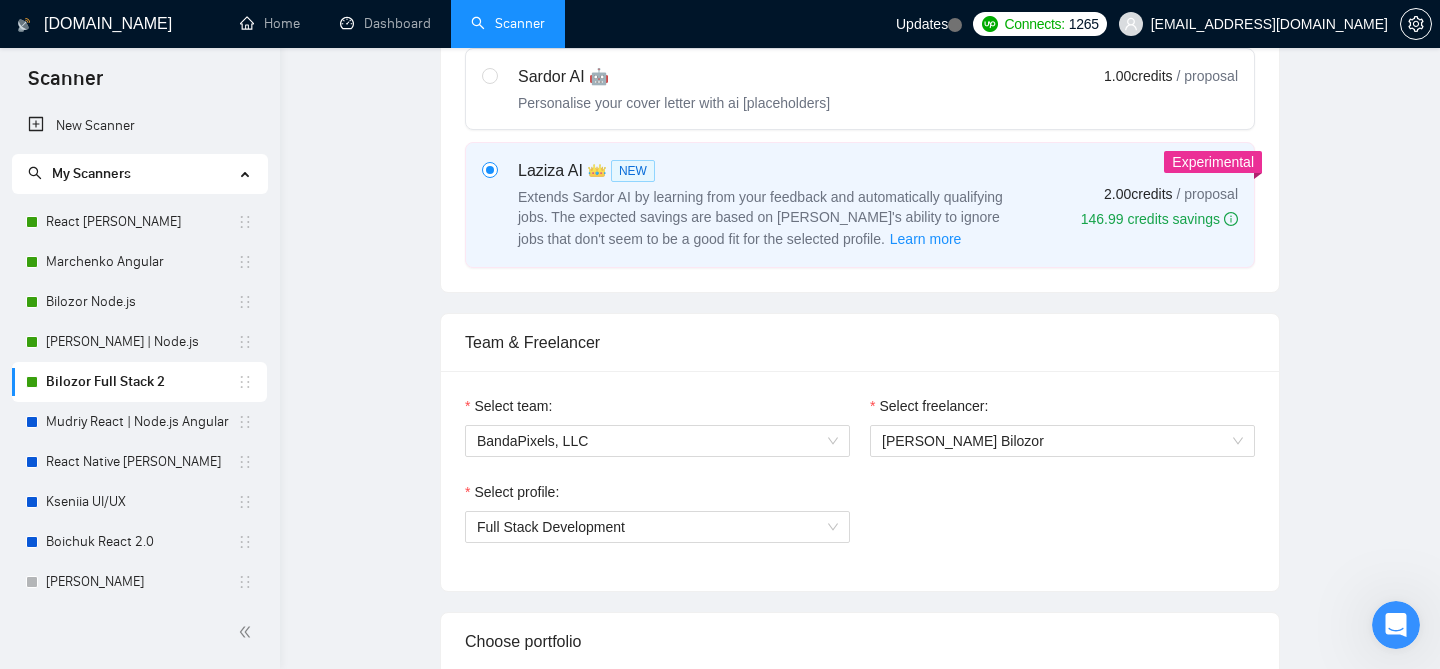 scroll, scrollTop: 0, scrollLeft: 0, axis: both 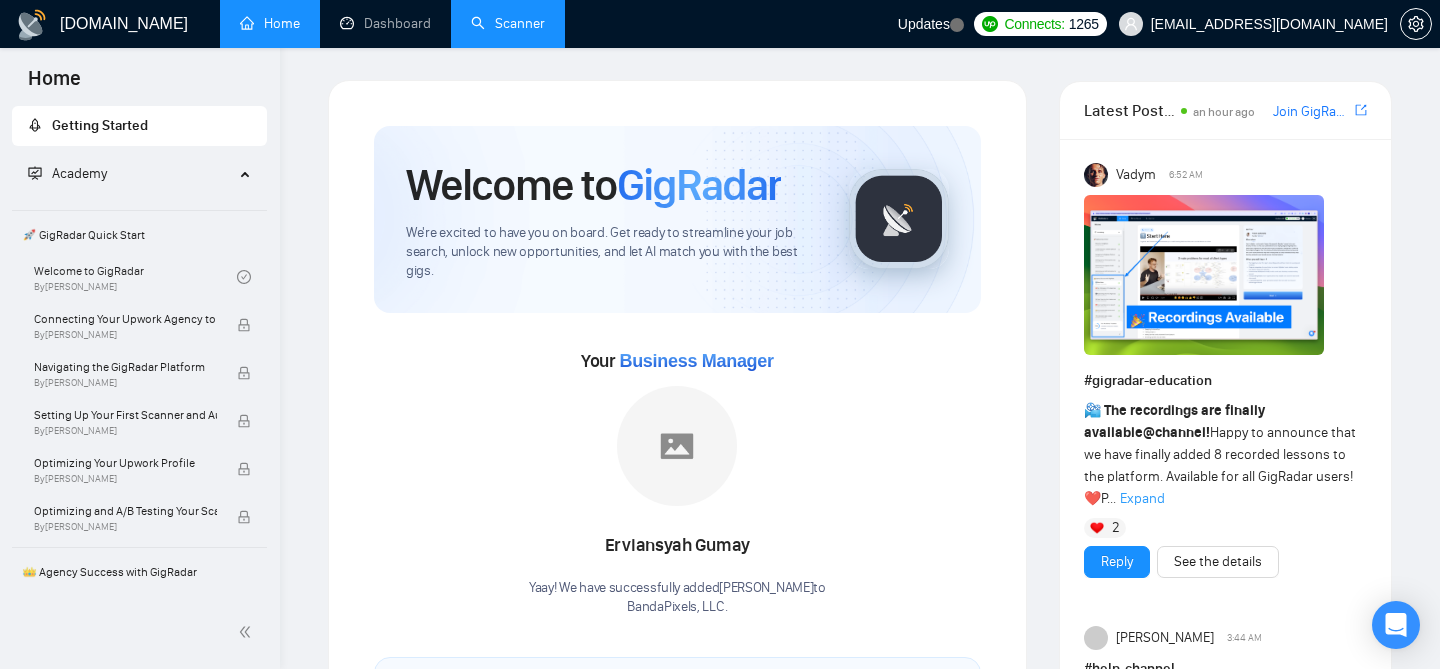 click on "Scanner" at bounding box center [508, 23] 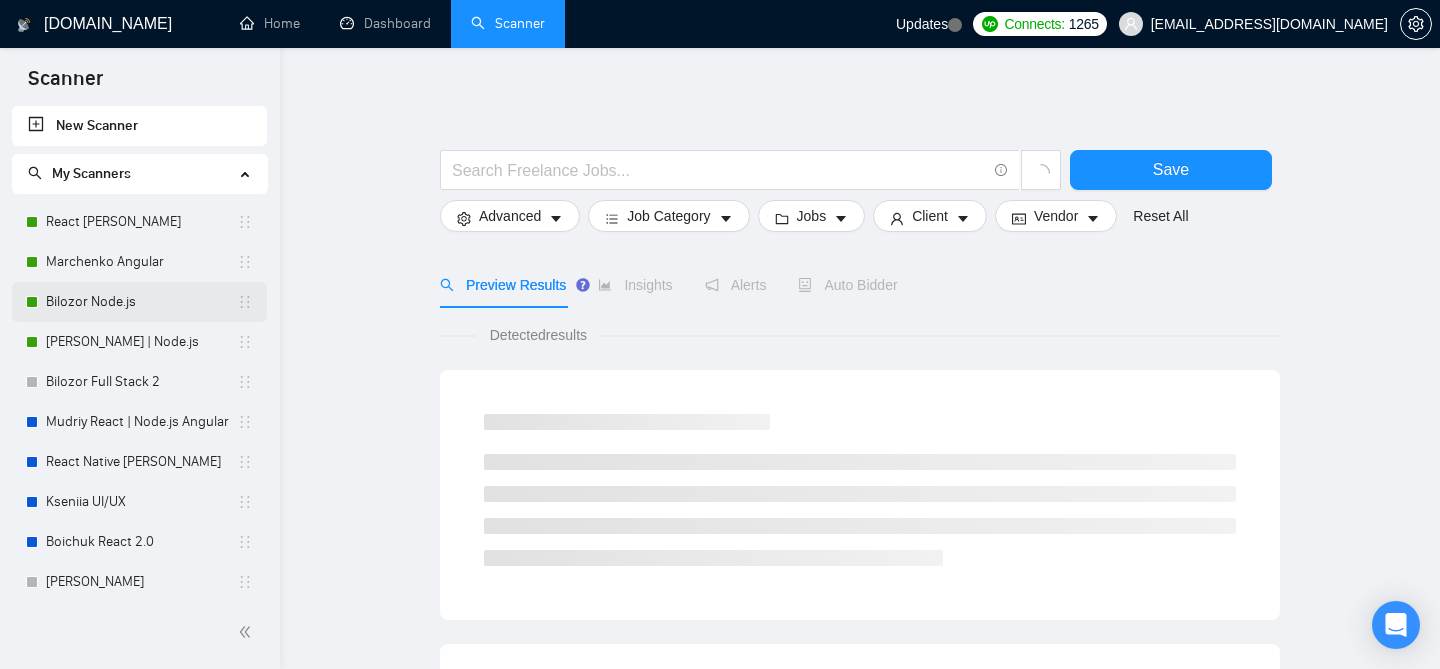click on "Bilozor Node.js" at bounding box center [141, 302] 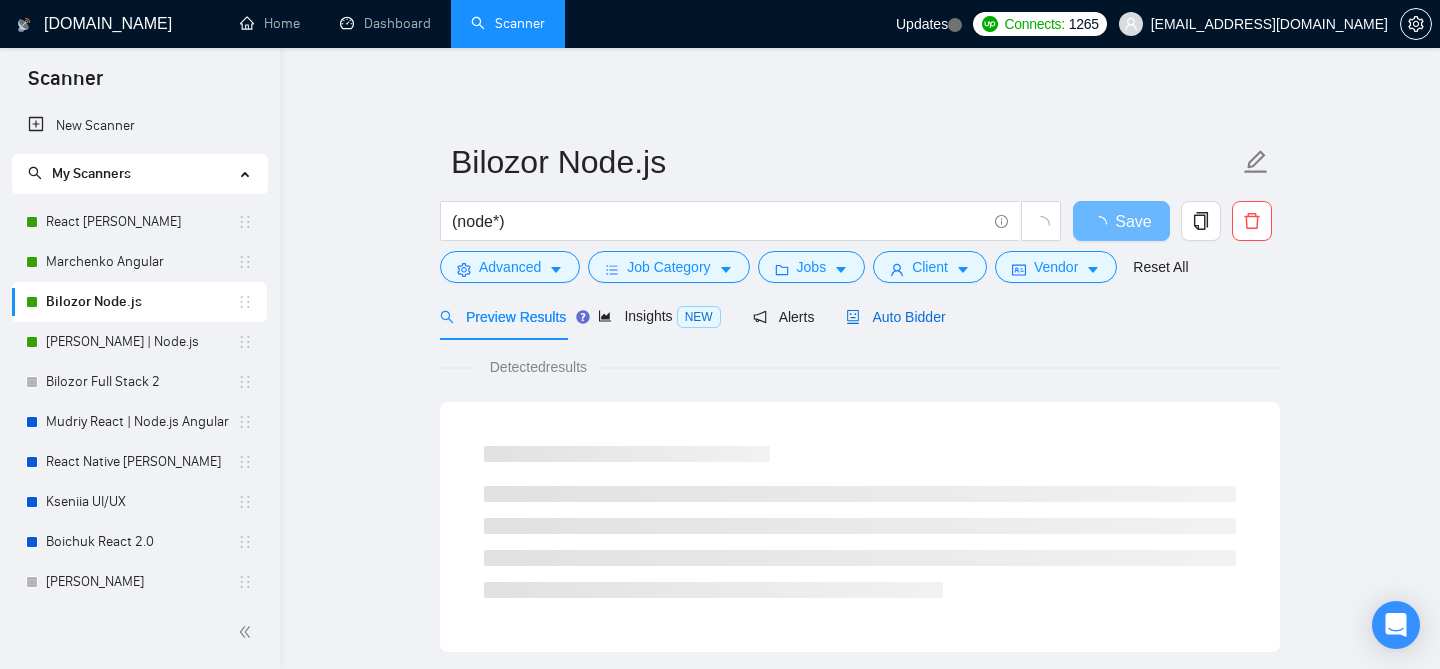 click on "Auto Bidder" at bounding box center [895, 317] 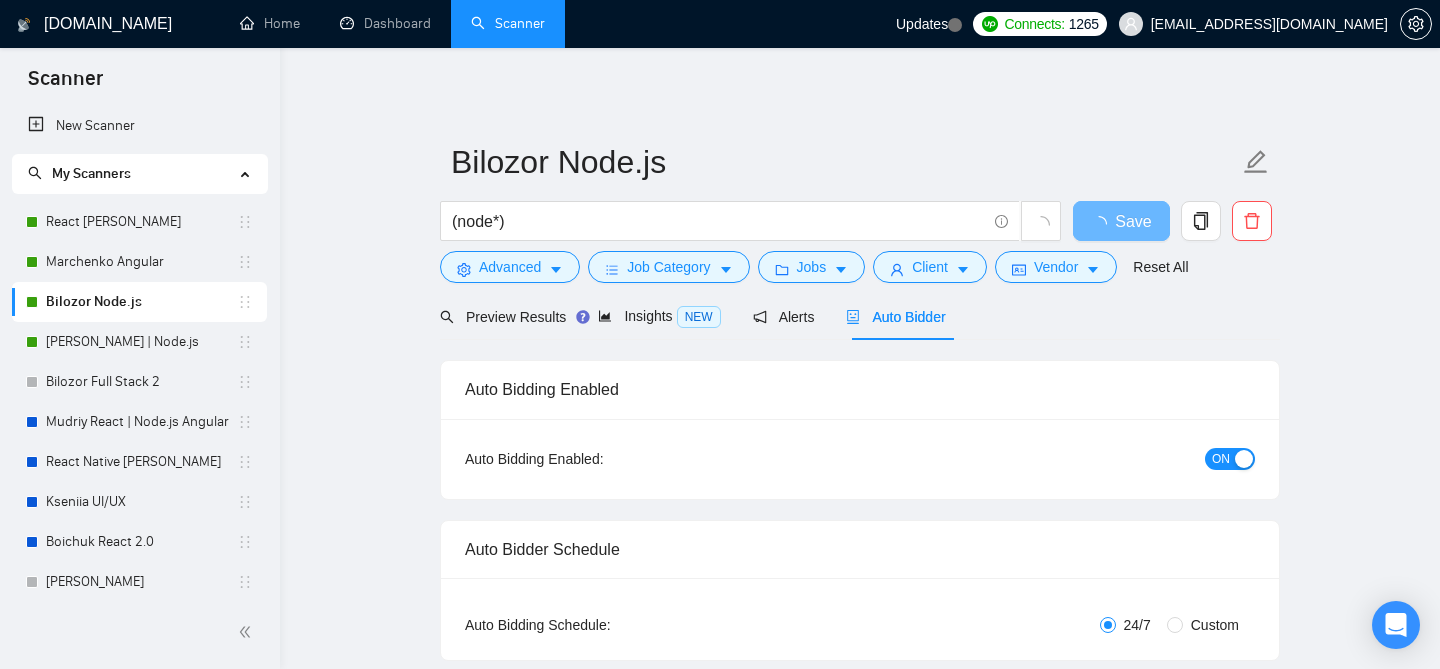 type 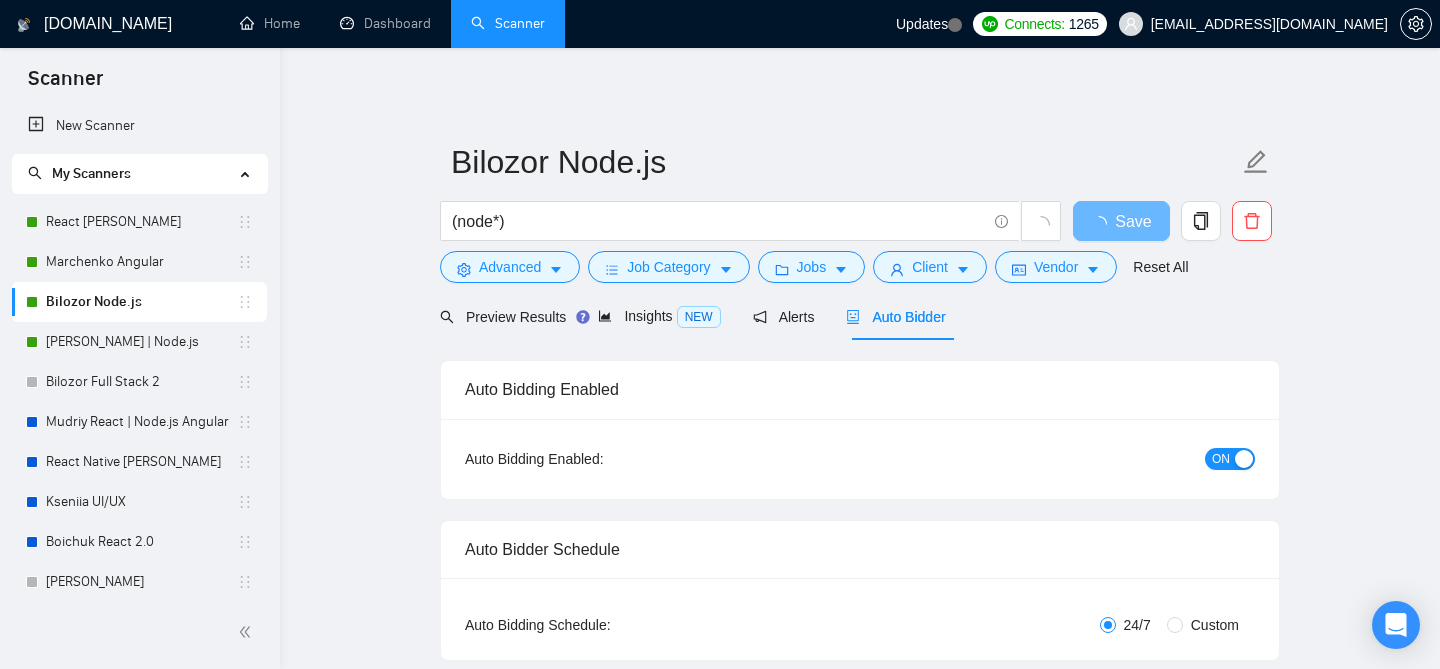 checkbox on "true" 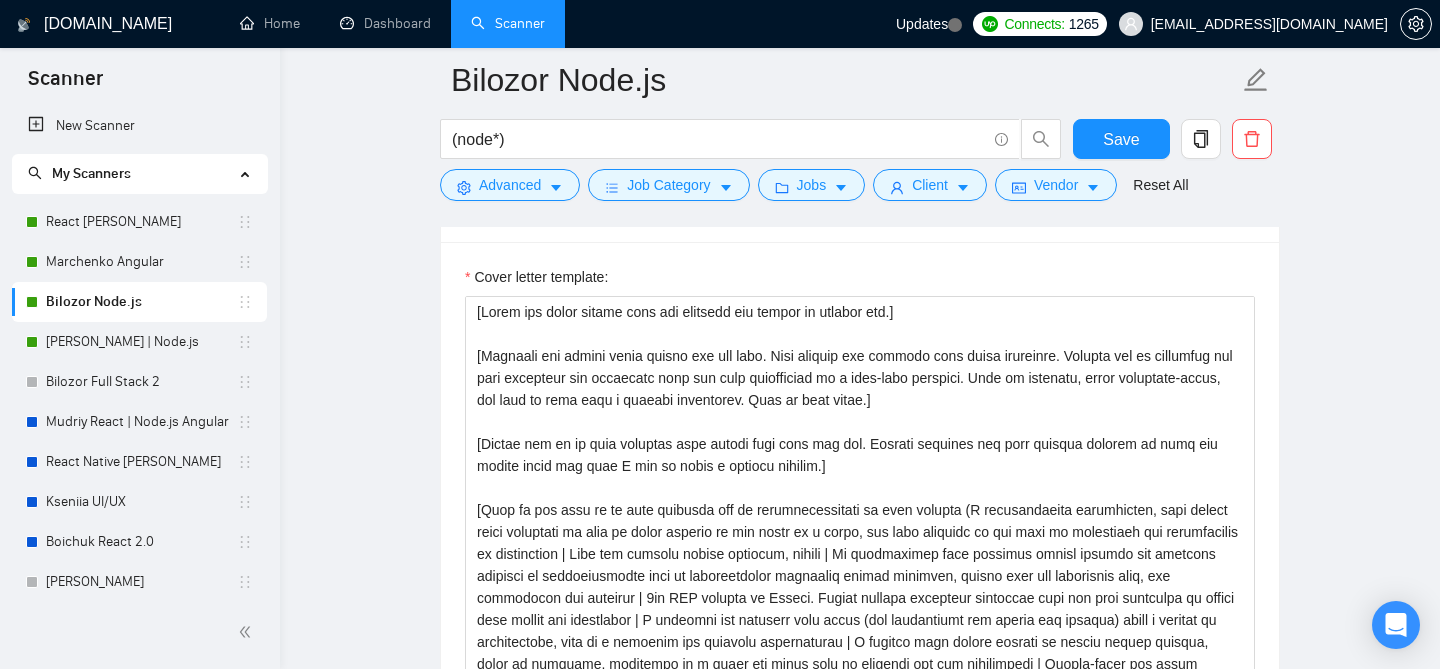 scroll, scrollTop: 1344, scrollLeft: 0, axis: vertical 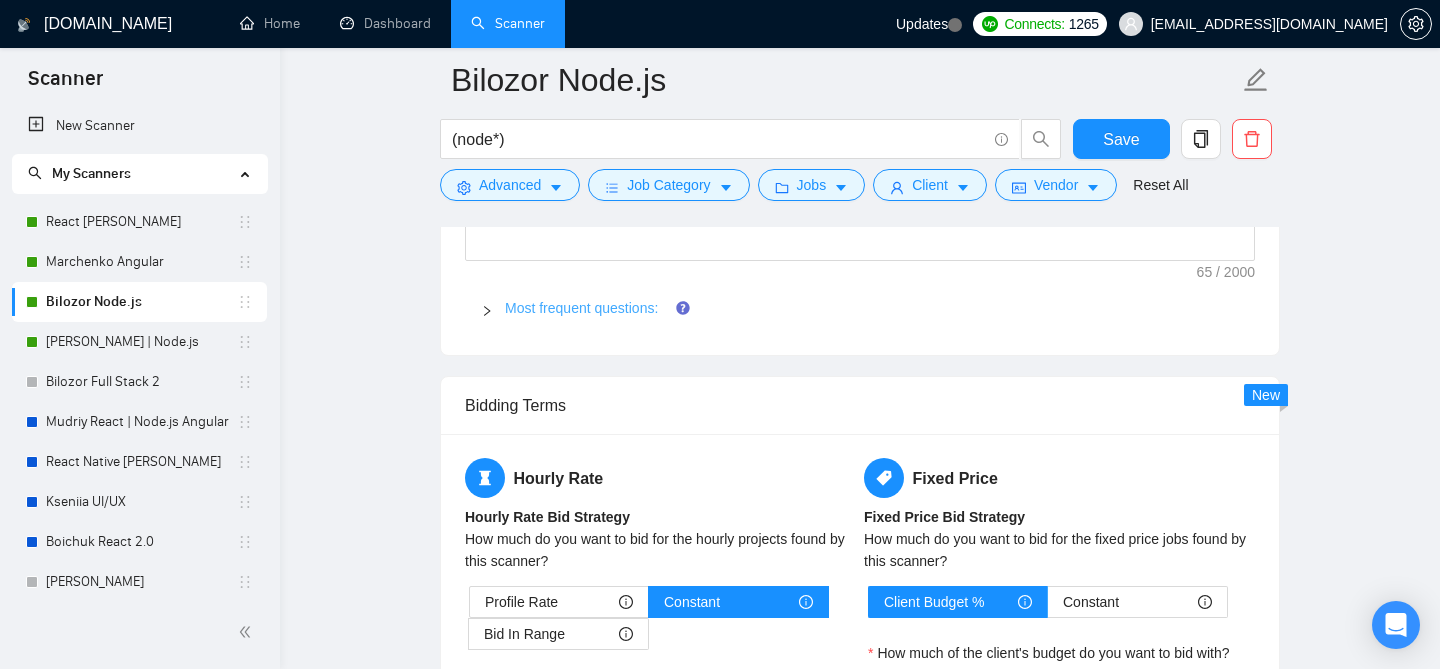 click on "Most frequent questions:" at bounding box center [581, 308] 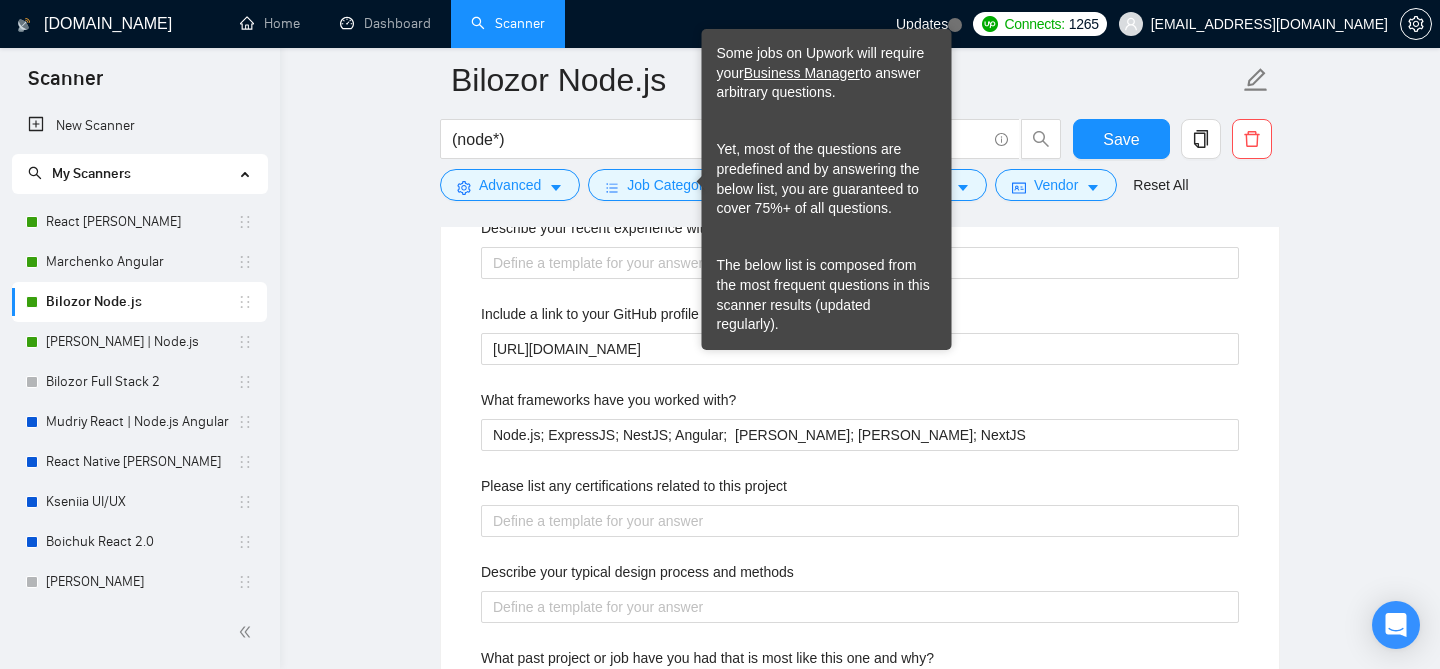 scroll, scrollTop: 2247, scrollLeft: 0, axis: vertical 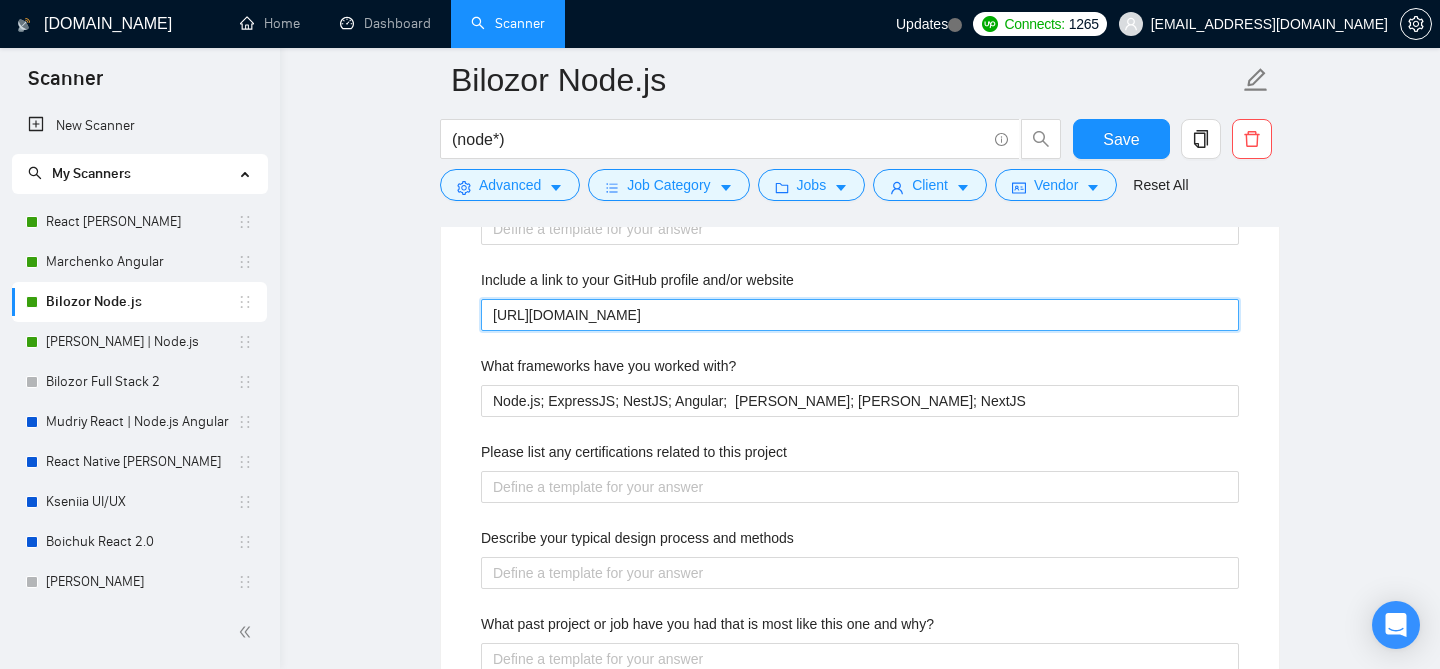 click on "[URL][DOMAIN_NAME]" at bounding box center [860, 315] 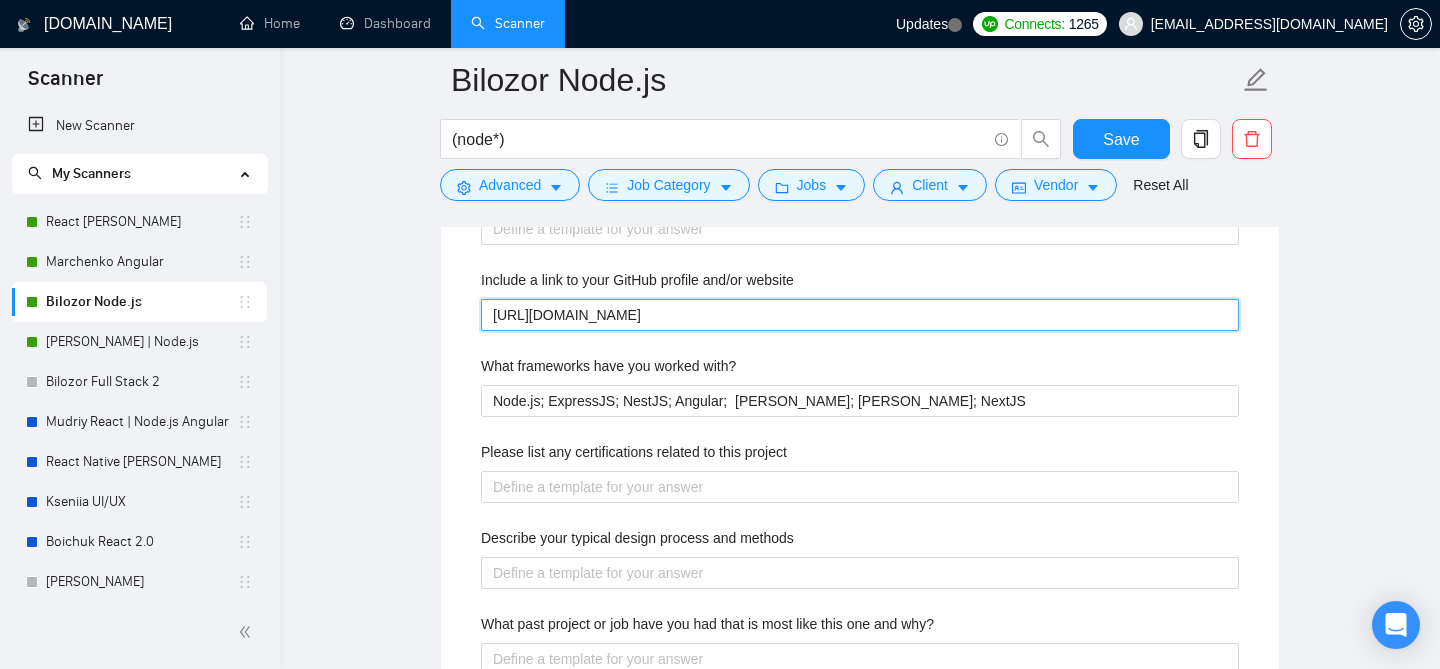 type on "[URL][DOMAIN_NAME]" 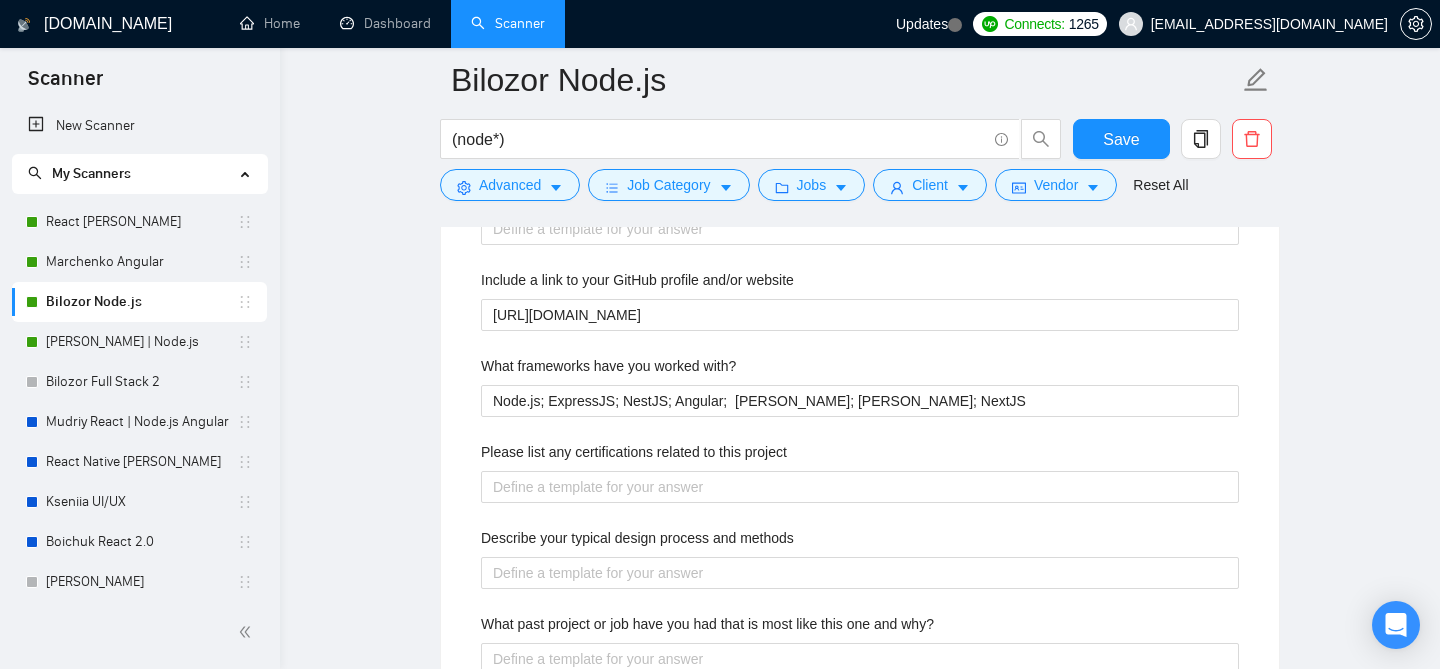 click on "Describe your recent experience with similar projects Include a link to your GitHub profile and/or website https://github.com/jaxin007 What frameworks have you worked with? Node.js; ExpressJS; NestJS; Angular;  VueJS; ReactJS; NextJS Please list any certifications related to this project Describe your typical design process and methods What past project or job have you had that is most like this one and why? Describe your approach to testing and improving QA I tend to test new written code thoroughly and try to catch any potential bugs within the code that can be affected by it, so QA would do only the necessary heavy lifting (edge cases that could be overlooked during development) How do you use metrics to inform your strategy? Do you have any questions about the job description? Why do you think you are a good fit for this particular project? How many years of SFCC do you have? - What is your e-Commerce experience? - -" at bounding box center (860, 775) 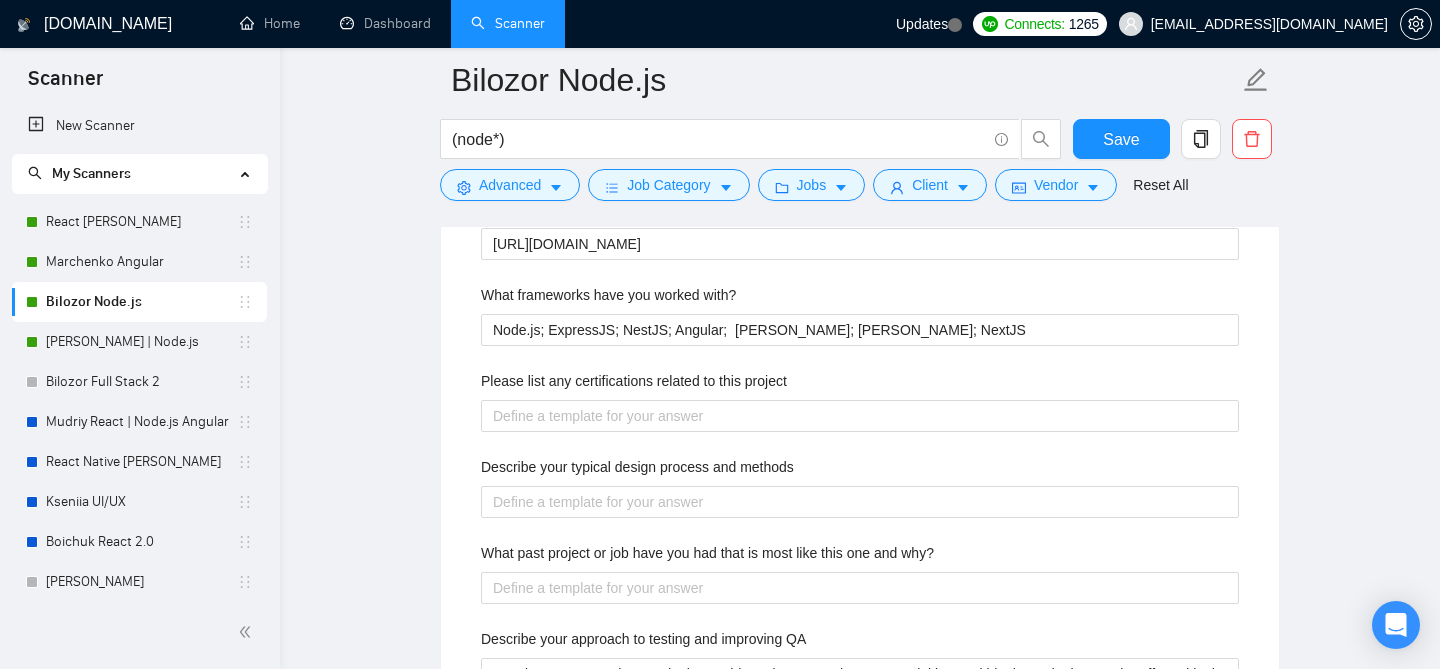 scroll, scrollTop: 2317, scrollLeft: 0, axis: vertical 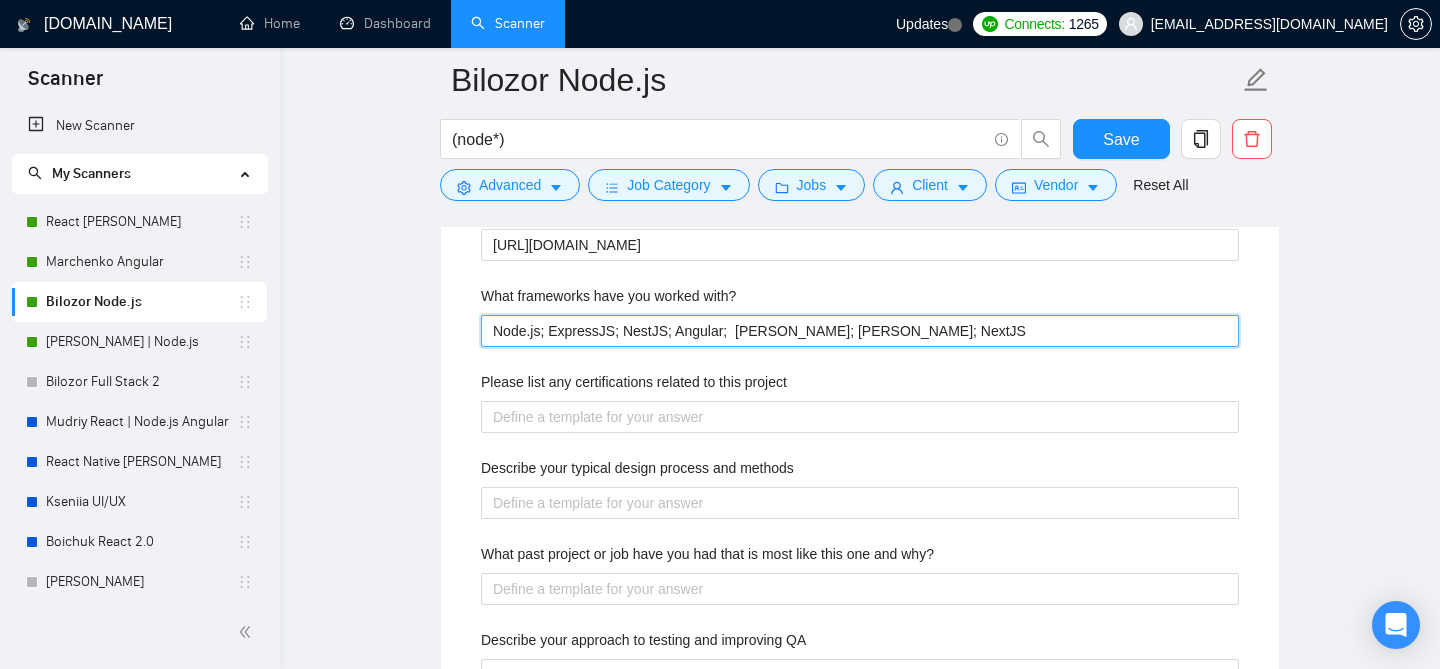 click on "Node.js; ExpressJS; NestJS; Angular;  [PERSON_NAME]; [PERSON_NAME]; NextJS" at bounding box center (860, 331) 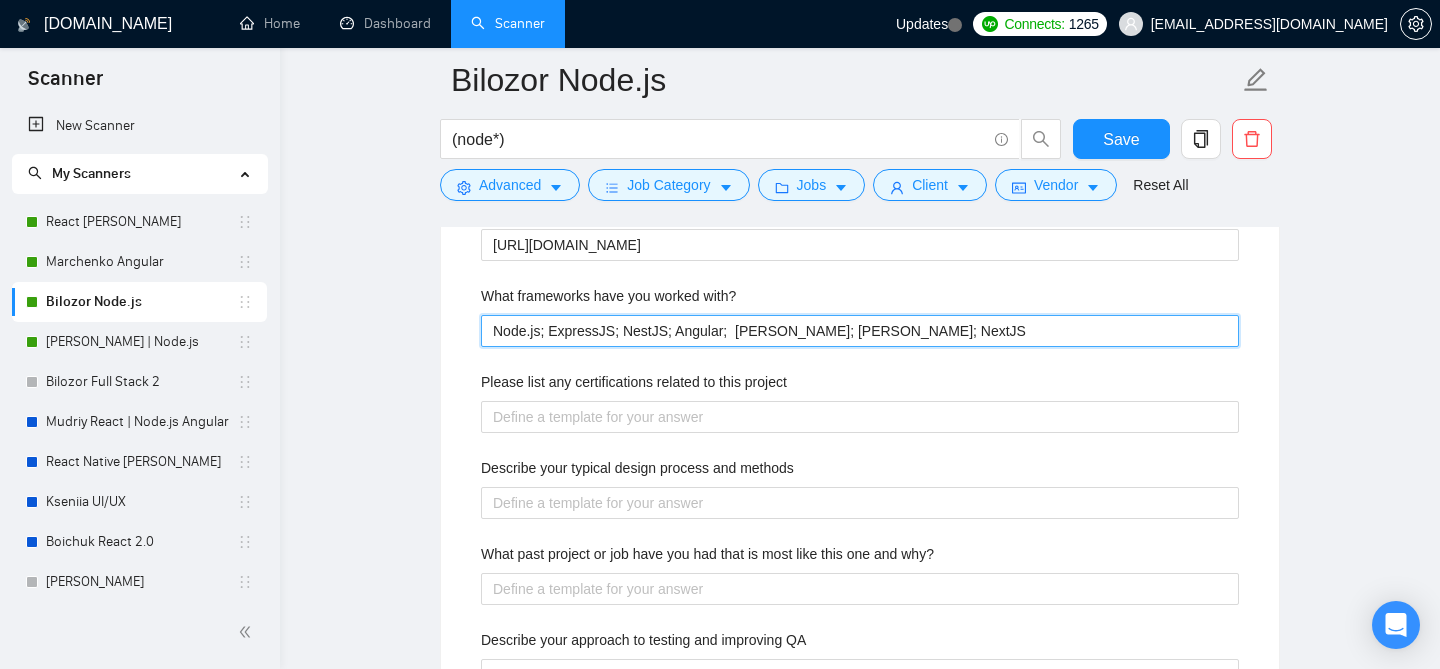 drag, startPoint x: 790, startPoint y: 333, endPoint x: 681, endPoint y: 335, distance: 109.01835 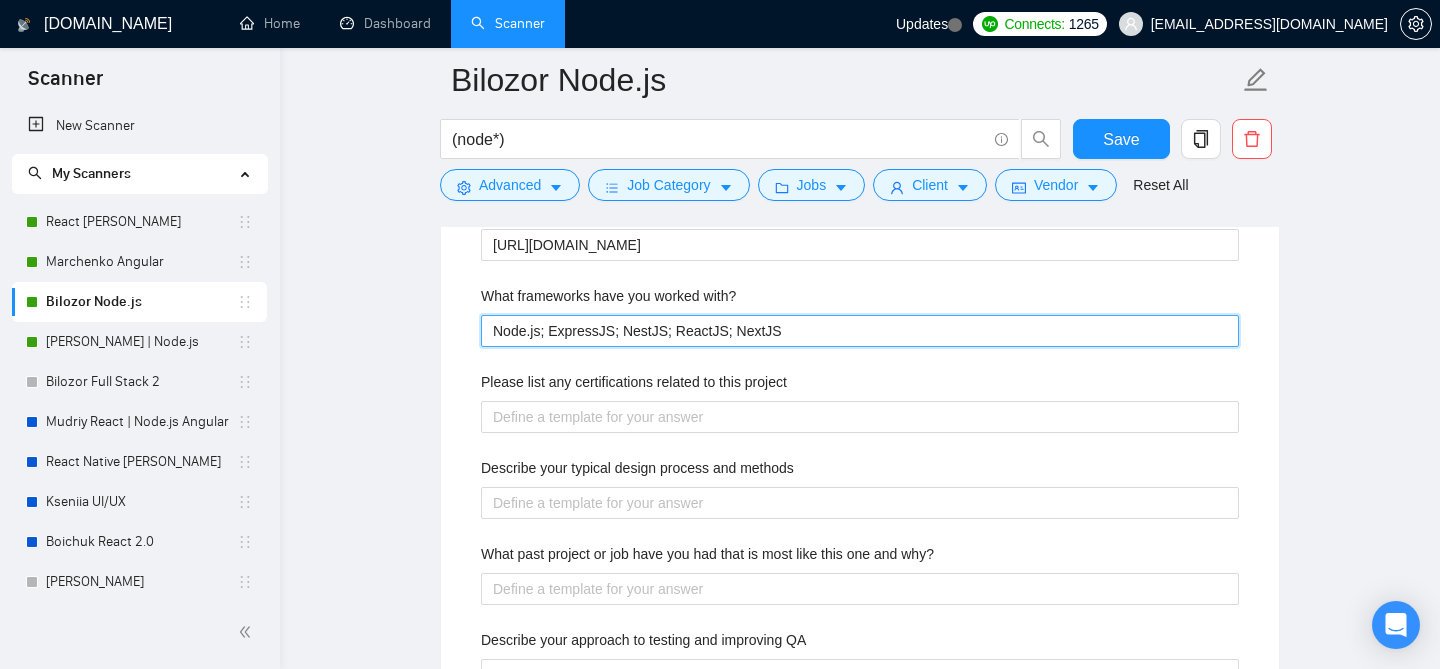 click on "Node.js; ExpressJS; NestJS; ReactJS; NextJS" at bounding box center [860, 331] 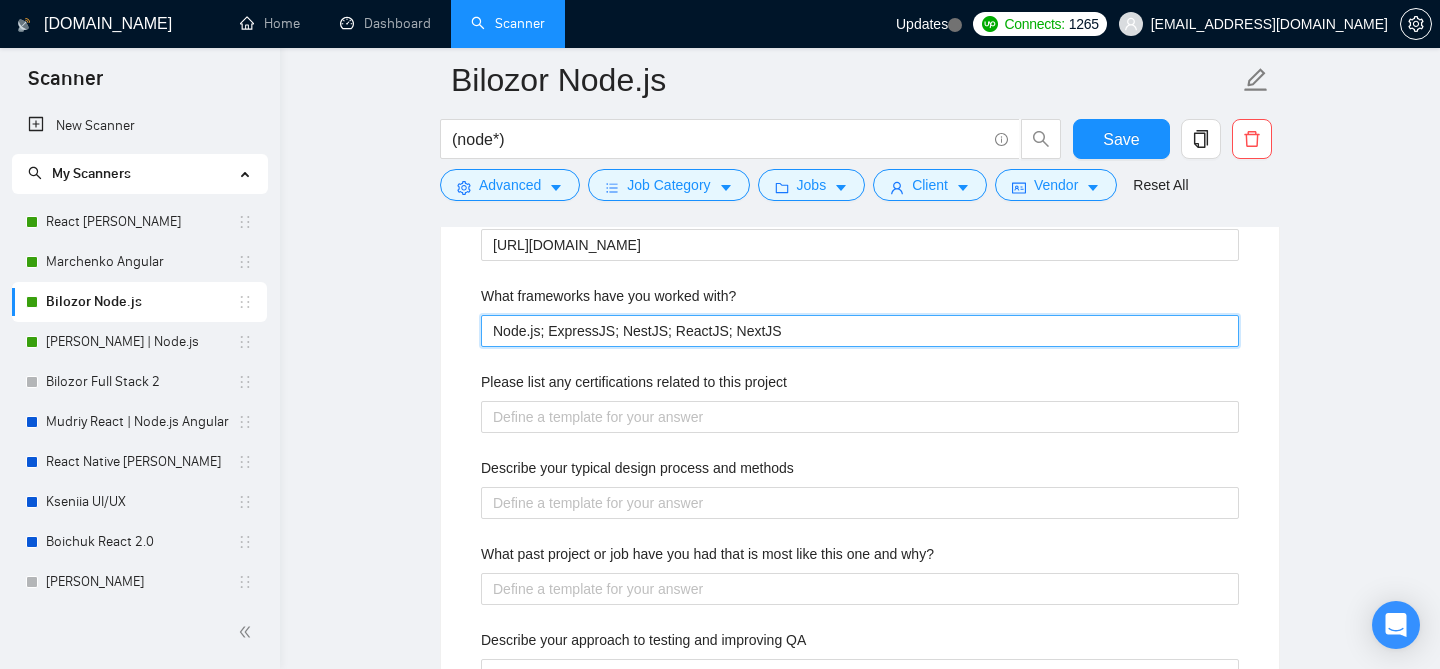 type on "Node.js; ExpressJS; NestJS; ReactJS; NextJS" 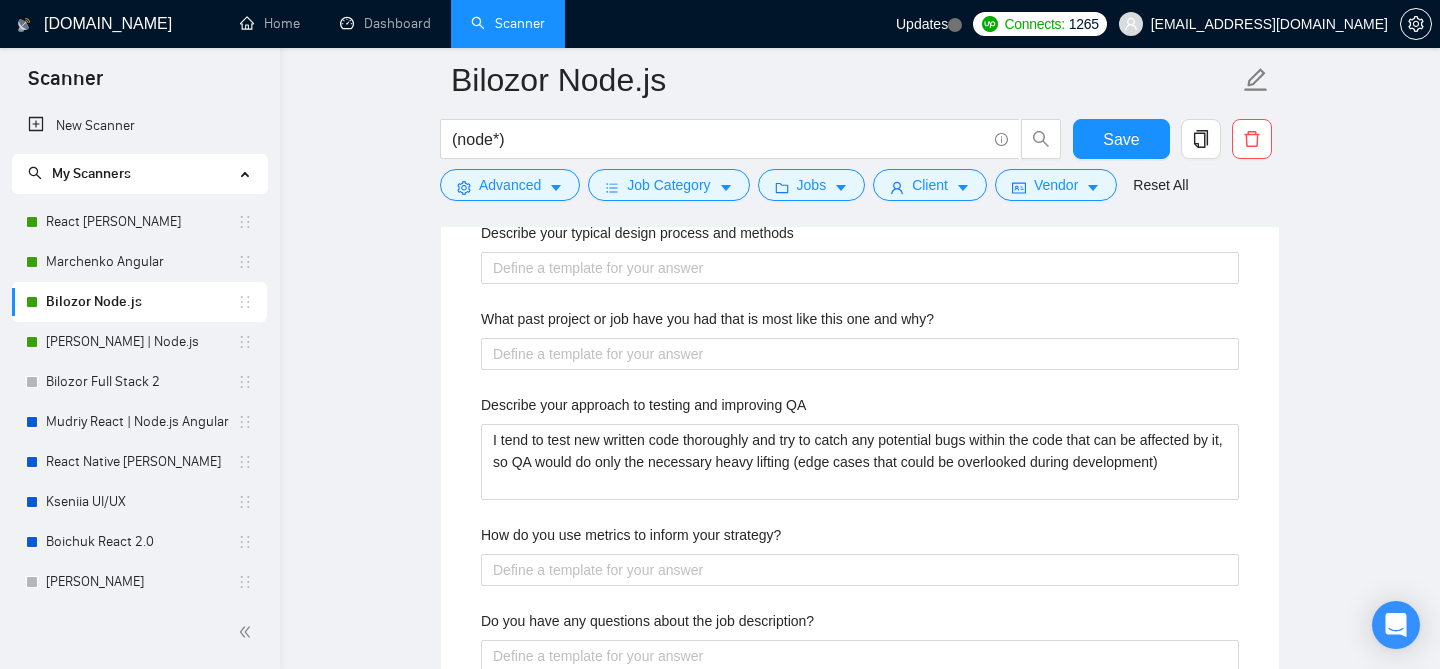 scroll, scrollTop: 2565, scrollLeft: 0, axis: vertical 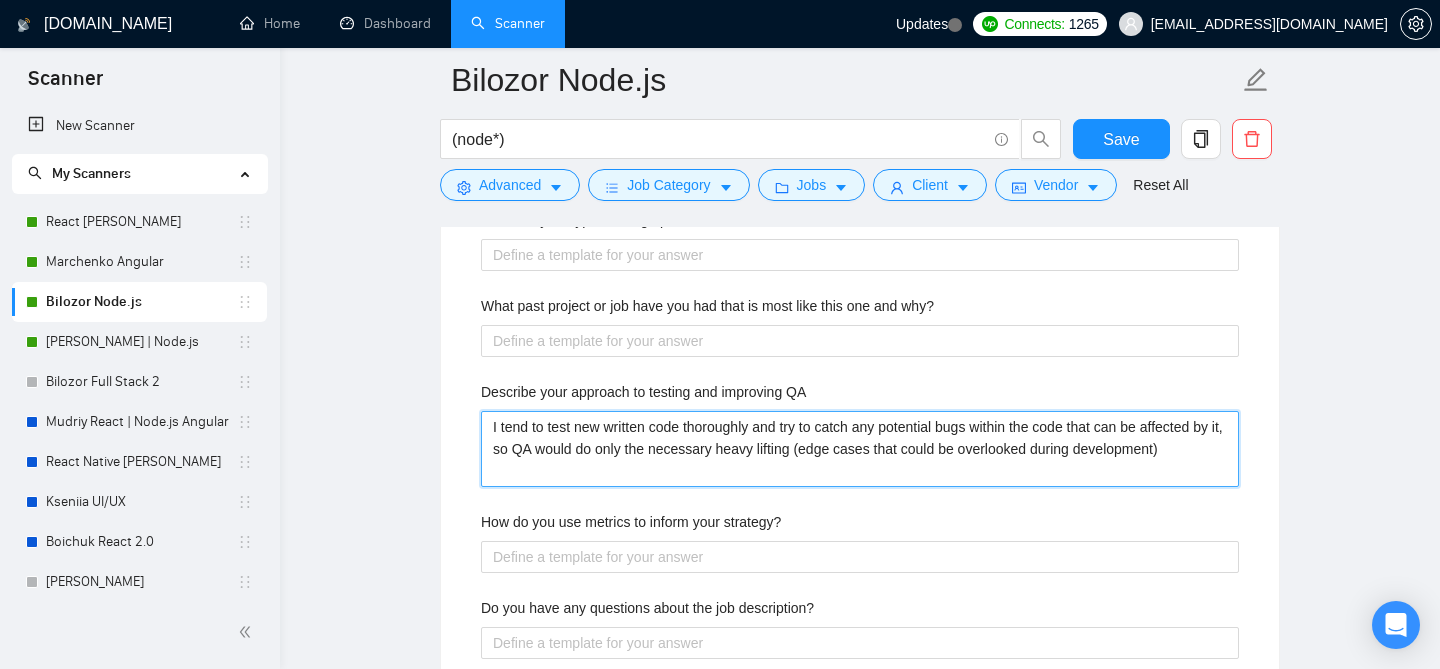 click on "I tend to test new written code thoroughly and try to catch any potential bugs within the code that can be affected by it, so QA would do only the necessary heavy lifting (edge cases that could be overlooked during development)" at bounding box center [860, 449] 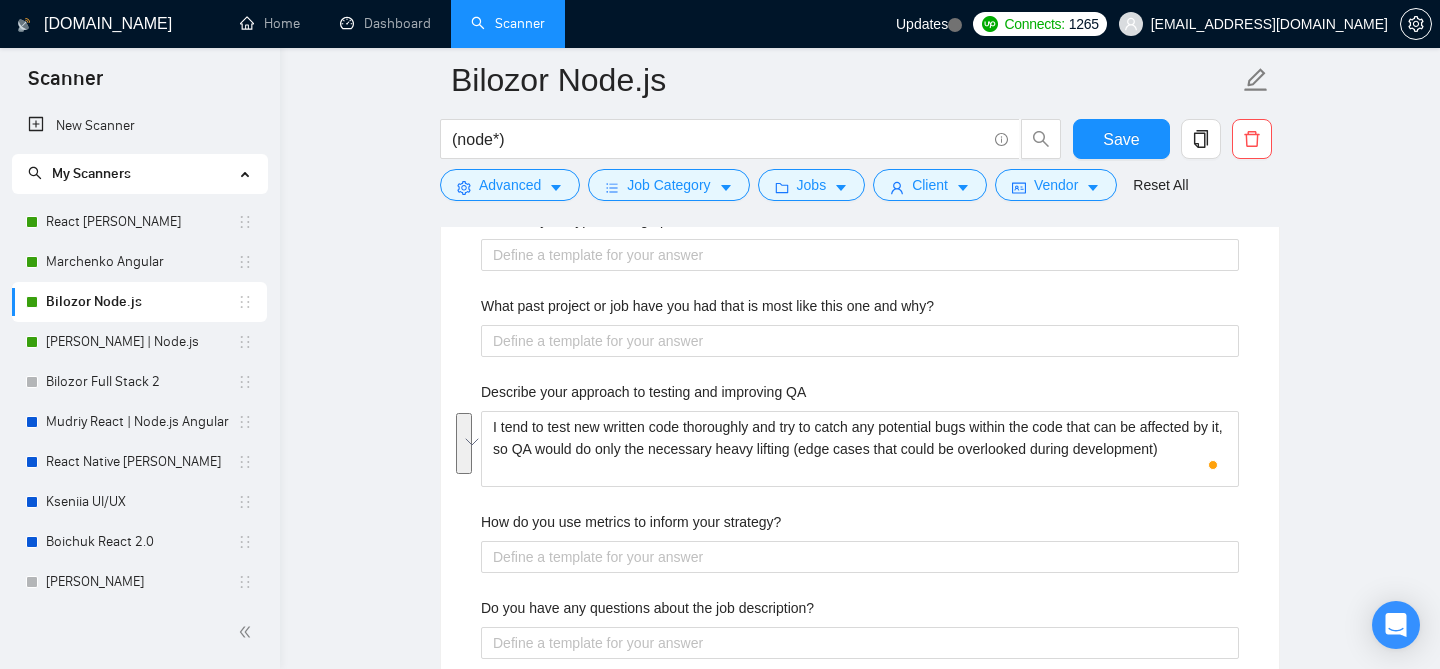 click on "Default answer template: [answer the question if certain, otherwise ask to discuss in DMs] Most frequent questions:  Describe your recent experience with similar projects Include a link to your GitHub profile and/or website https://github.com/jaxin007 What frameworks have you worked with? Node.js; ExpressJS; NestJS; ReactJS; NextJS Please list any certifications related to this project Describe your typical design process and methods What past project or job have you had that is most like this one and why? Describe your approach to testing and improving QA I tend to test new written code thoroughly and try to catch any potential bugs within the code that can be affected by it, so QA would do only the necessary heavy lifting (edge cases that could be overlooked during development) How do you use metrics to inform your strategy? Do you have any questions about the job description? Why do you think you are a good fit for this particular project? How many years of SFCC do you have? - - -" at bounding box center [860, 369] 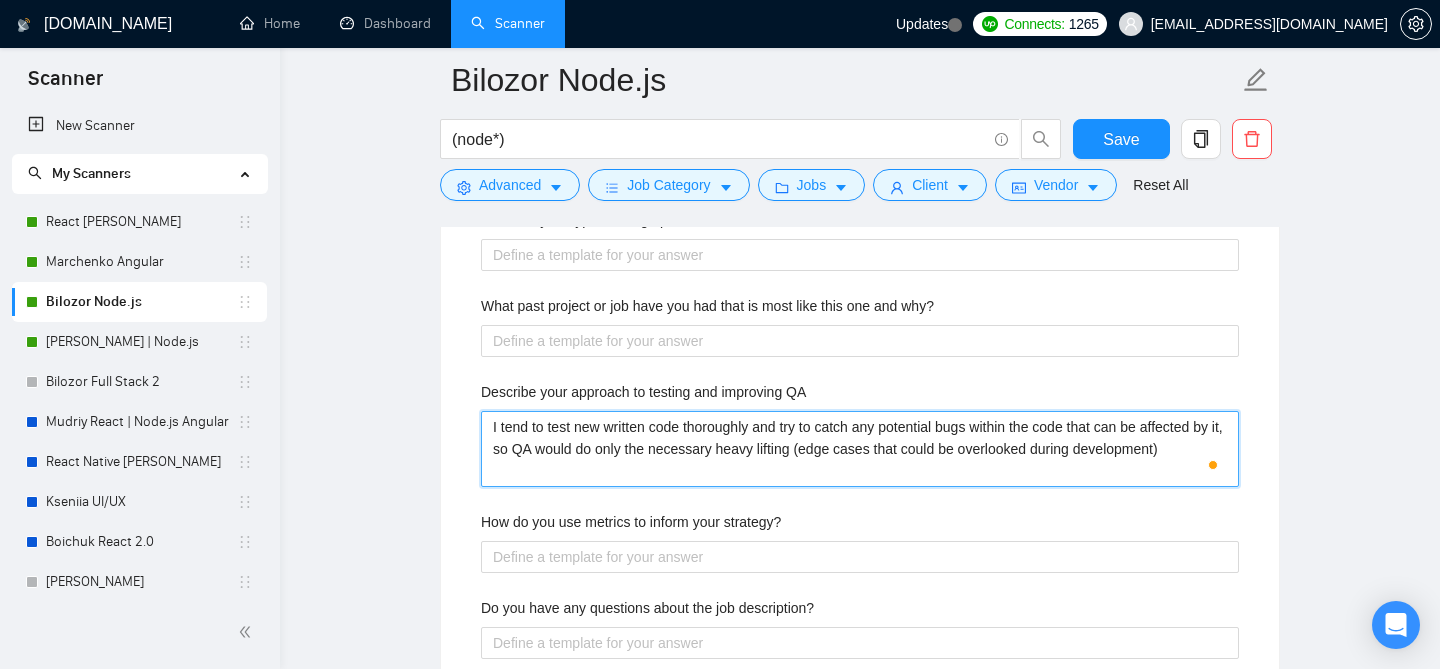 click on "I tend to test new written code thoroughly and try to catch any potential bugs within the code that can be affected by it, so QA would do only the necessary heavy lifting (edge cases that could be overlooked during development)" at bounding box center [860, 449] 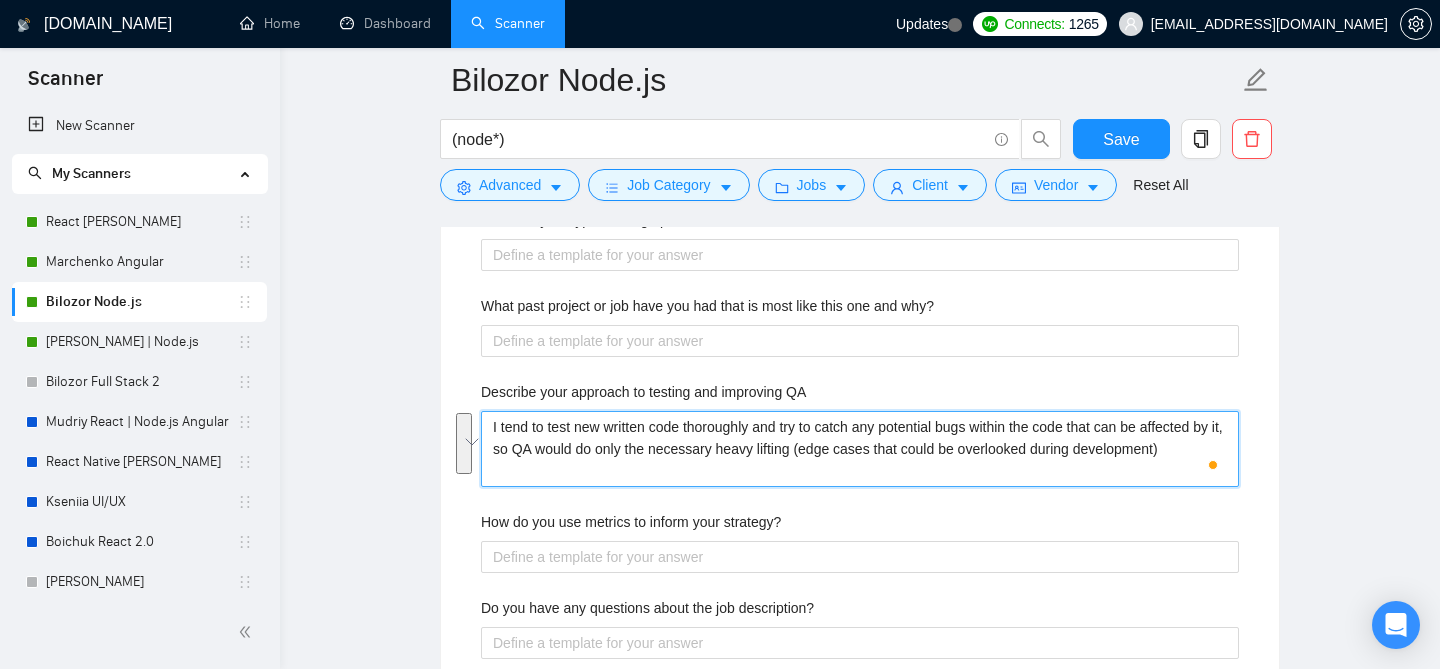 paste on "To do quality testing, tests need to be written before development. Also write as many test cases as possible." 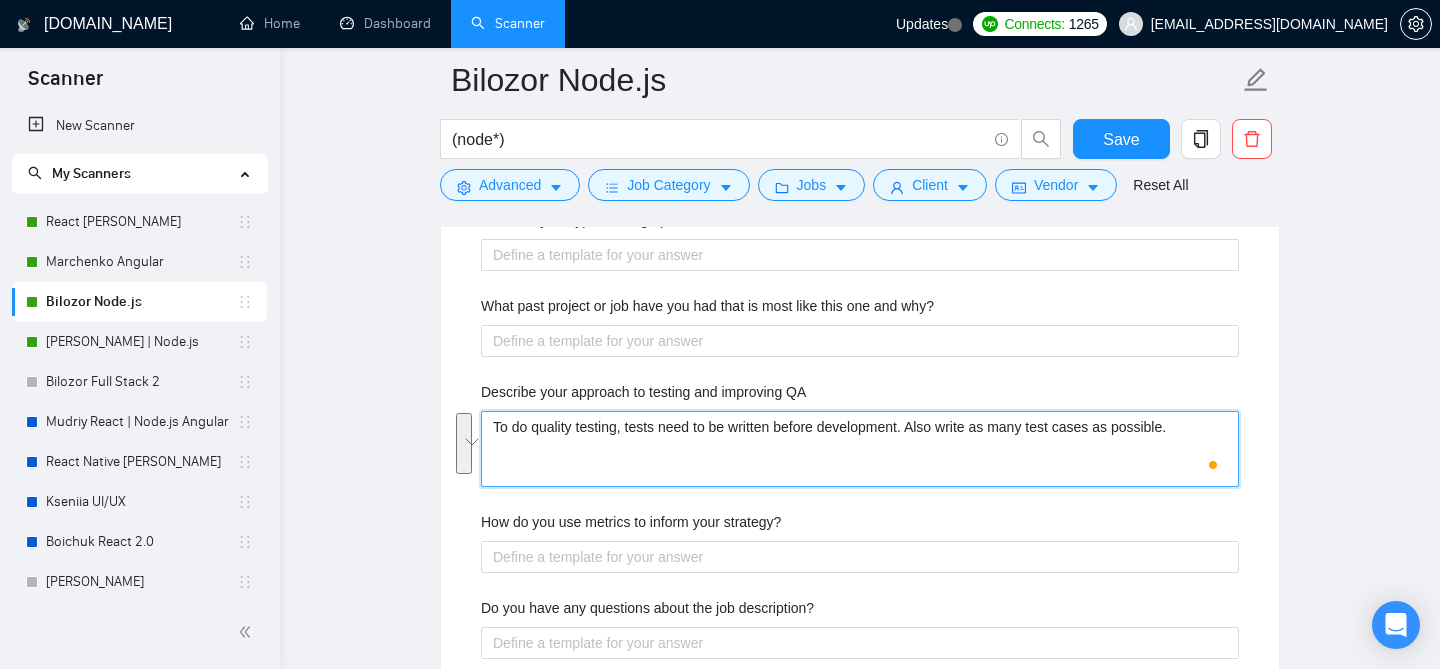 type 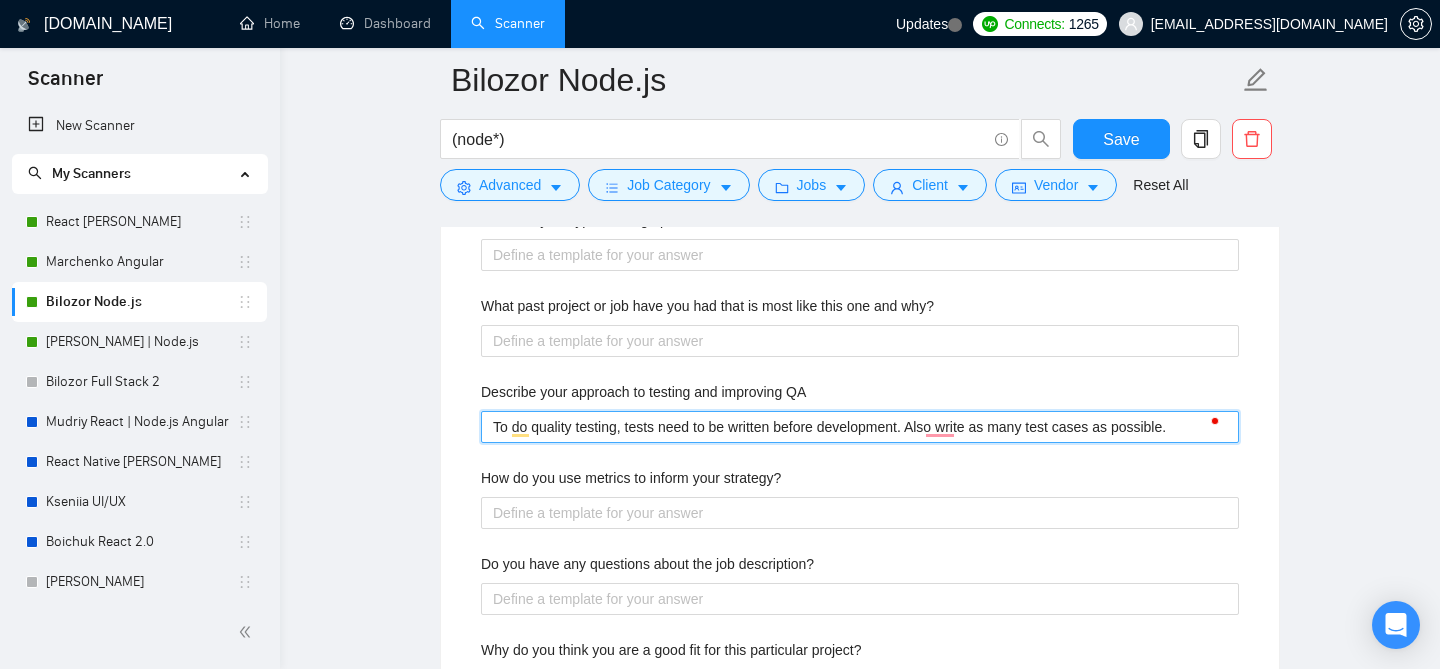 type on "To do quality testing, tests need to be written before development. Also write as many test cases as possible." 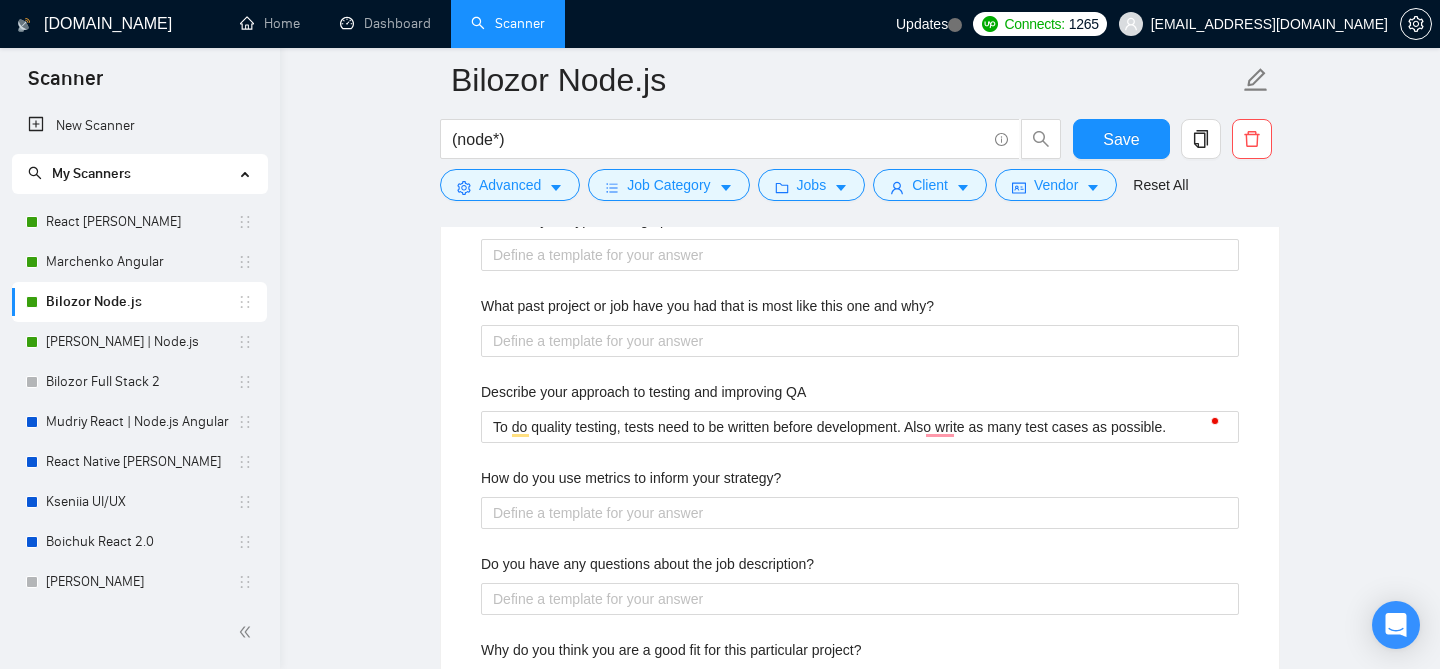 click on "Bilozor Node.js (node*) Save Advanced   Job Category   Jobs   Client   Vendor   Reset All Preview Results Insights NEW Alerts Auto Bidder Auto Bidding Enabled Auto Bidding Enabled: ON Auto Bidder Schedule Auto Bidding Type: Automated (recommended) Semi-automated Auto Bidding Schedule: 24/7 Custom Custom Auto Bidder Schedule Repeat every week on Monday Tuesday Wednesday Thursday Friday Saturday Sunday Active Hours ( Europe/Kiev ): From: To: ( 24  hours) Europe/Kiev Auto Bidding Type Select your bidding algorithm: Choose the algorithm for you bidding. The price per proposal does not include your connects expenditure. Template Bidder Works great for narrow segments and short cover letters that don't change. 0.50  credits / proposal Sardor AI 🤖 Personalise your cover letter with ai [placeholders] 1.00  credits / proposal Experimental Laziza AI  👑   NEW   Learn more 2.00  credits / proposal 13.24 credits savings Team & Freelancer Select team: BandaPixels, LLC Select freelancer: Dmytro Bilozor Select profile:" at bounding box center (860, 628) 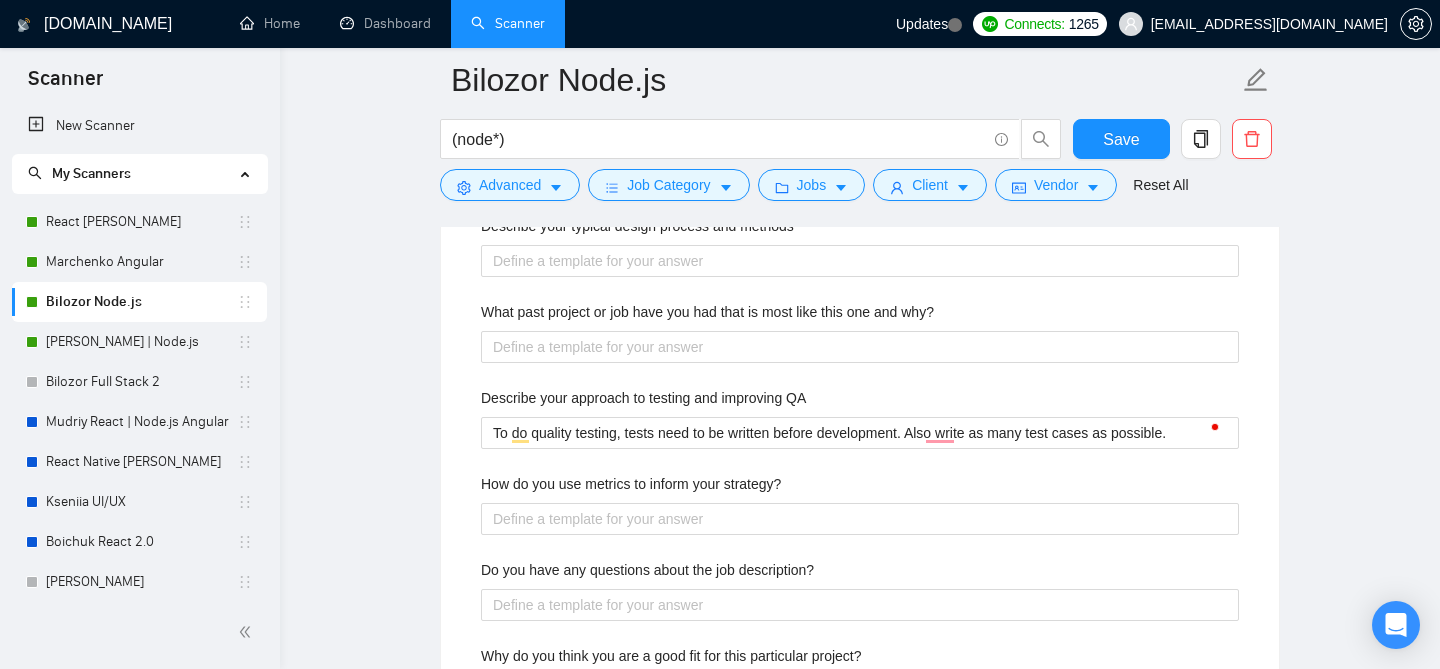 scroll, scrollTop: 2512, scrollLeft: 0, axis: vertical 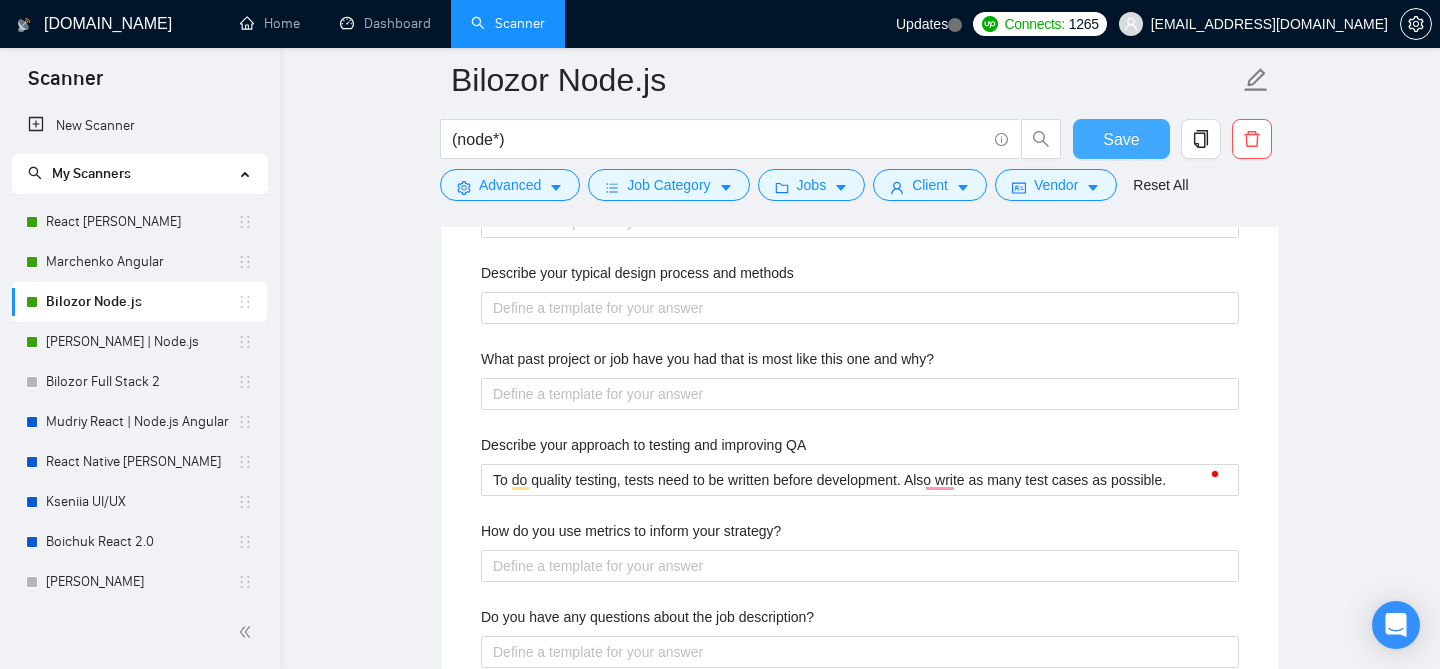 click on "Save" at bounding box center [1121, 139] 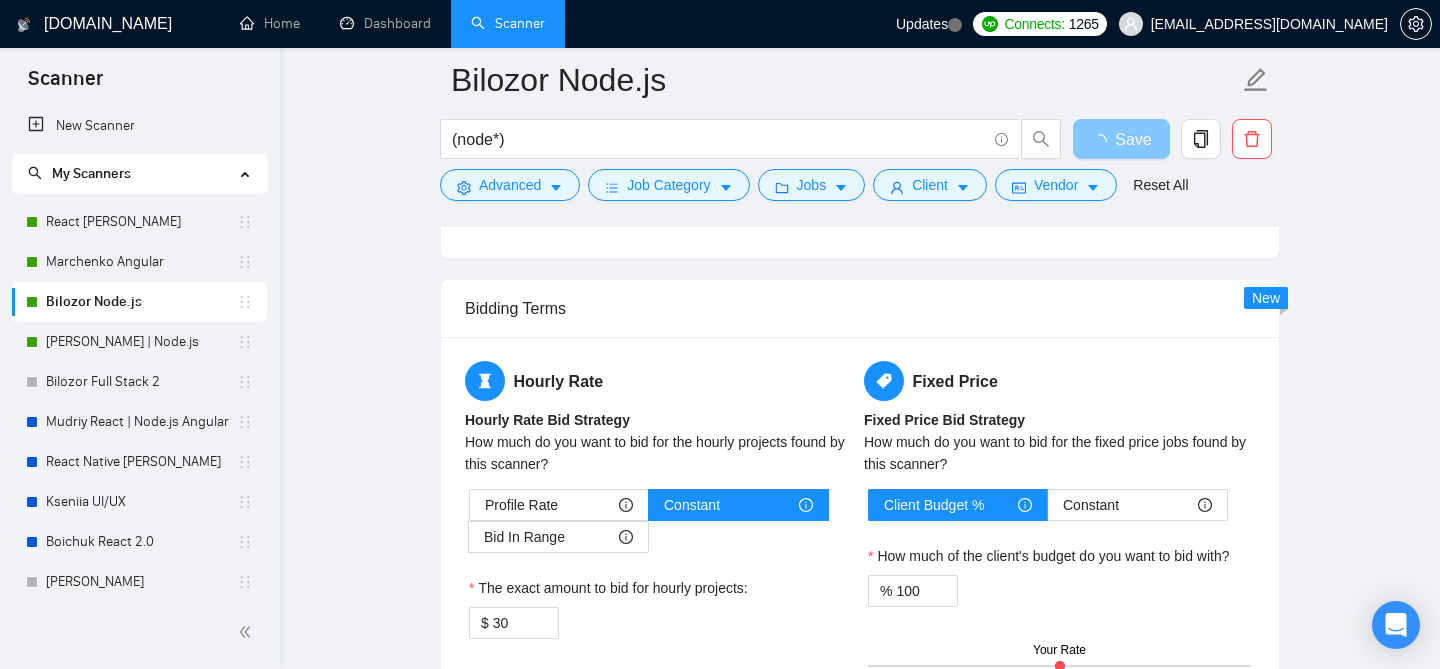 scroll, scrollTop: 2118, scrollLeft: 0, axis: vertical 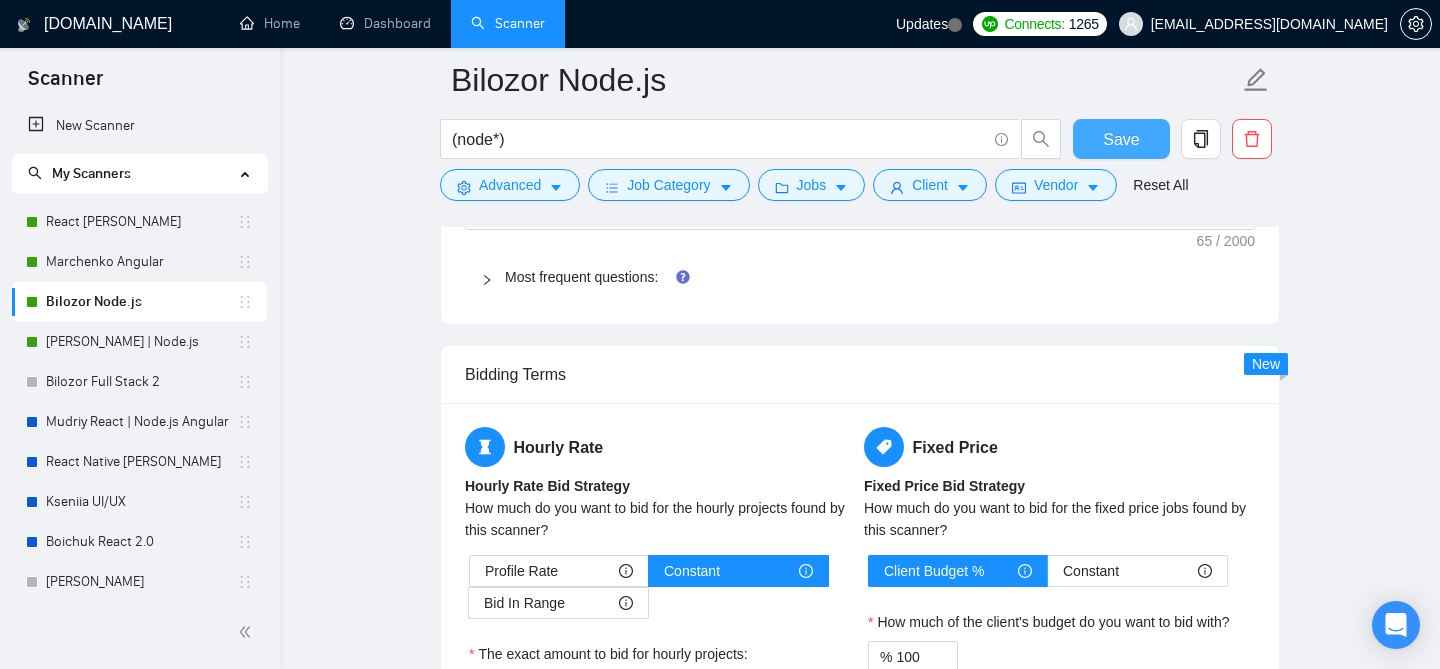 click on "Save" at bounding box center (1121, 139) 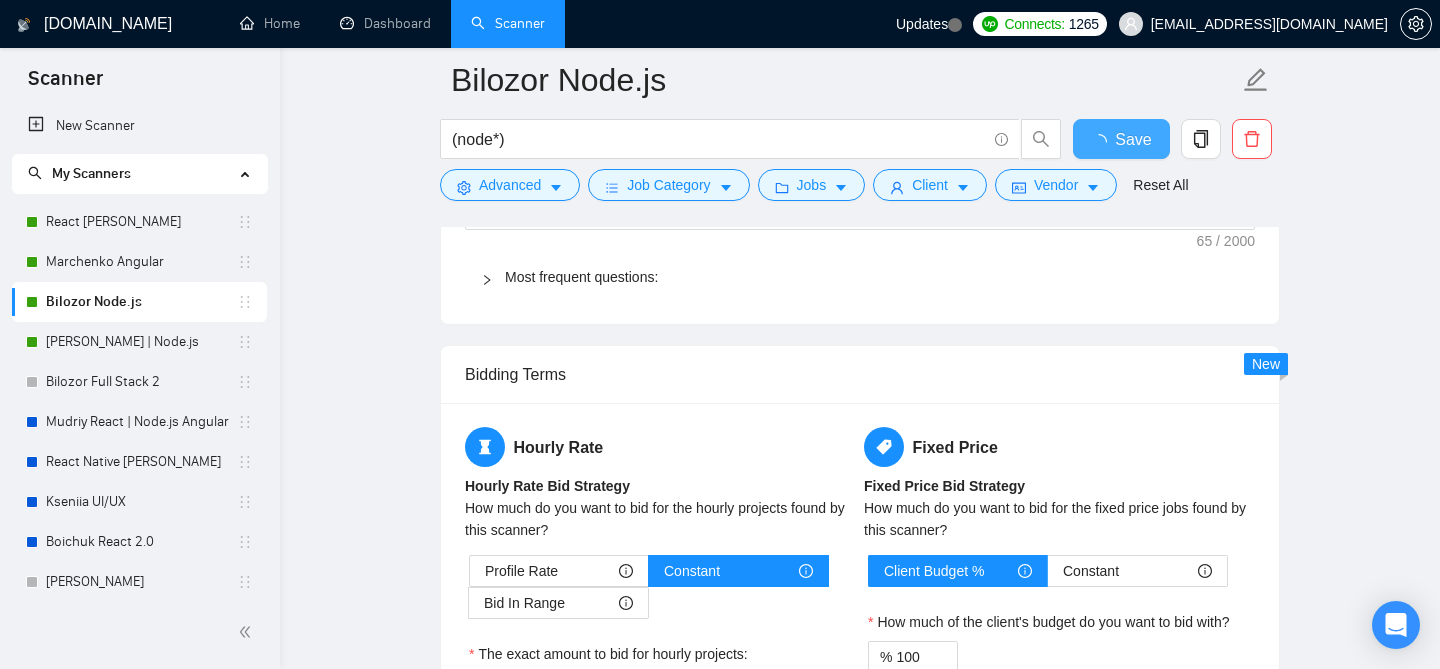 type 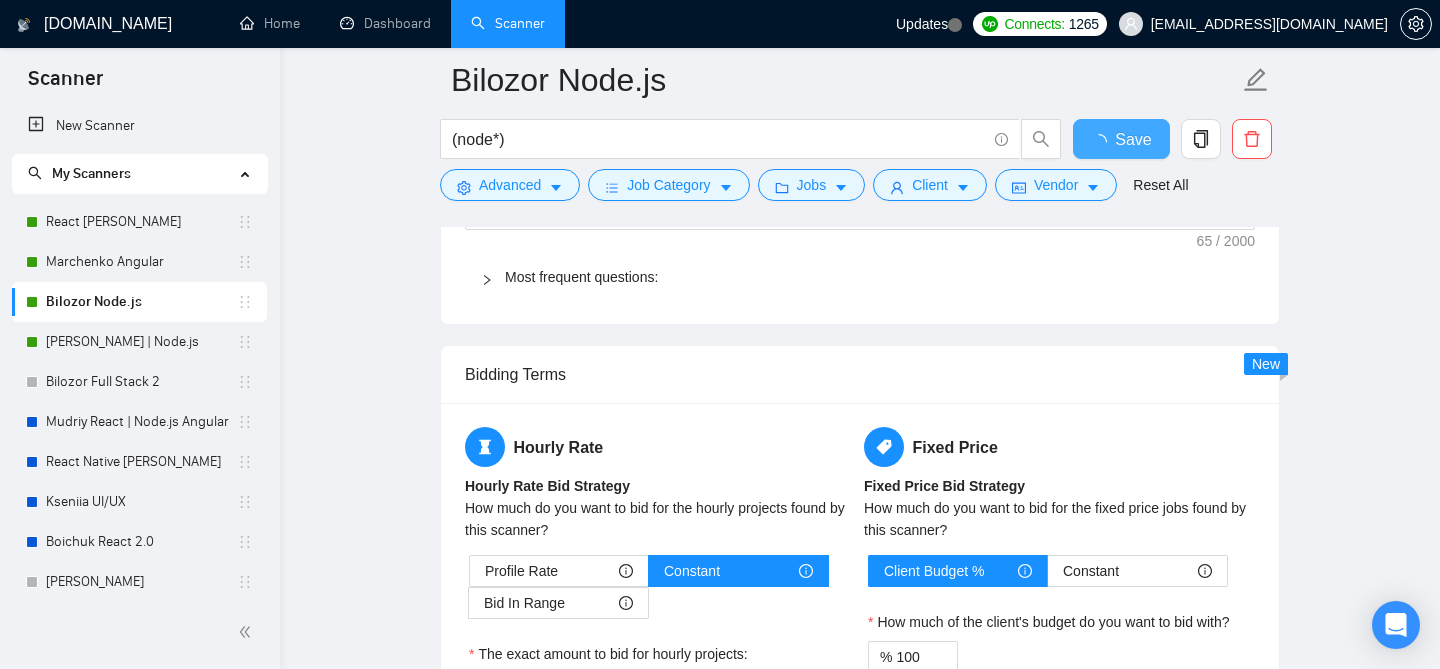 checkbox on "true" 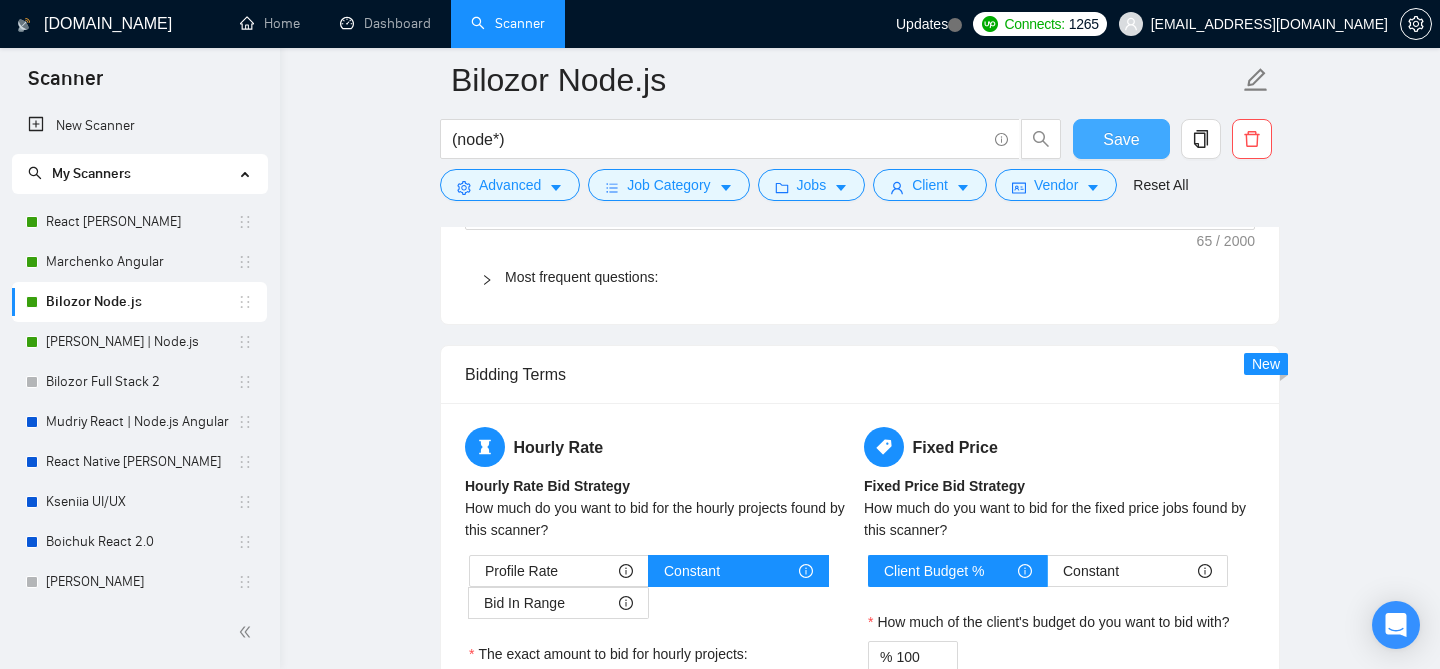 type 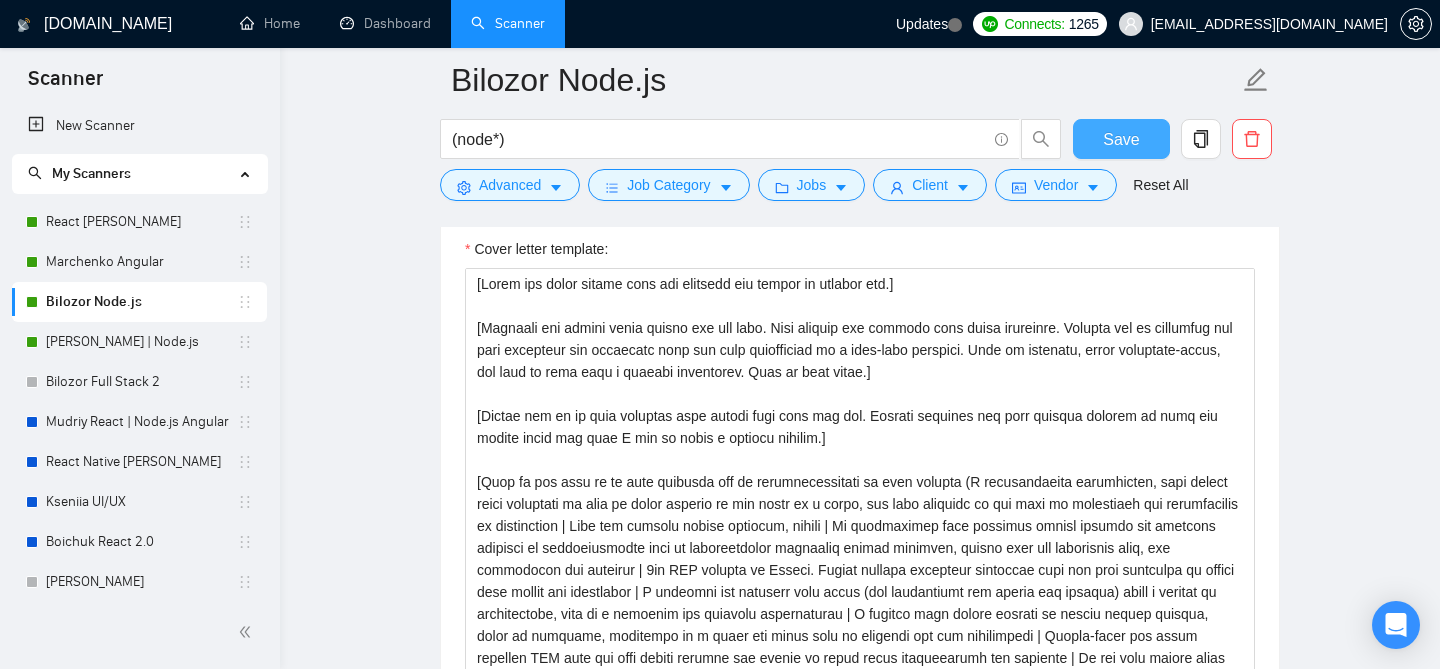scroll, scrollTop: 1378, scrollLeft: 0, axis: vertical 